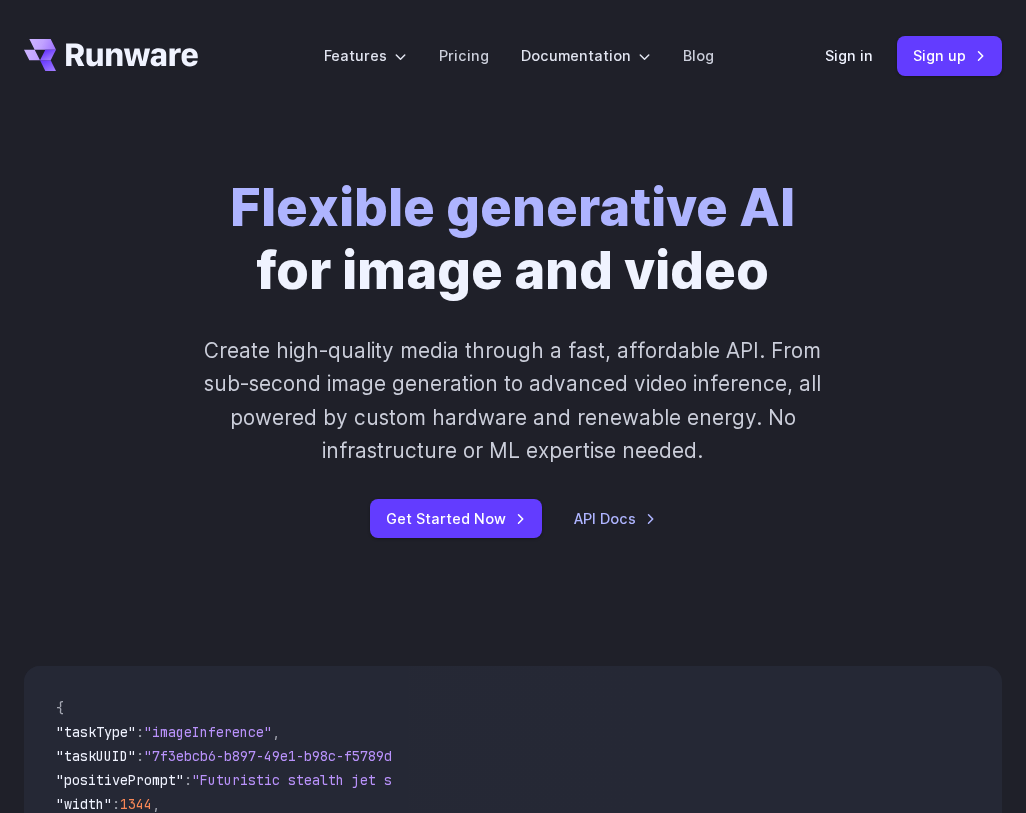 scroll, scrollTop: 0, scrollLeft: 0, axis: both 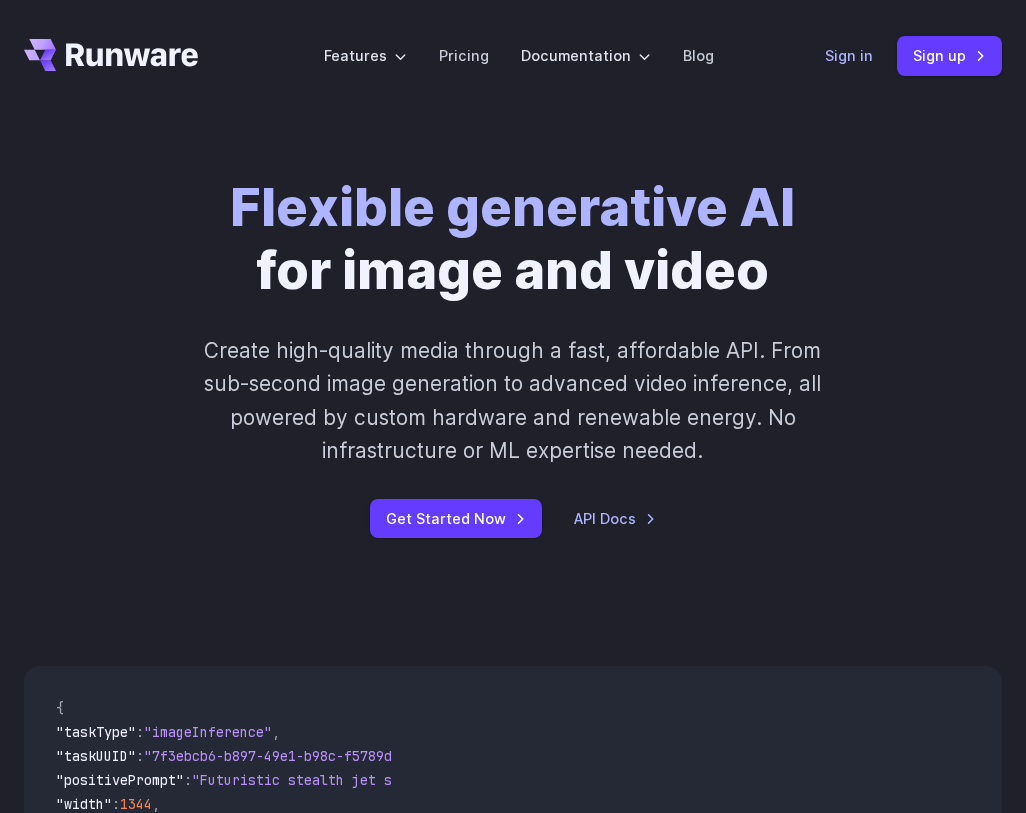 click on "Sign in" at bounding box center [849, 55] 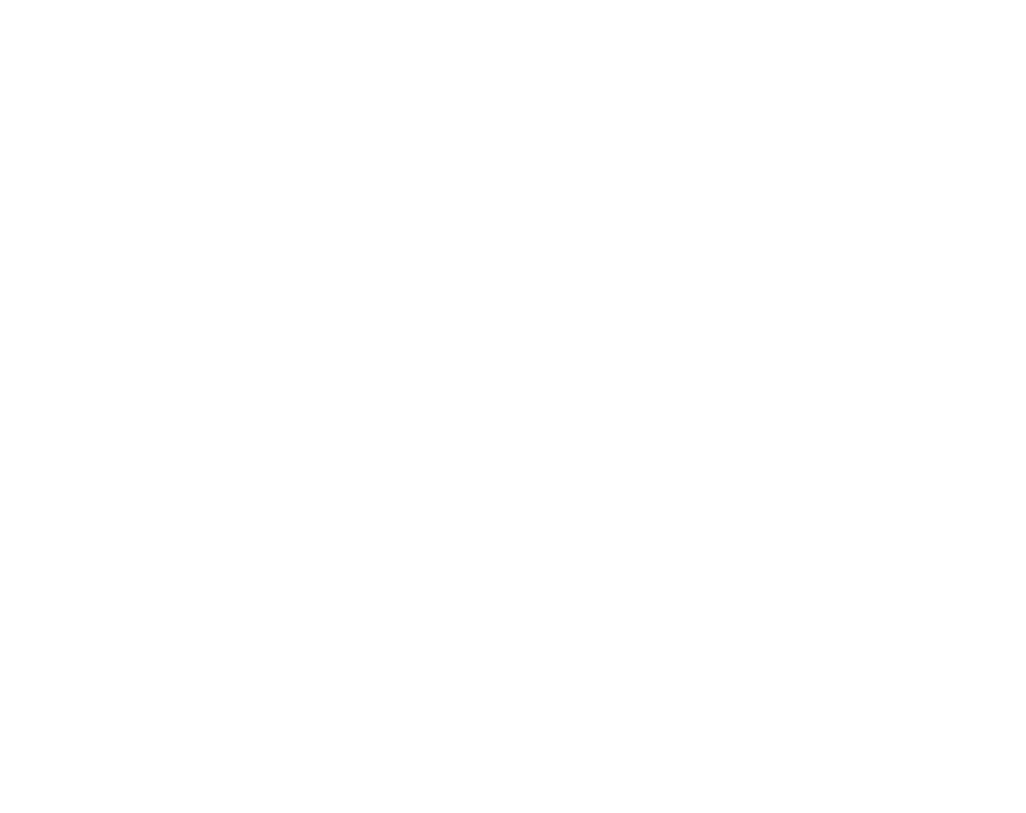 scroll, scrollTop: 0, scrollLeft: 0, axis: both 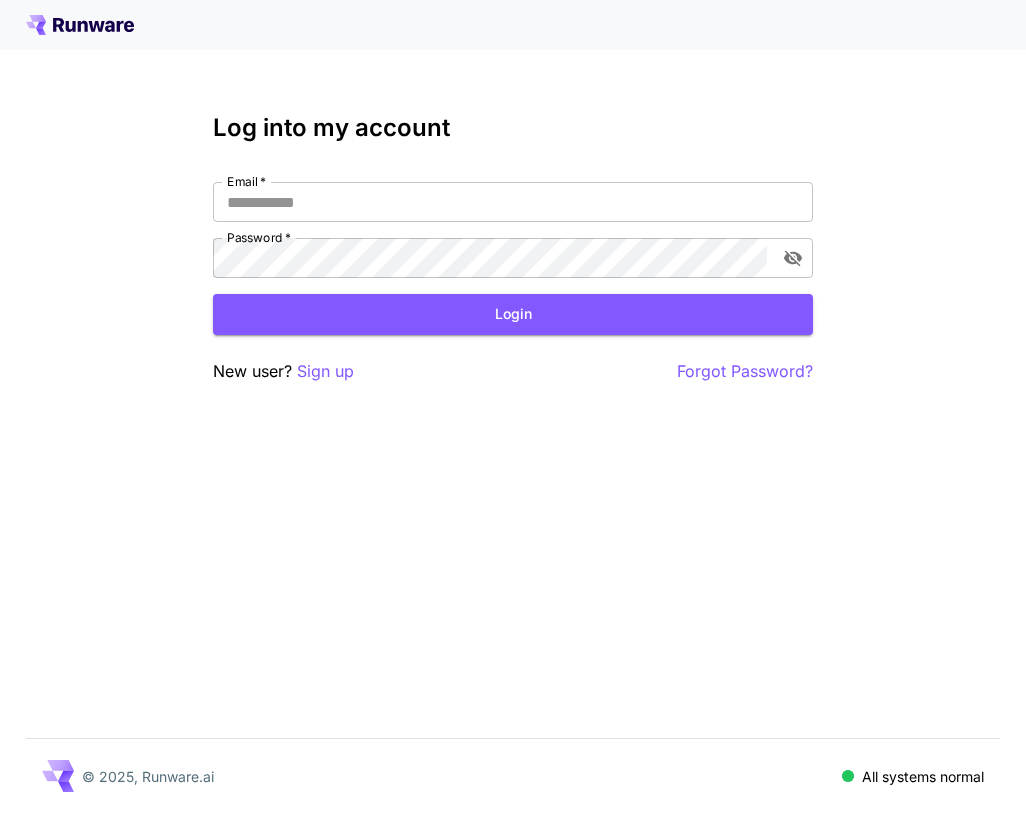 type on "**********" 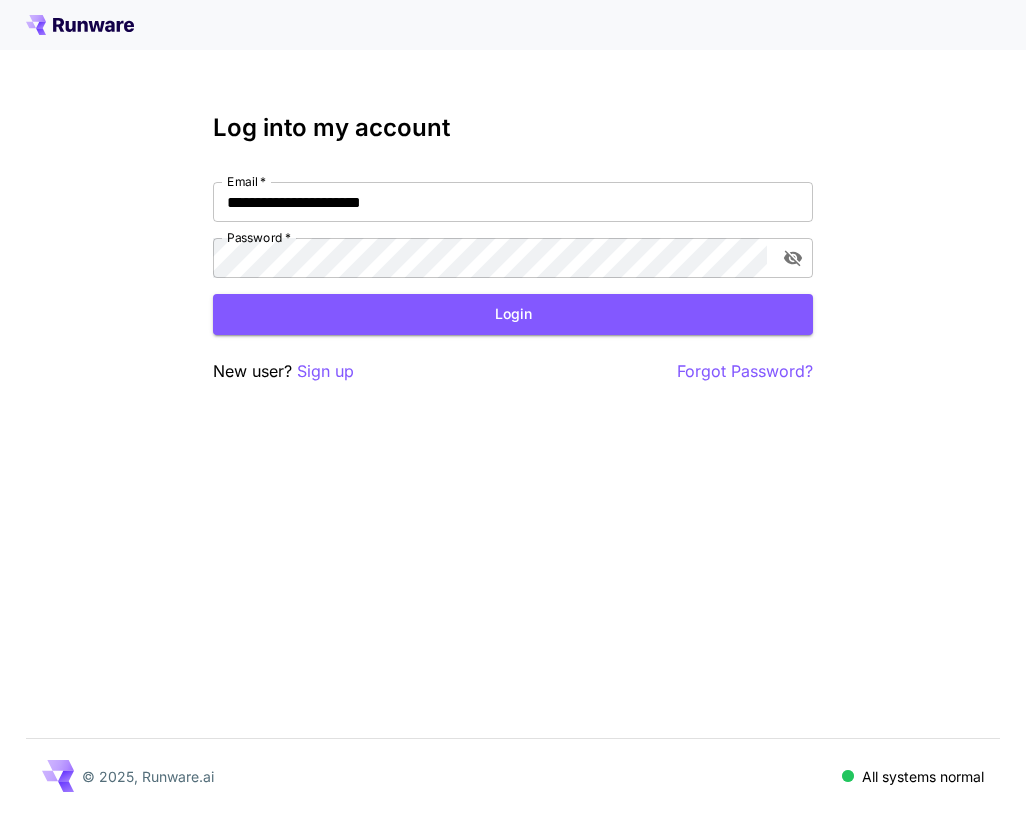 click on "**********" at bounding box center [513, 249] 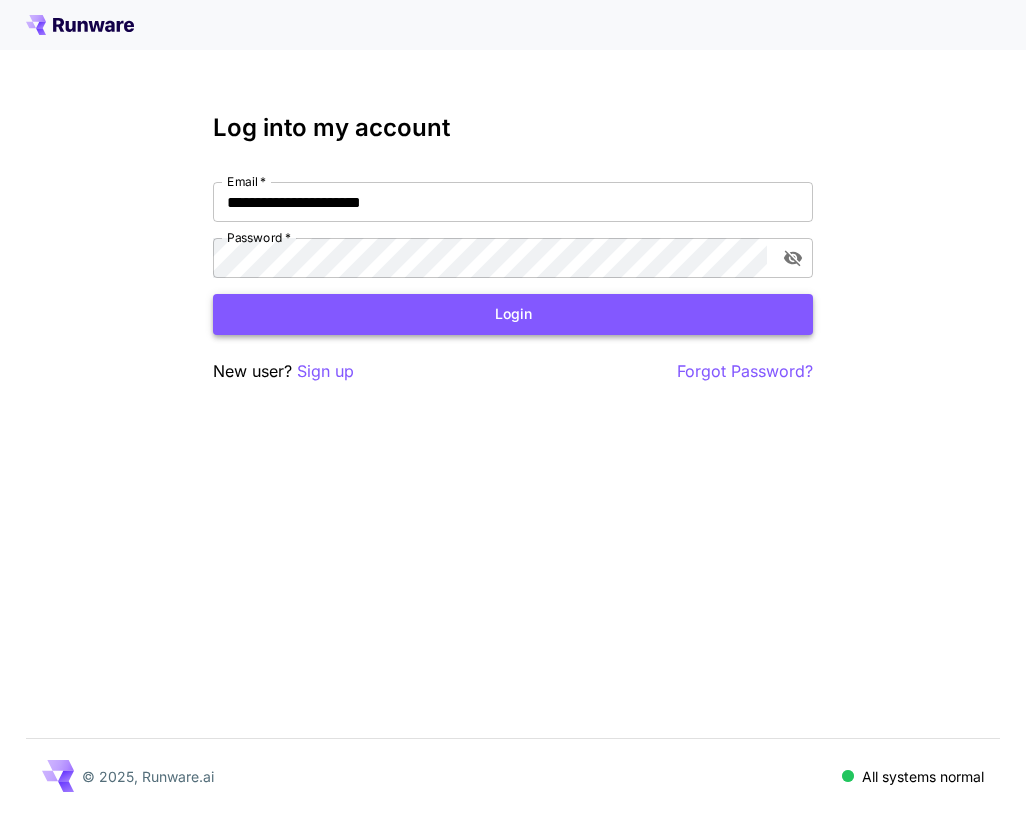 click on "Login" at bounding box center [513, 314] 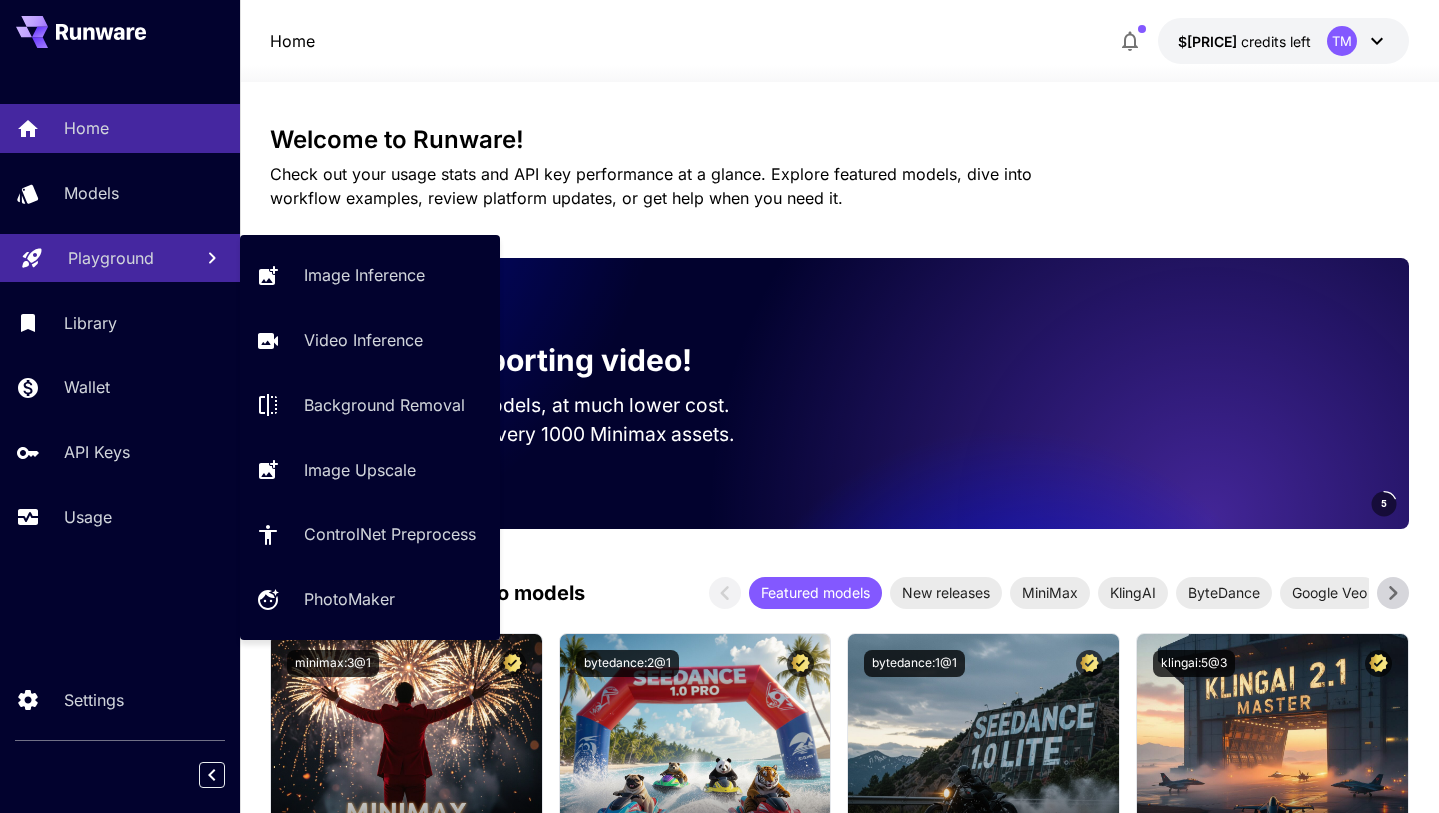 click on "Playground" at bounding box center (120, 258) 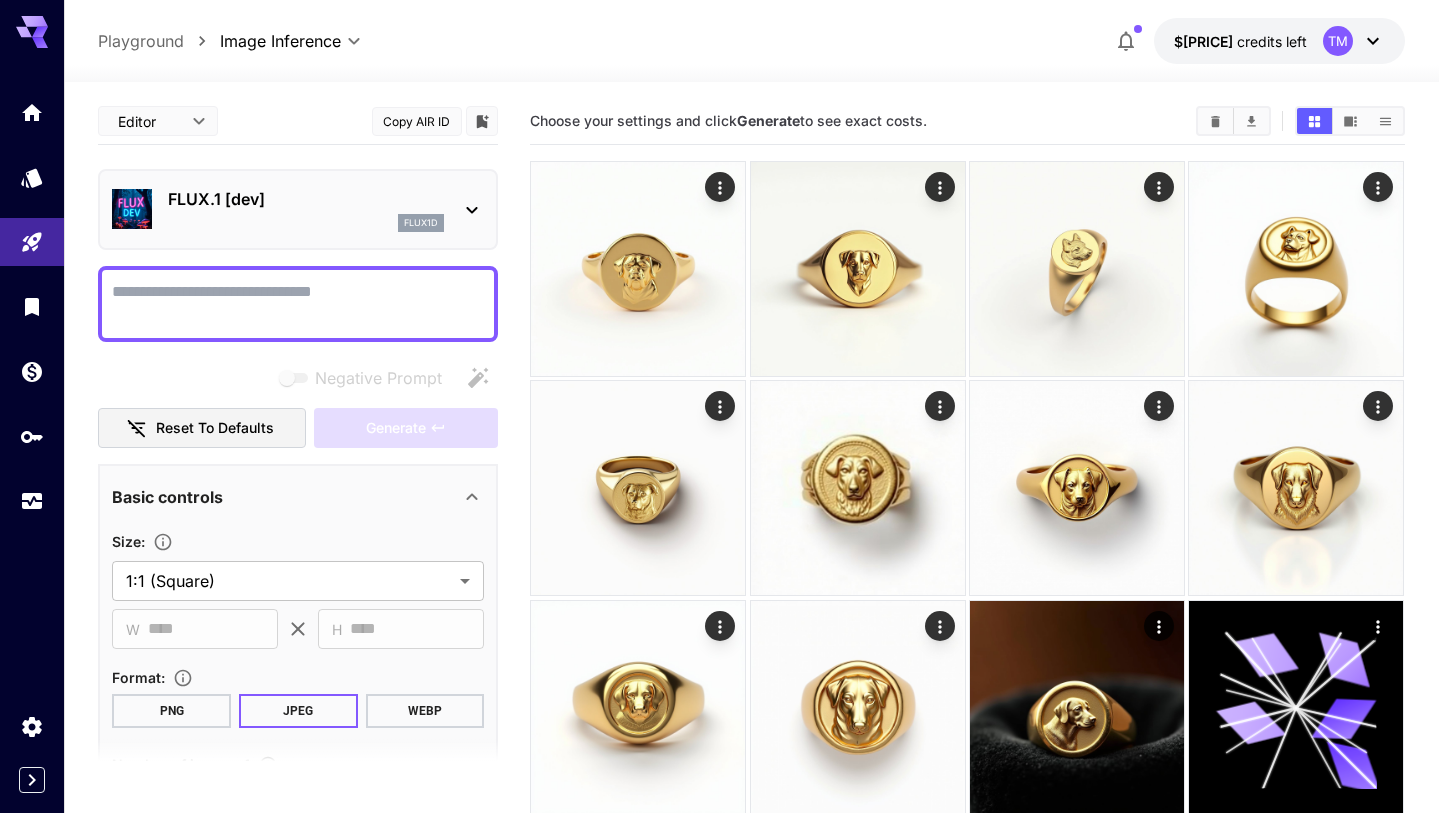 click on "flux1d" at bounding box center (421, 223) 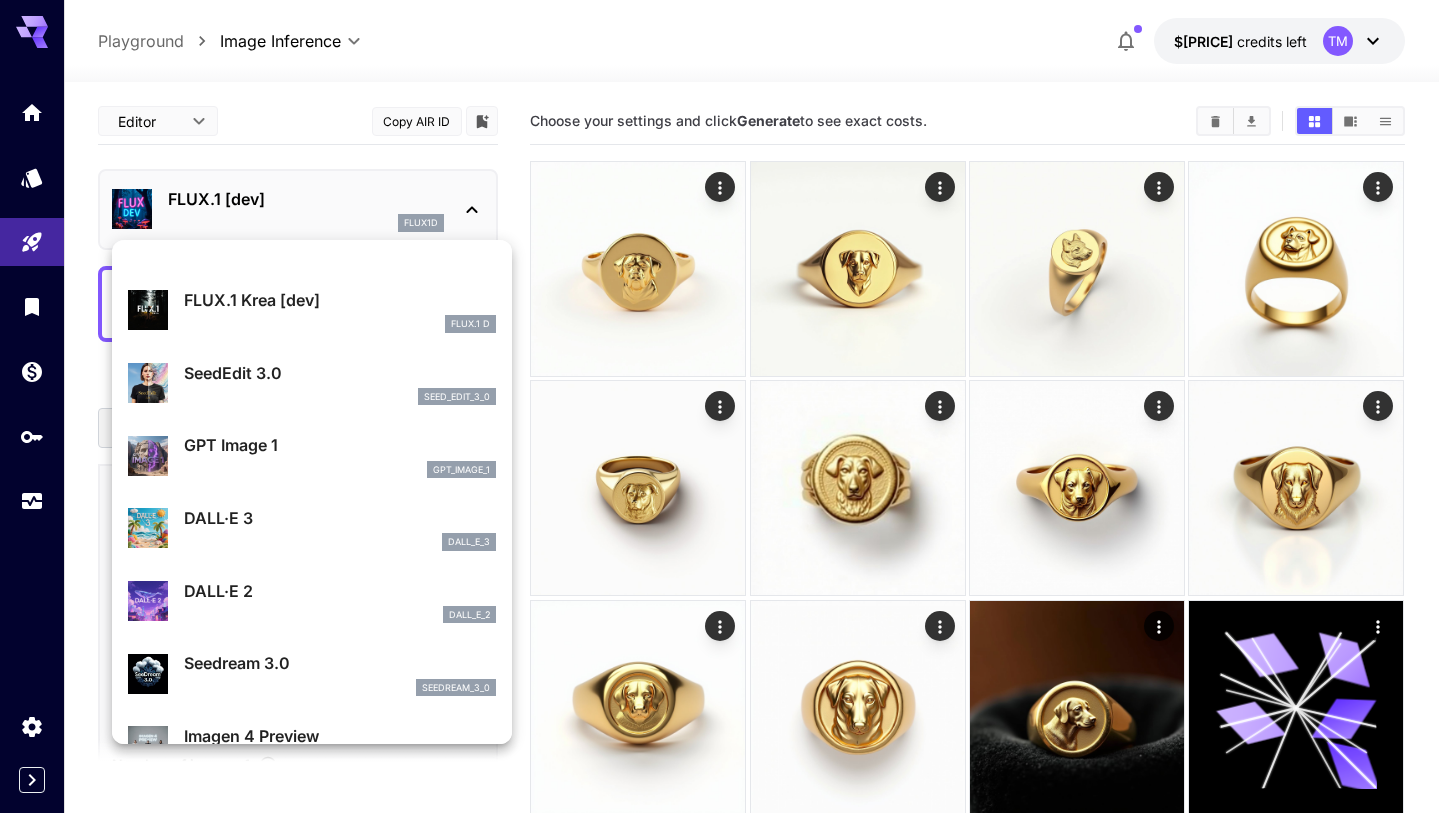 scroll, scrollTop: 0, scrollLeft: 0, axis: both 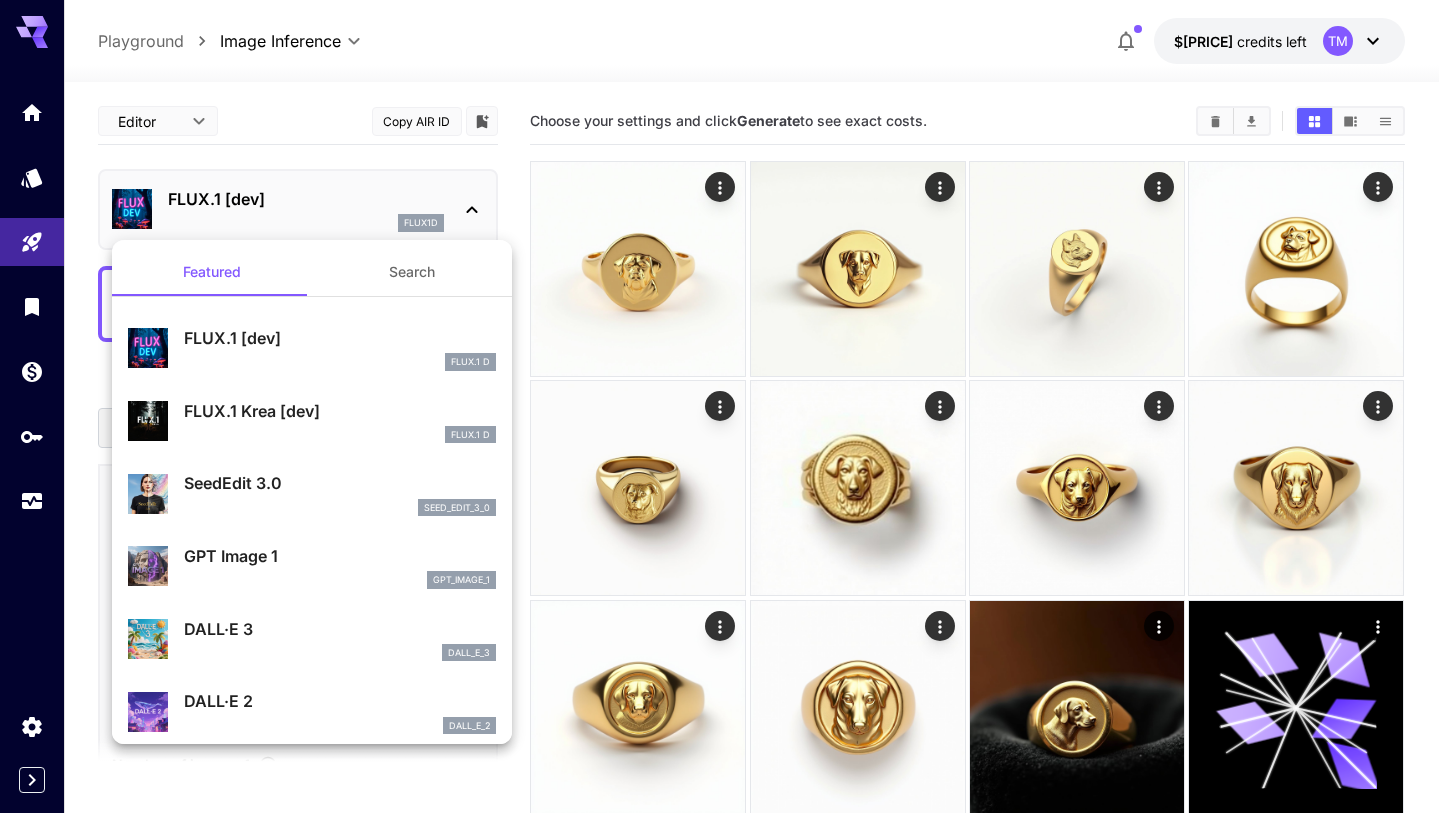 click at bounding box center [719, 406] 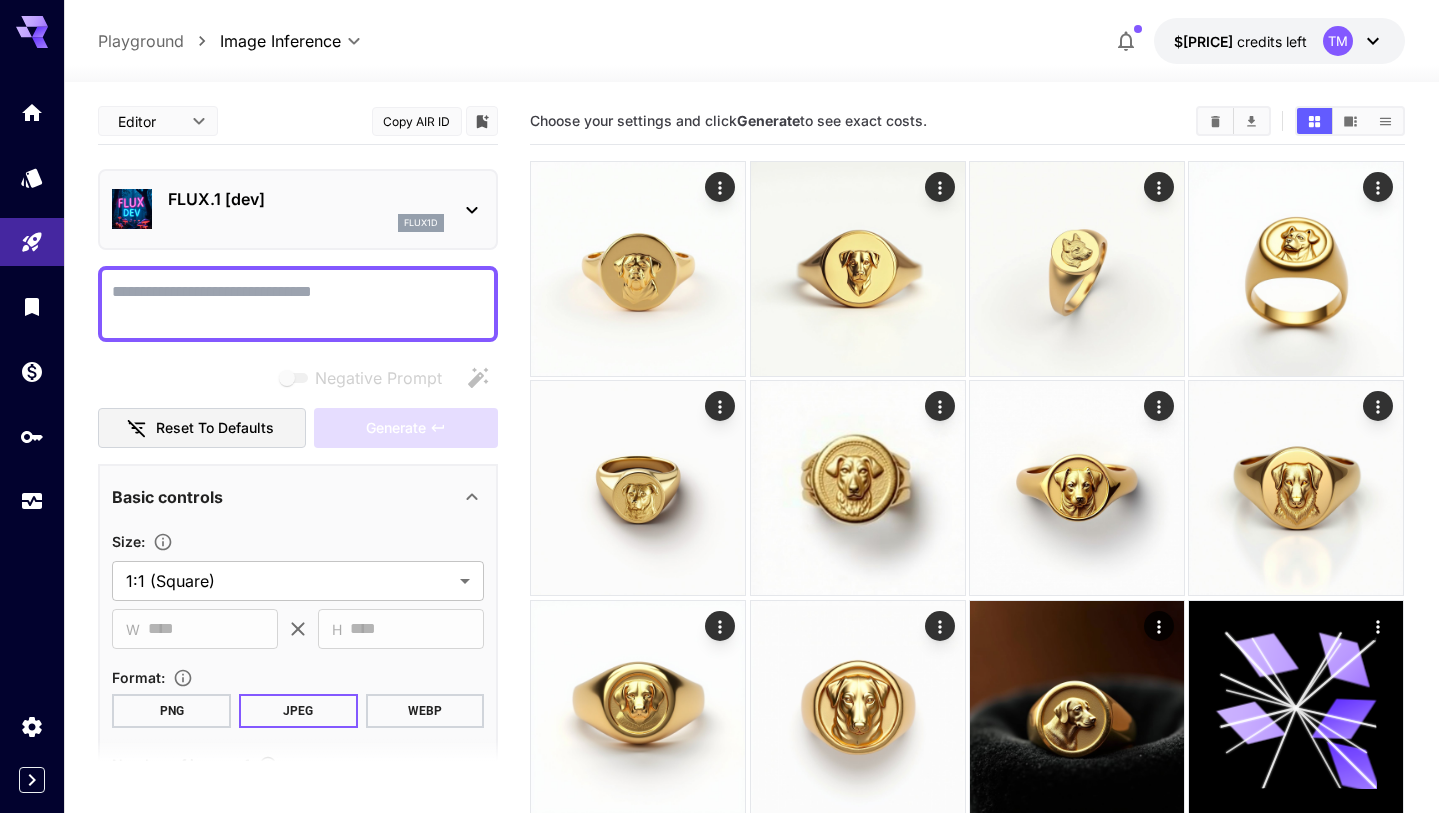 click on "FLUX.1 [dev]" at bounding box center (306, 199) 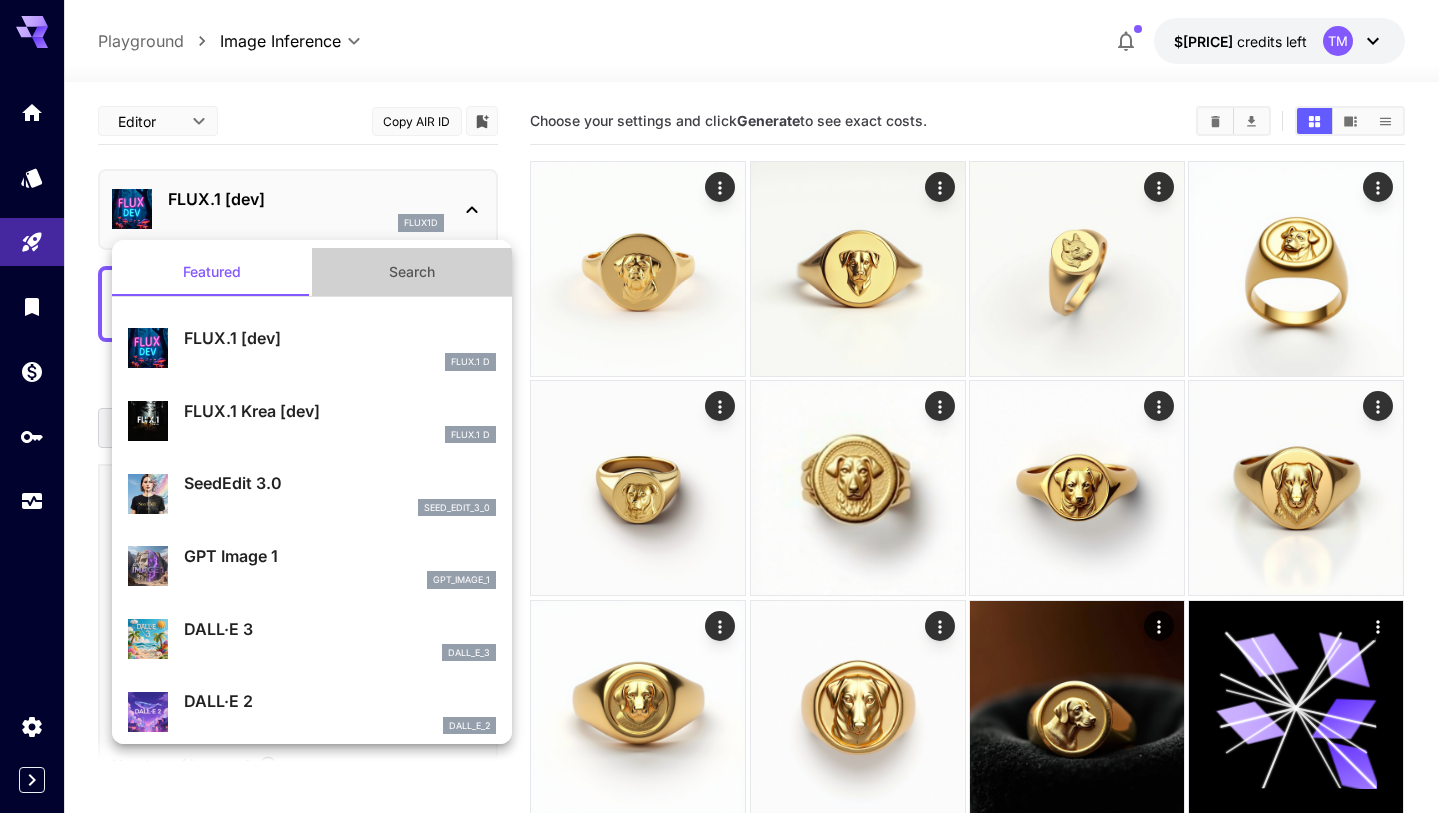 click on "Search" at bounding box center [412, 272] 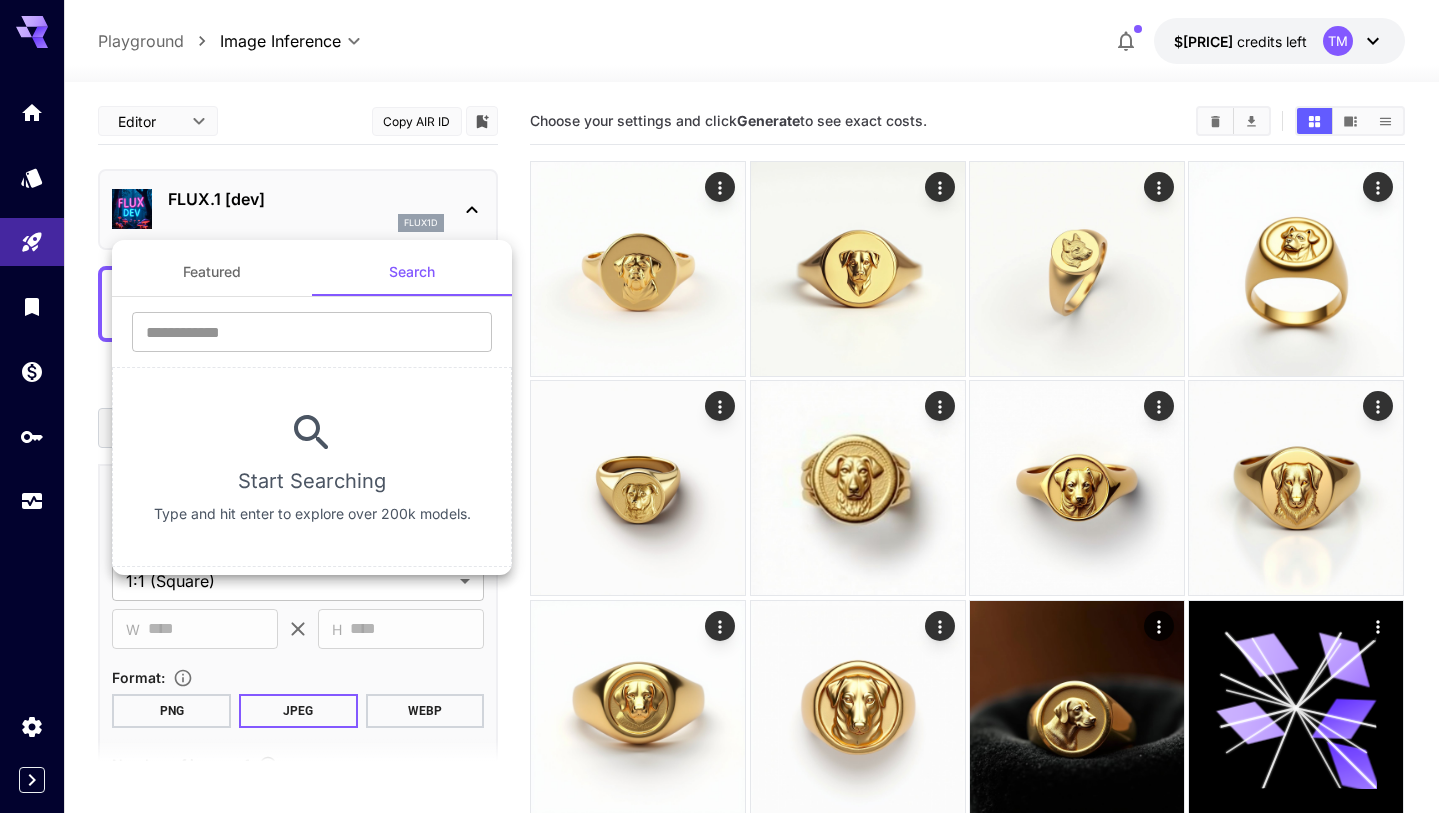 type 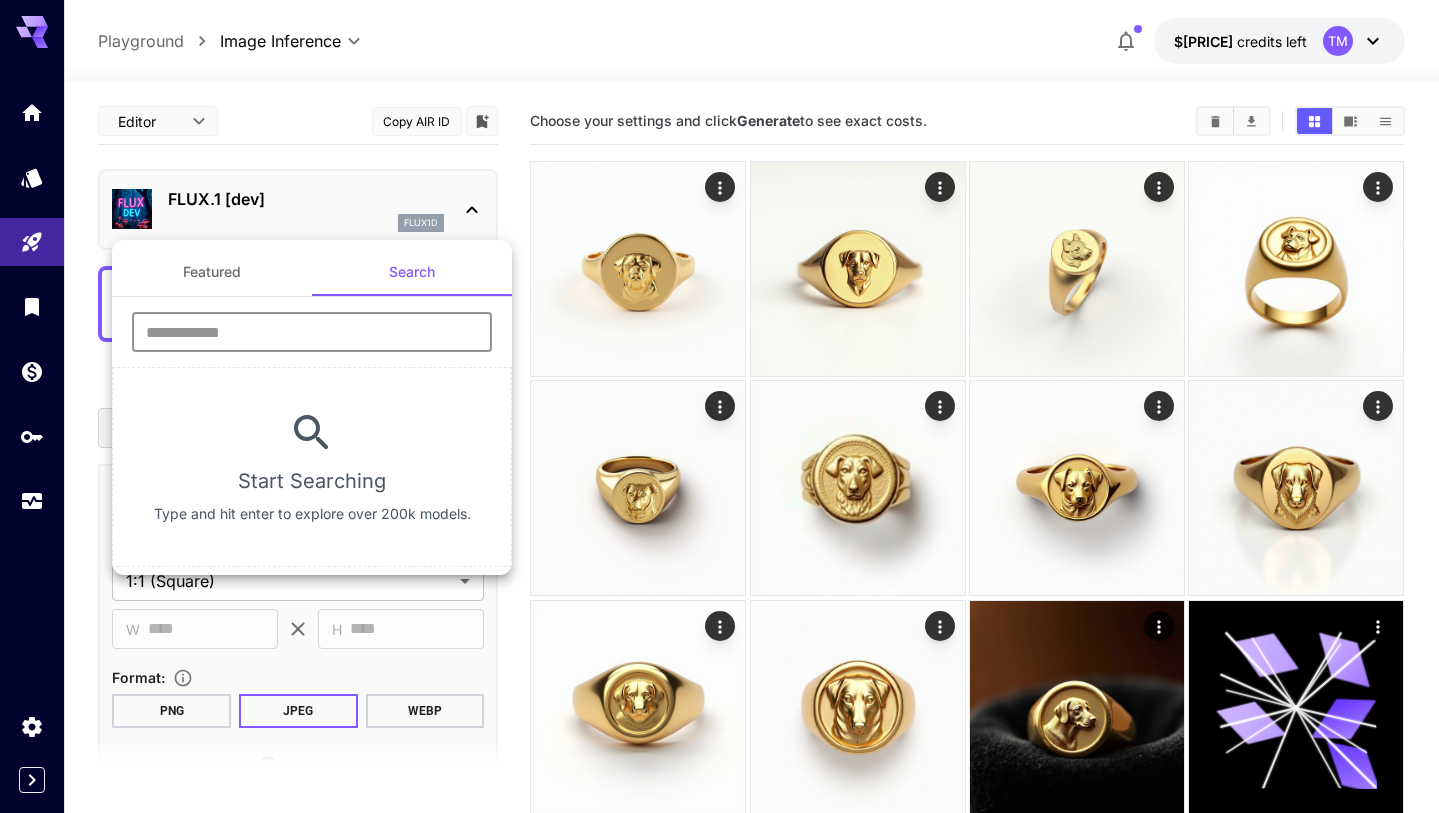 click at bounding box center (312, 332) 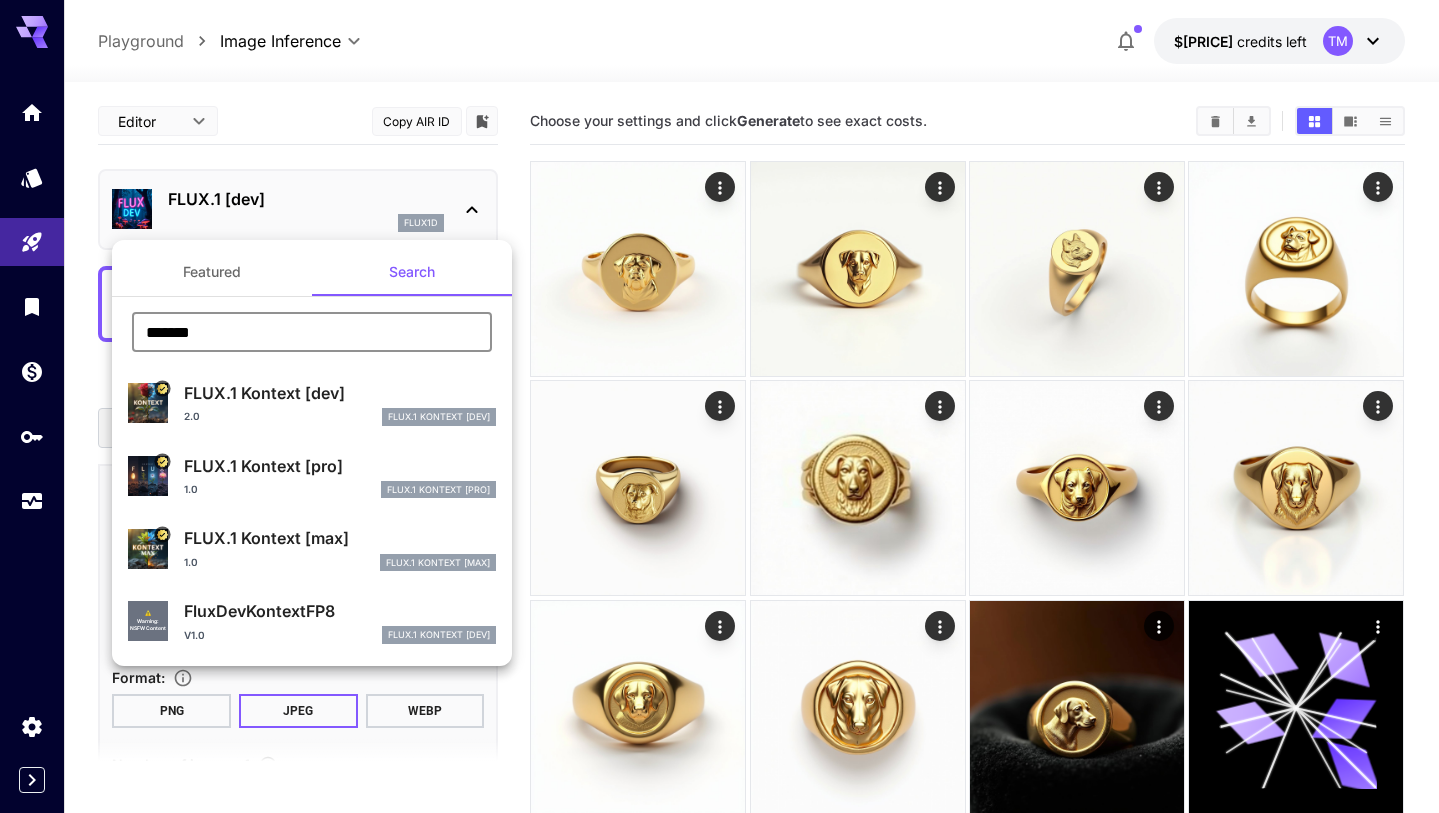 type on "*******" 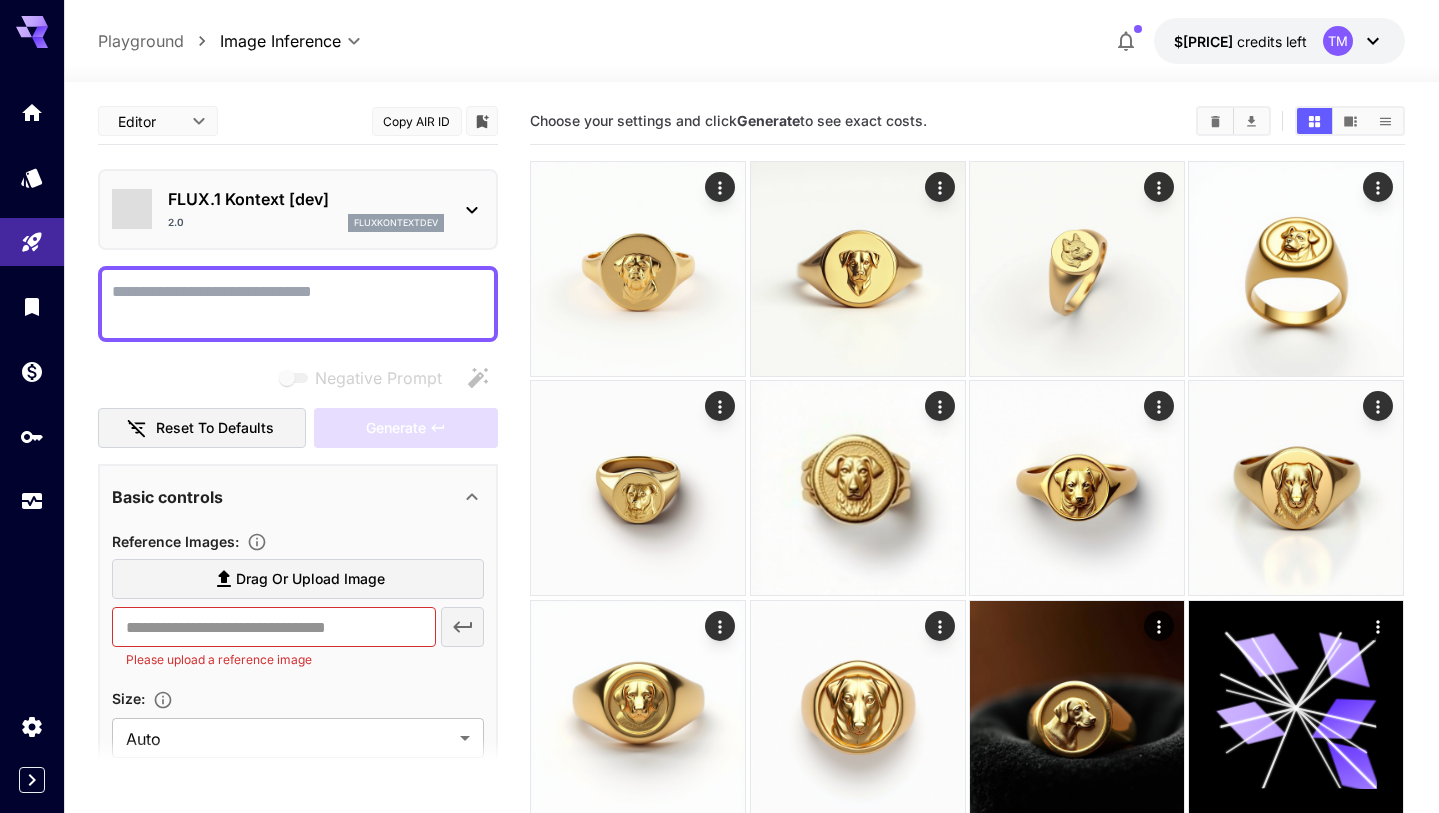 type on "*******" 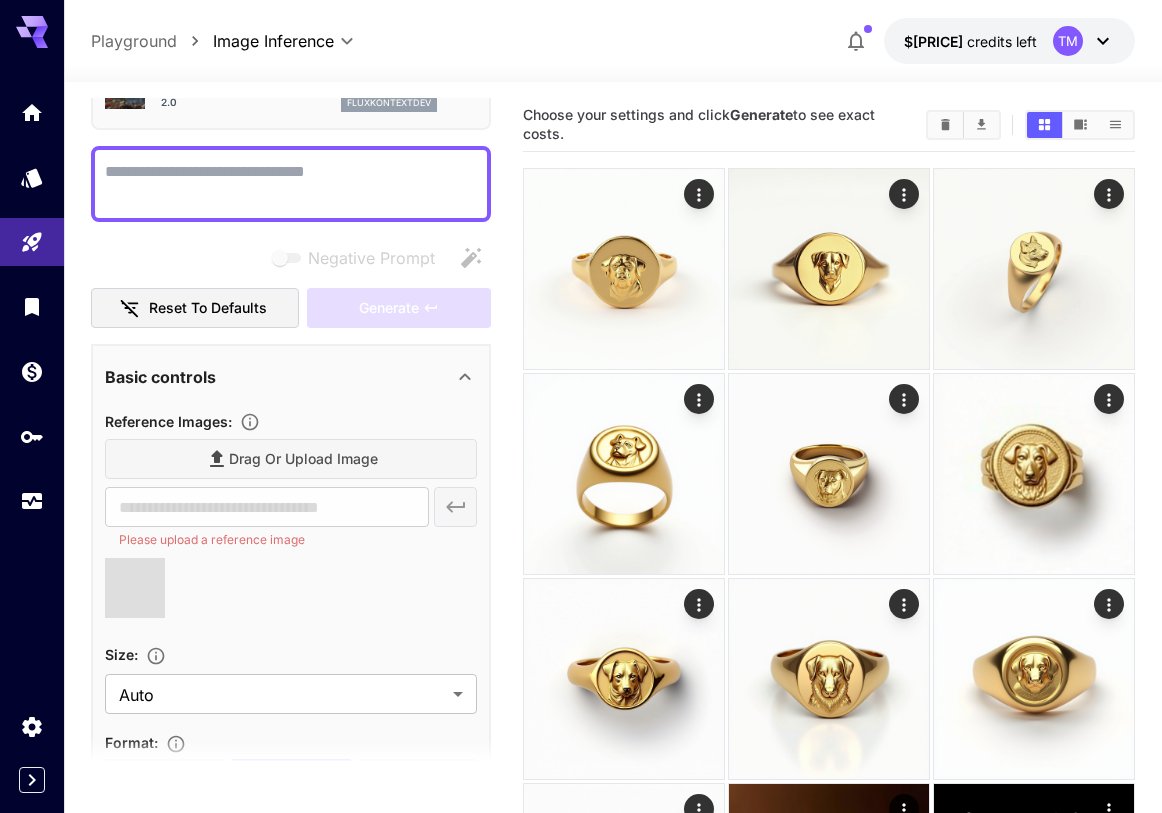 scroll, scrollTop: 26, scrollLeft: 0, axis: vertical 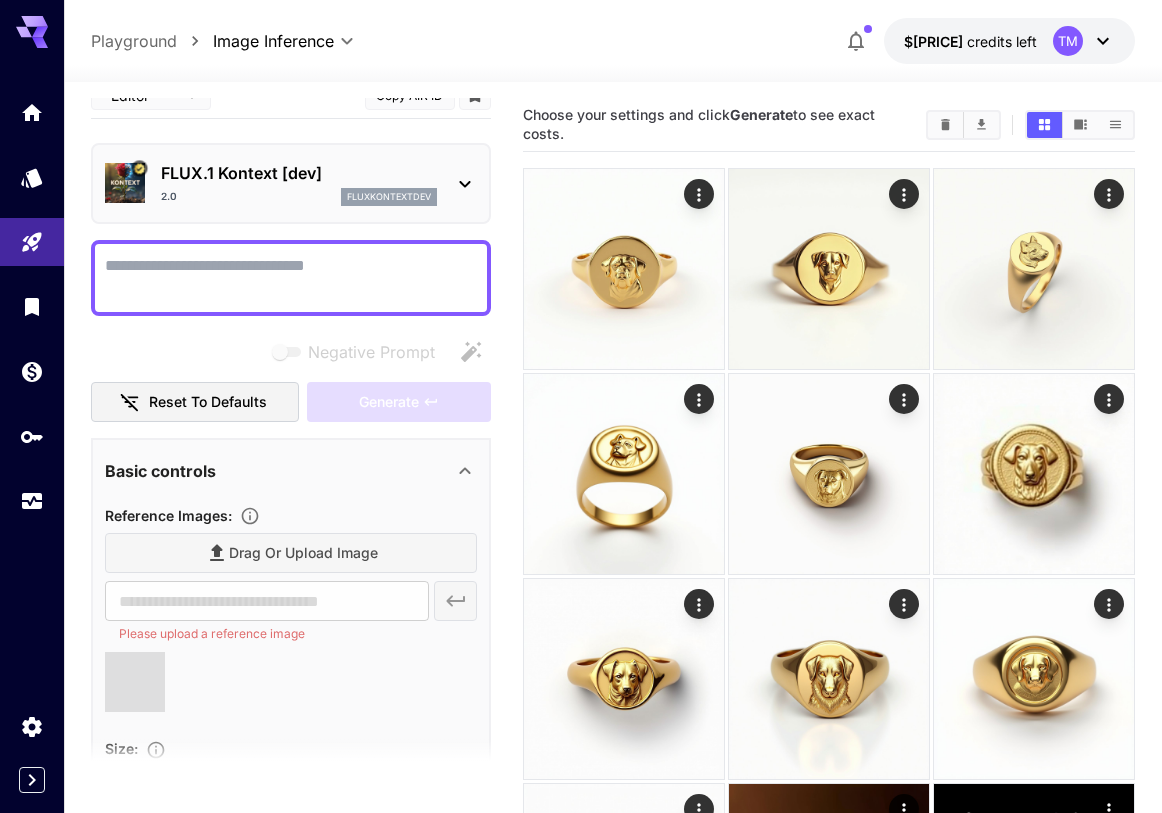 click on "Negative Prompt" at bounding box center (291, 278) 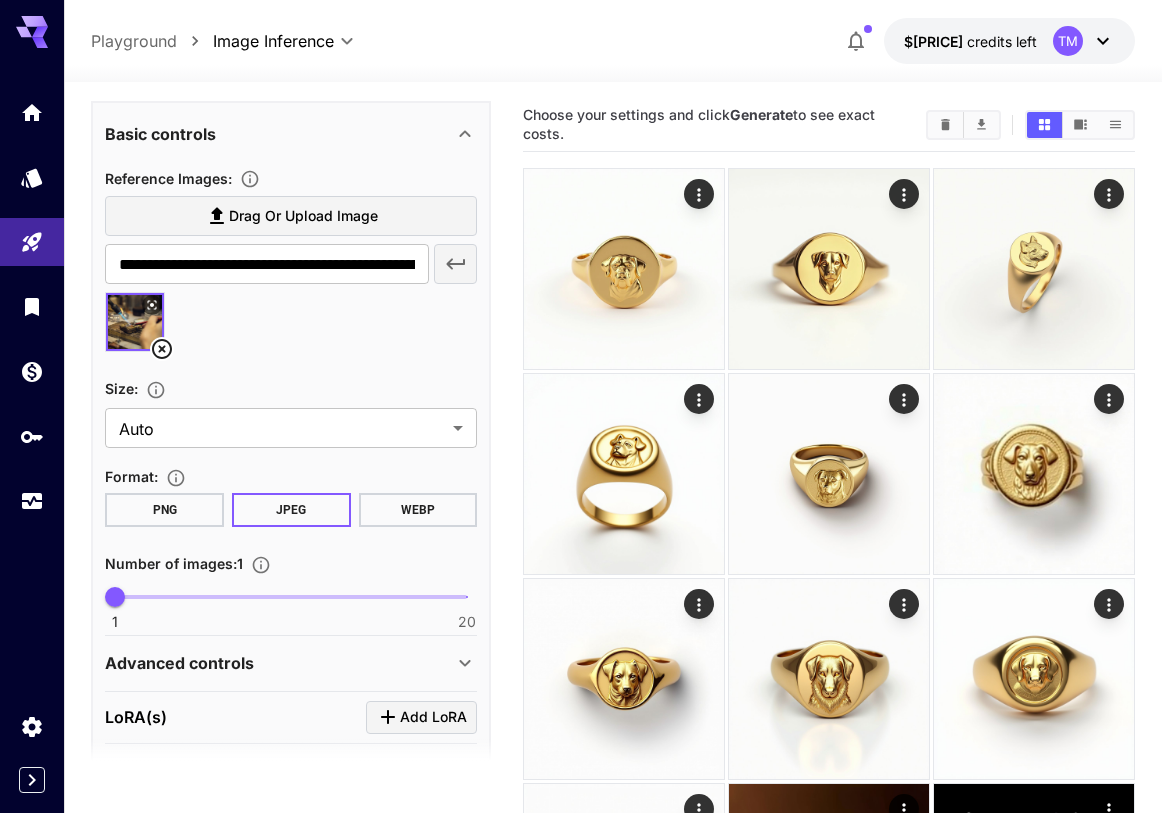 scroll, scrollTop: 479, scrollLeft: 0, axis: vertical 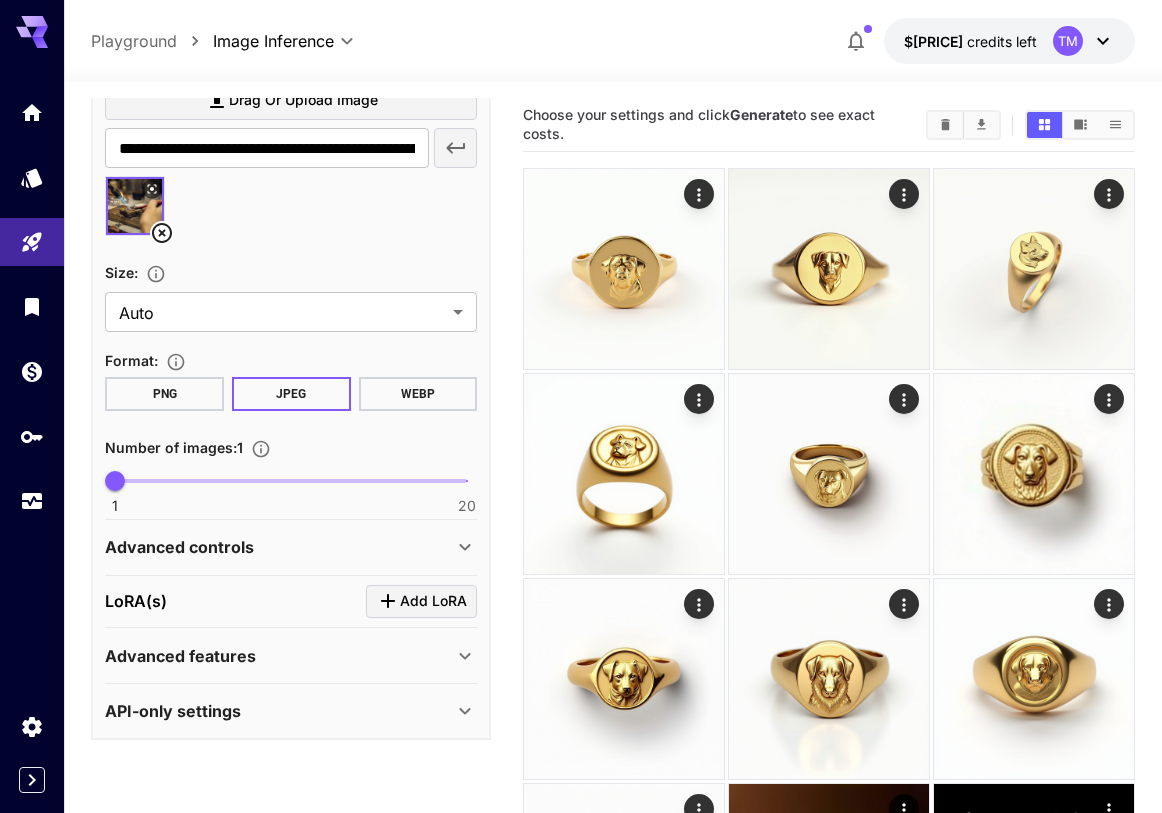 click on "PNG" at bounding box center (164, 394) 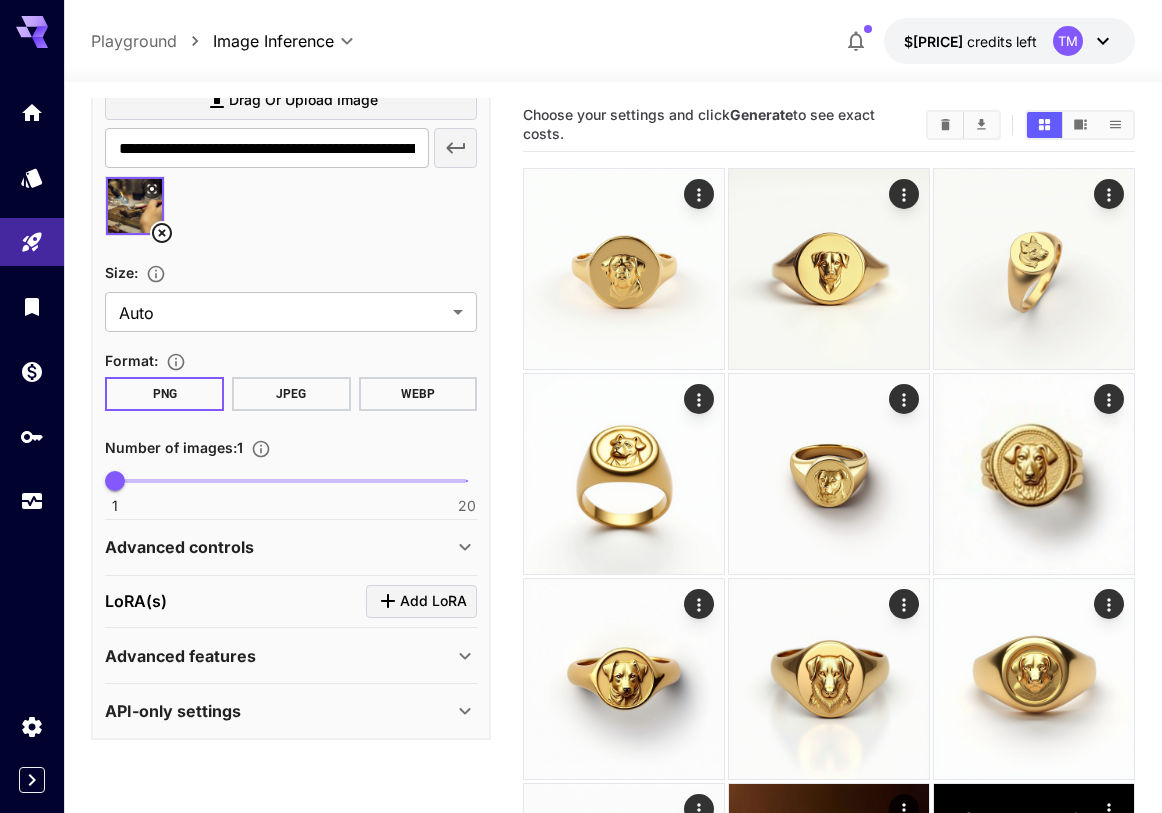 click on "JPEG" at bounding box center [291, 394] 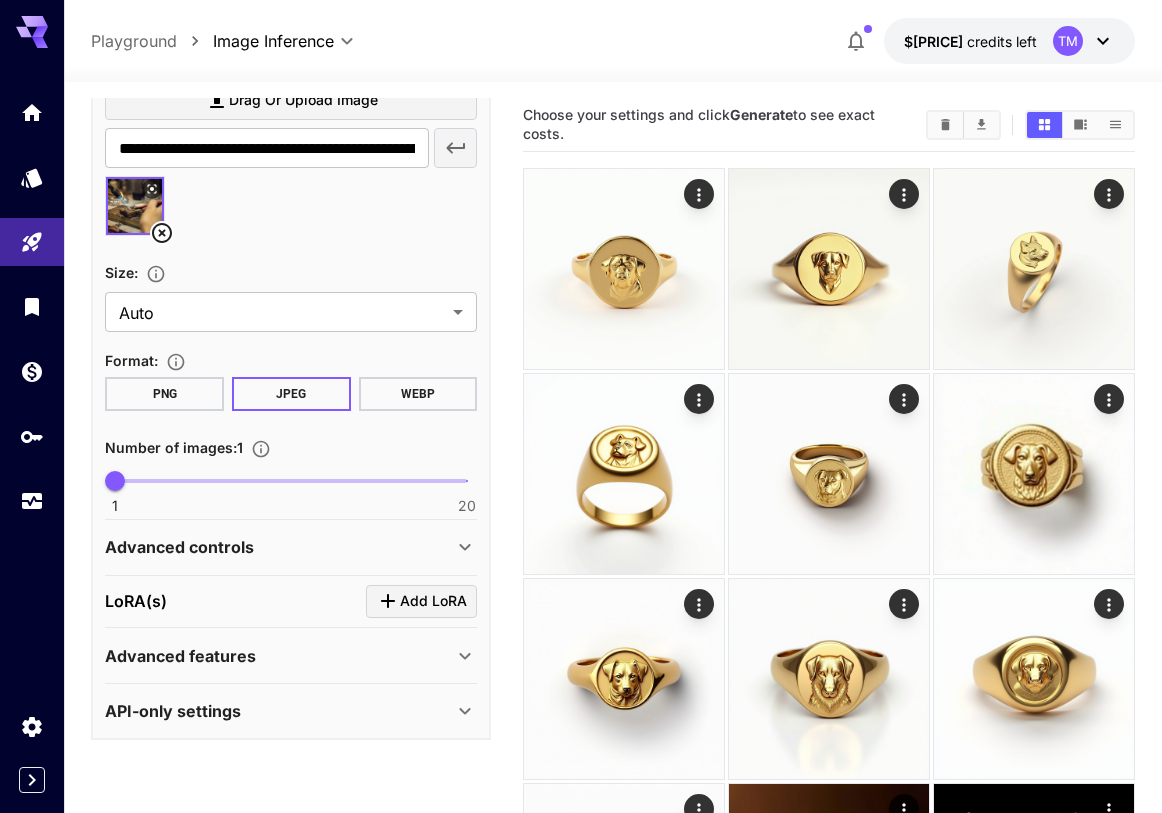 click on "Advanced controls" at bounding box center [291, 547] 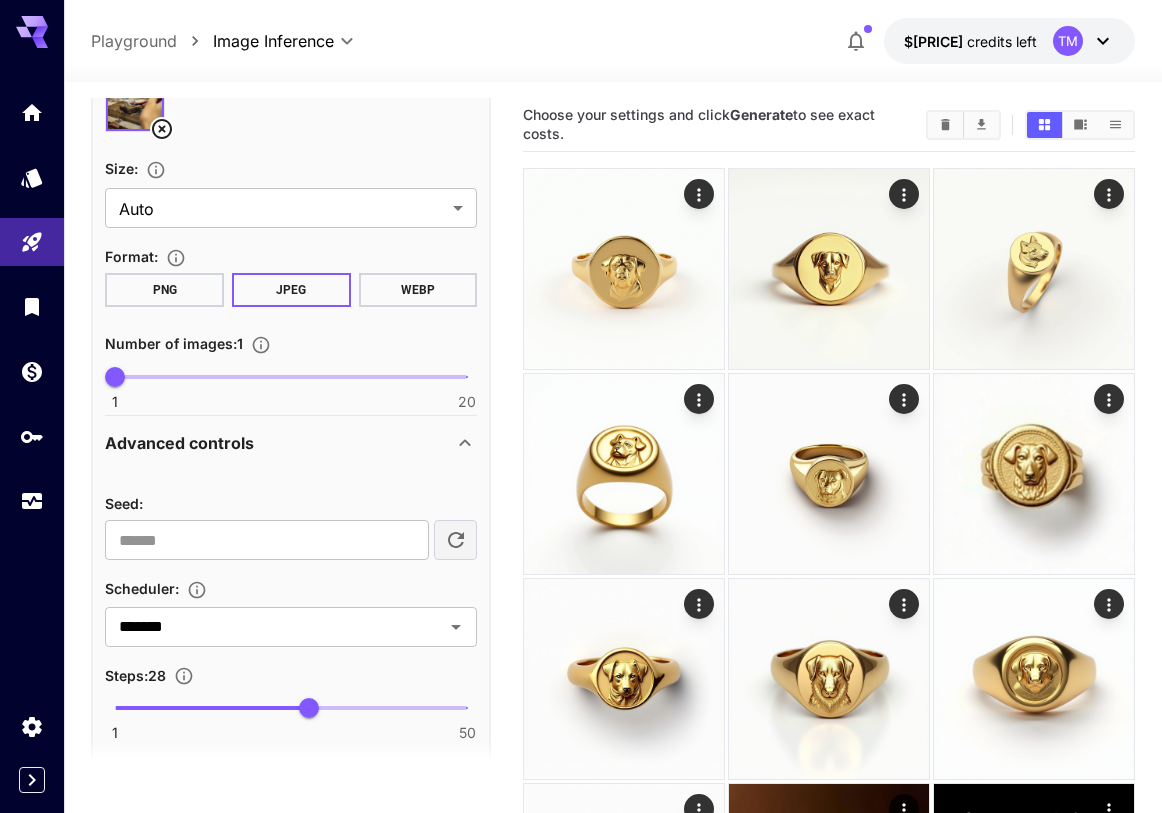 scroll, scrollTop: 763, scrollLeft: 0, axis: vertical 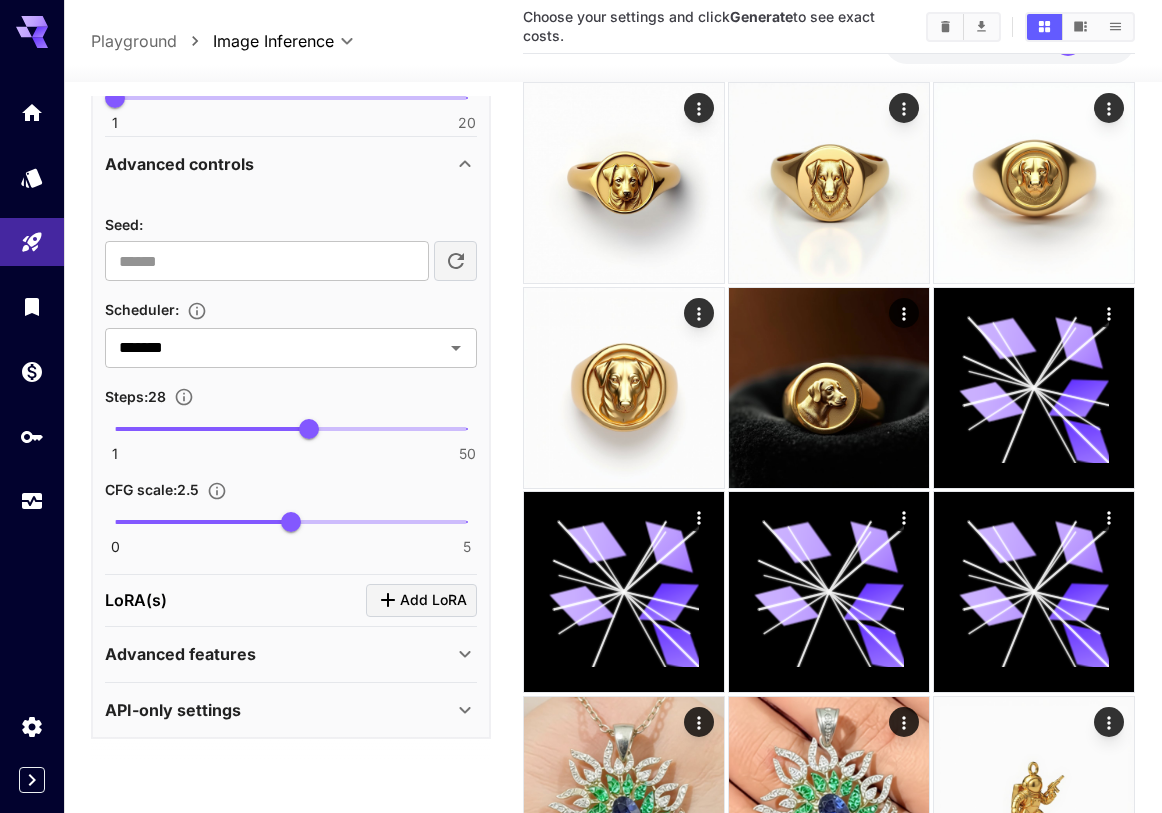 click on "LoRA(s) Add LoRA" at bounding box center [291, 600] 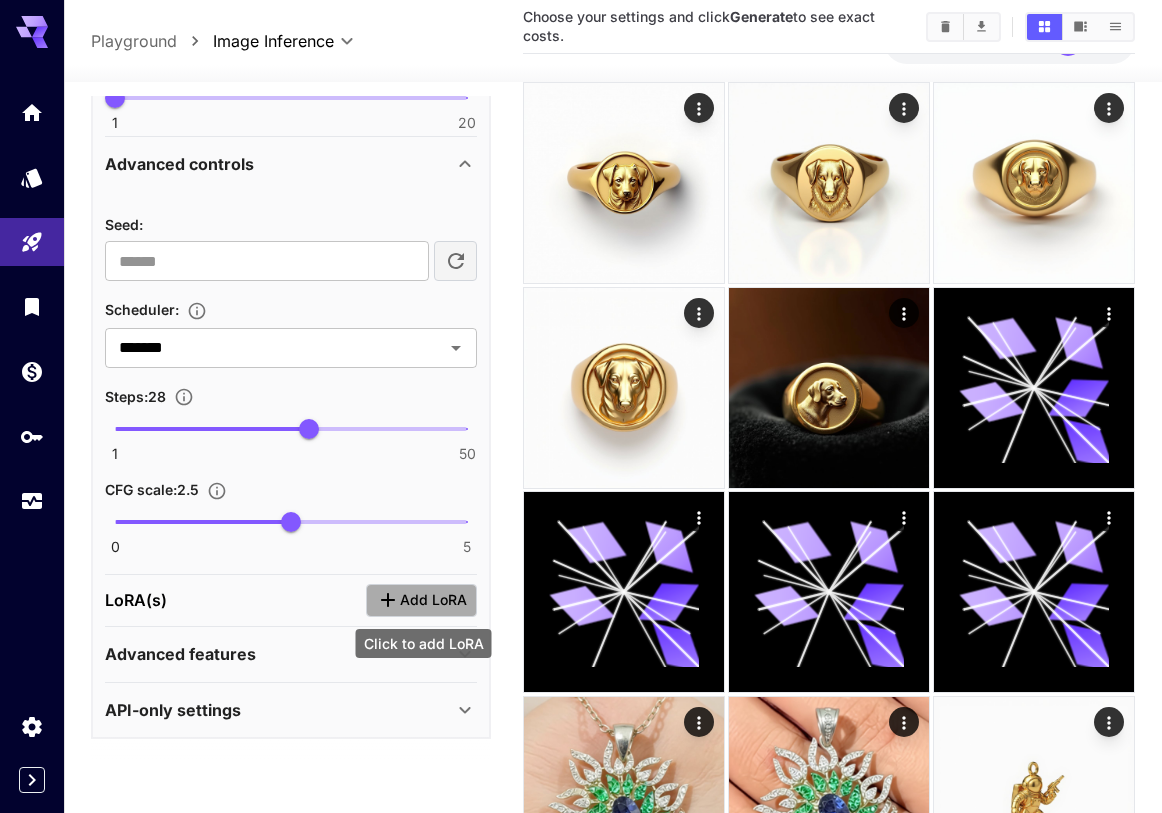 click 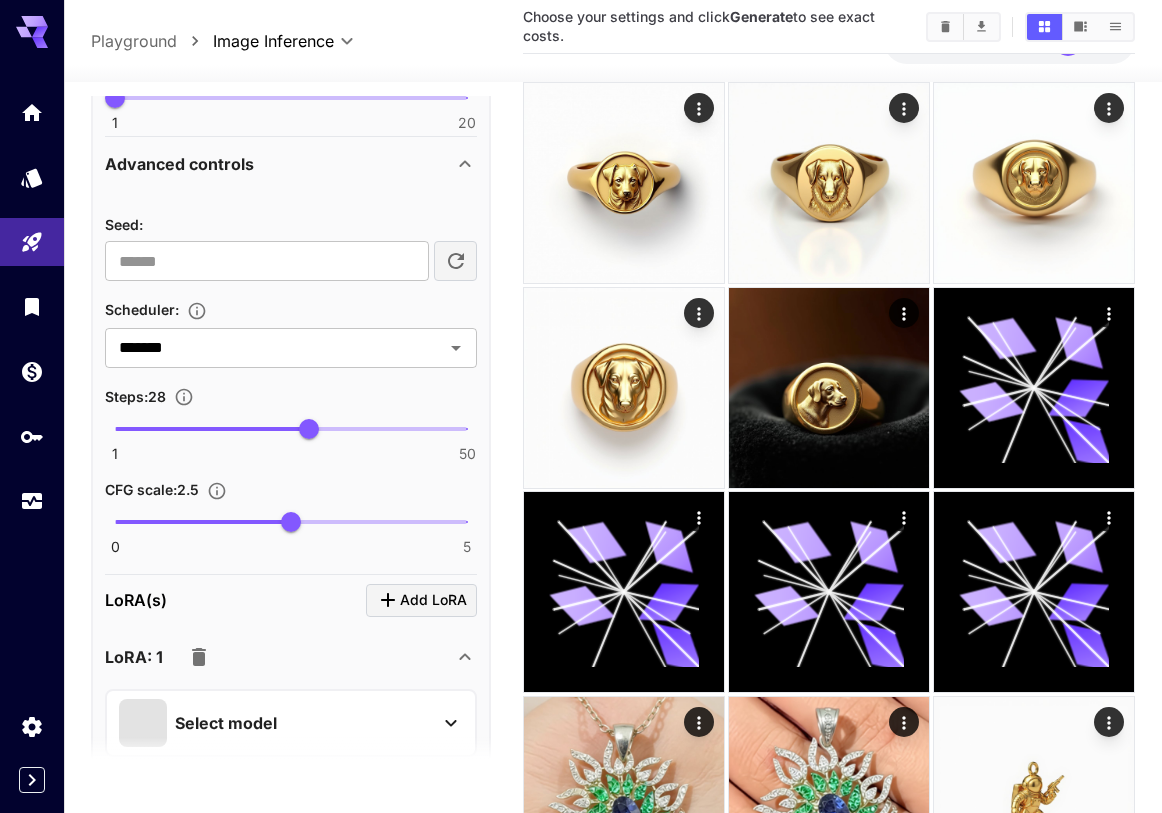 click on "Select model" at bounding box center [291, 723] 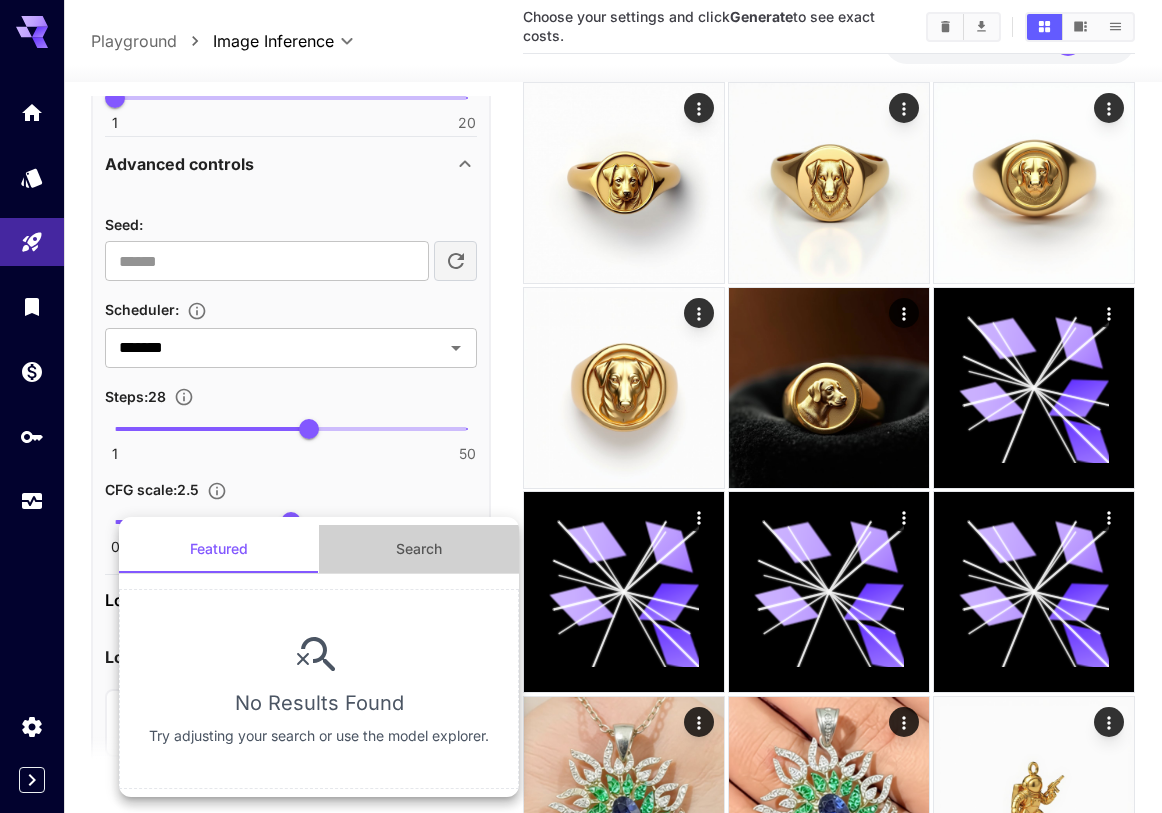 click on "Search" at bounding box center (419, 549) 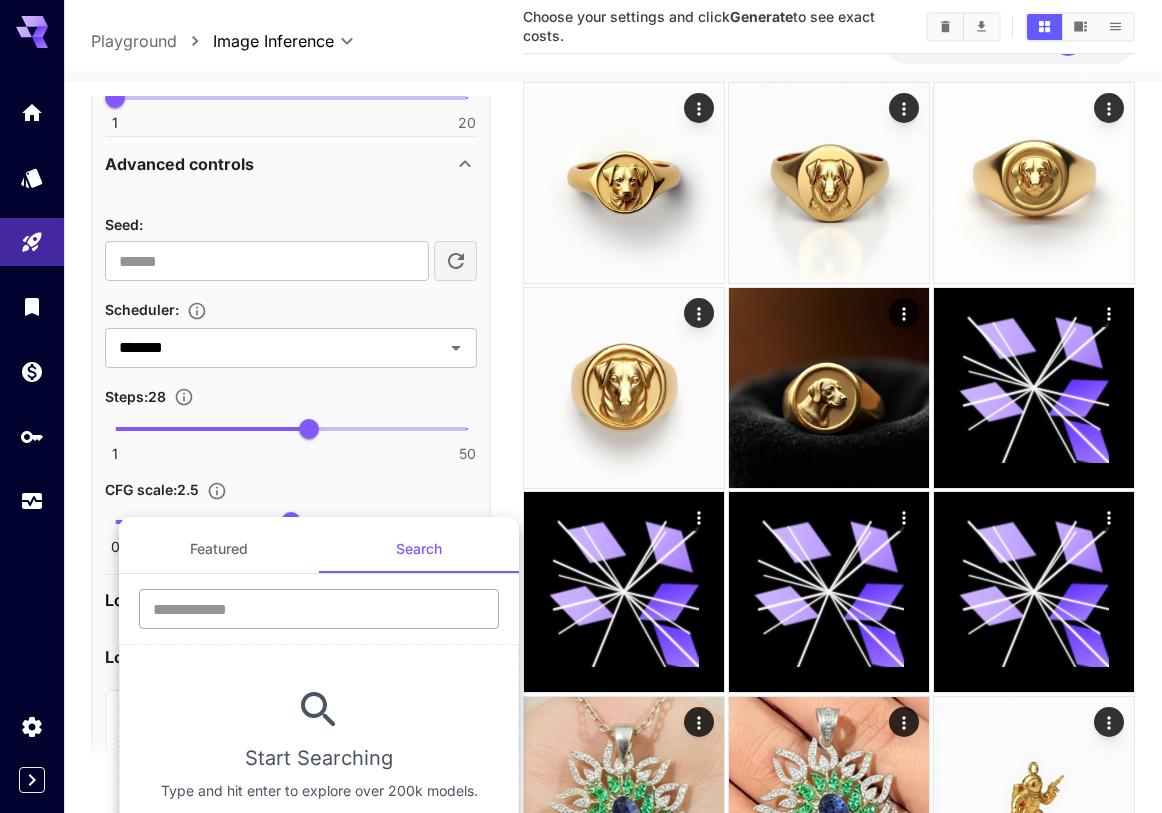 click at bounding box center [319, 609] 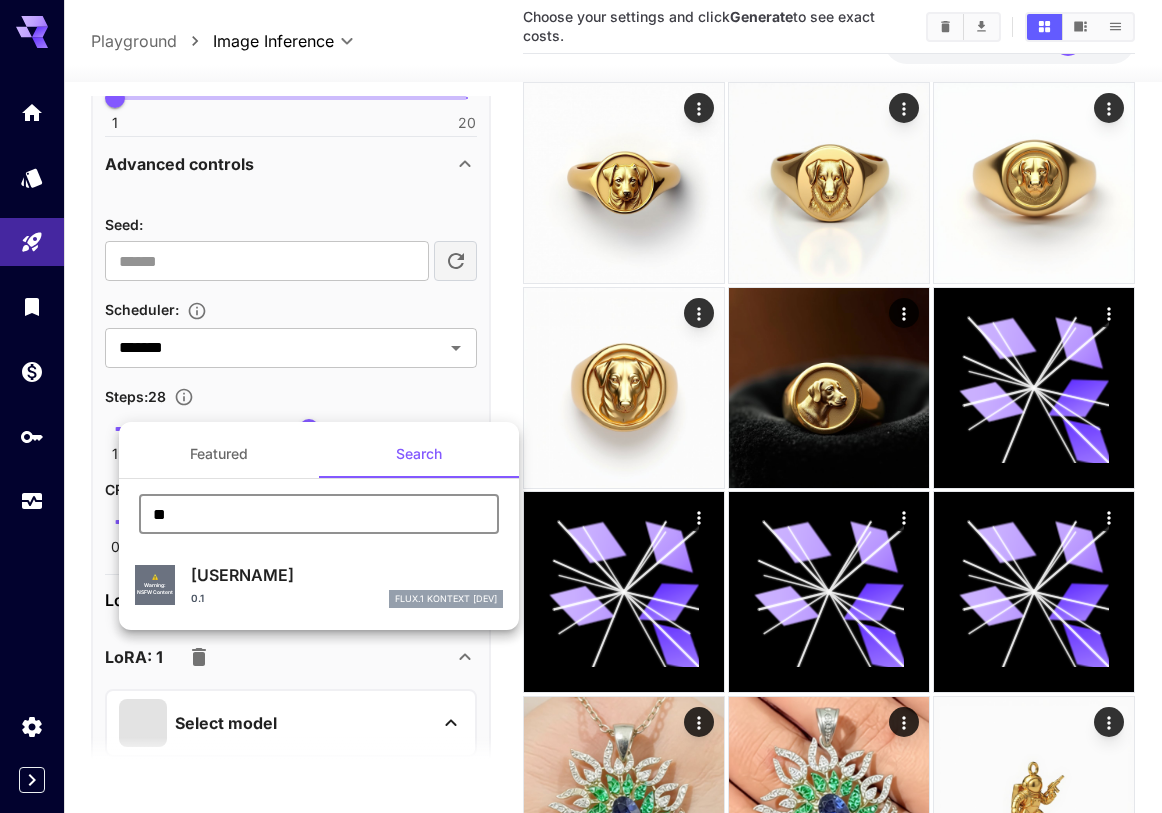 type on "**********" 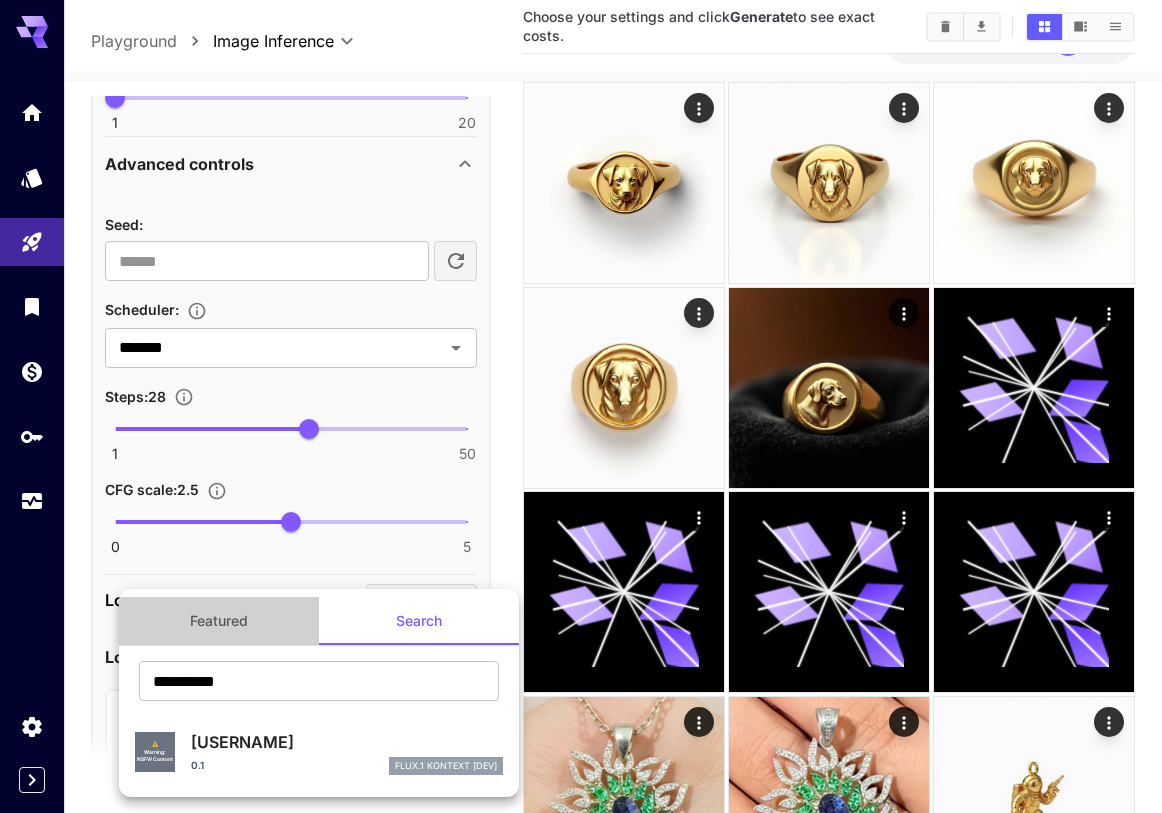 drag, startPoint x: 277, startPoint y: 605, endPoint x: 216, endPoint y: 605, distance: 61 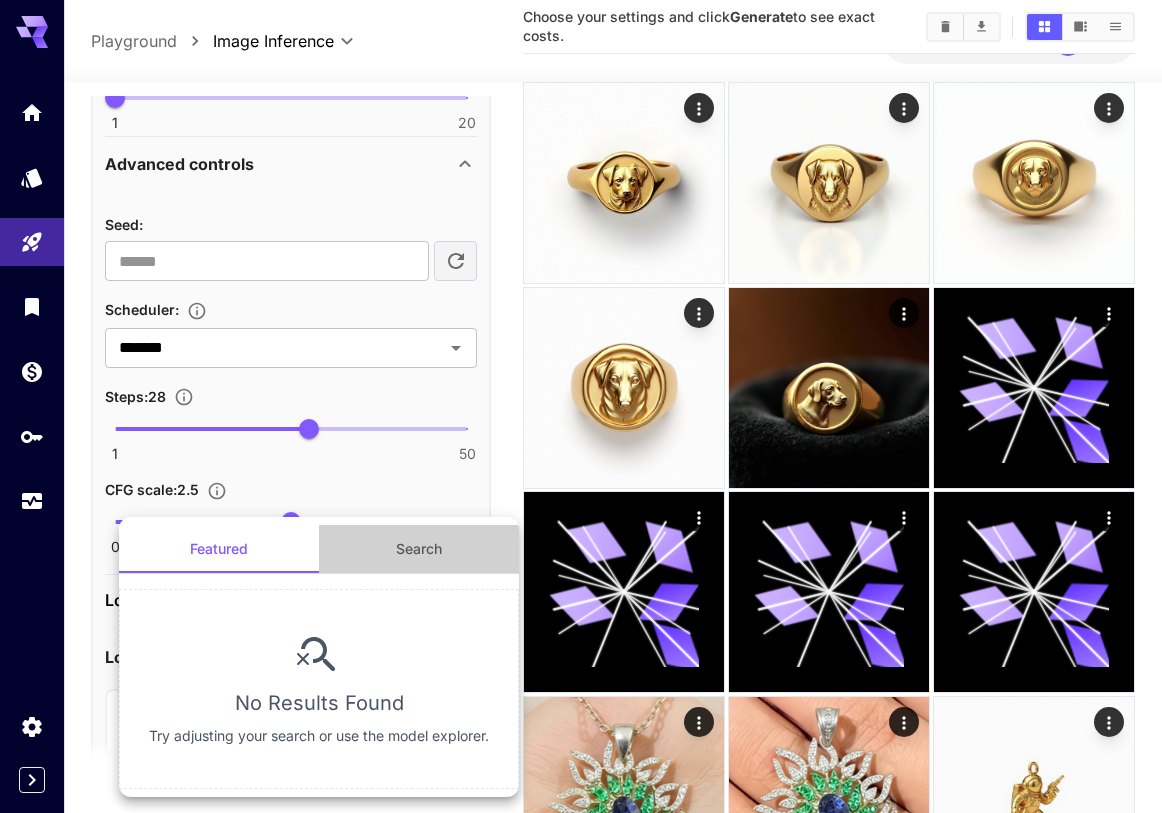 click on "Search" at bounding box center [419, 549] 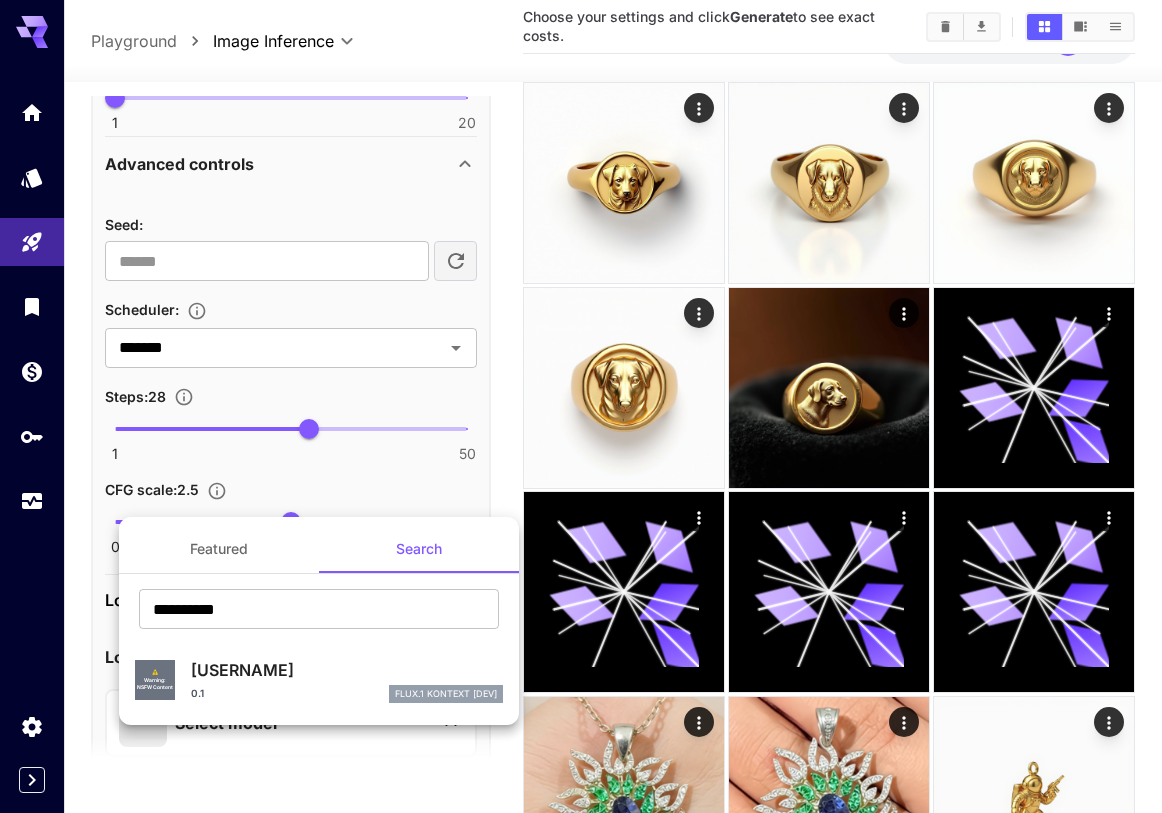 click on "[USERNAME]" at bounding box center (347, 670) 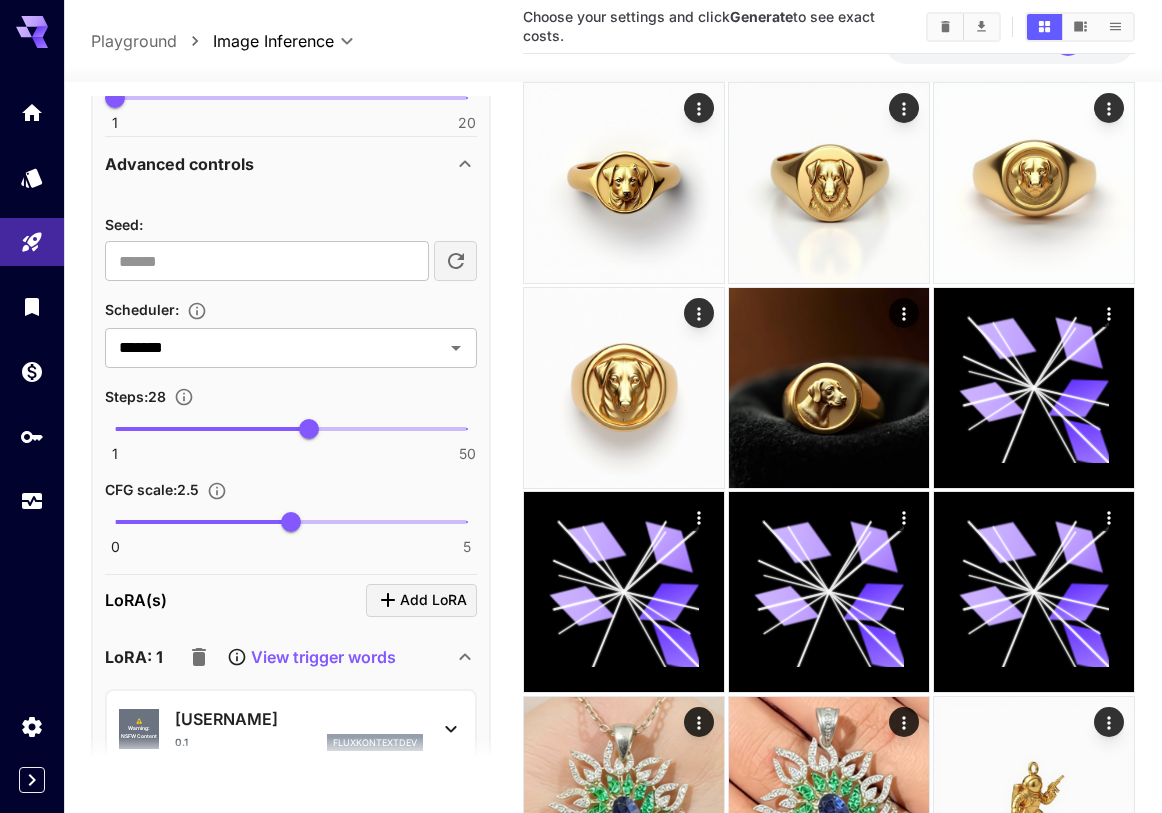scroll, scrollTop: 1100, scrollLeft: 0, axis: vertical 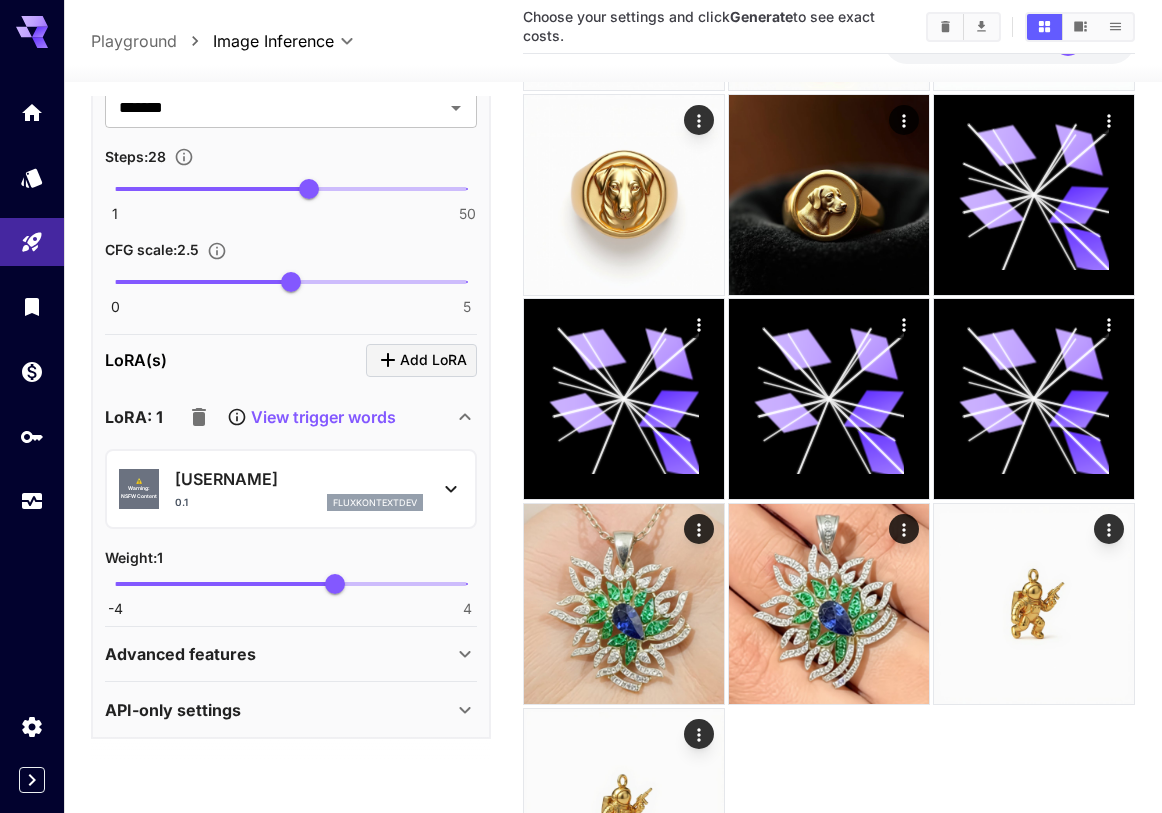 click on "Advanced features" at bounding box center (279, 654) 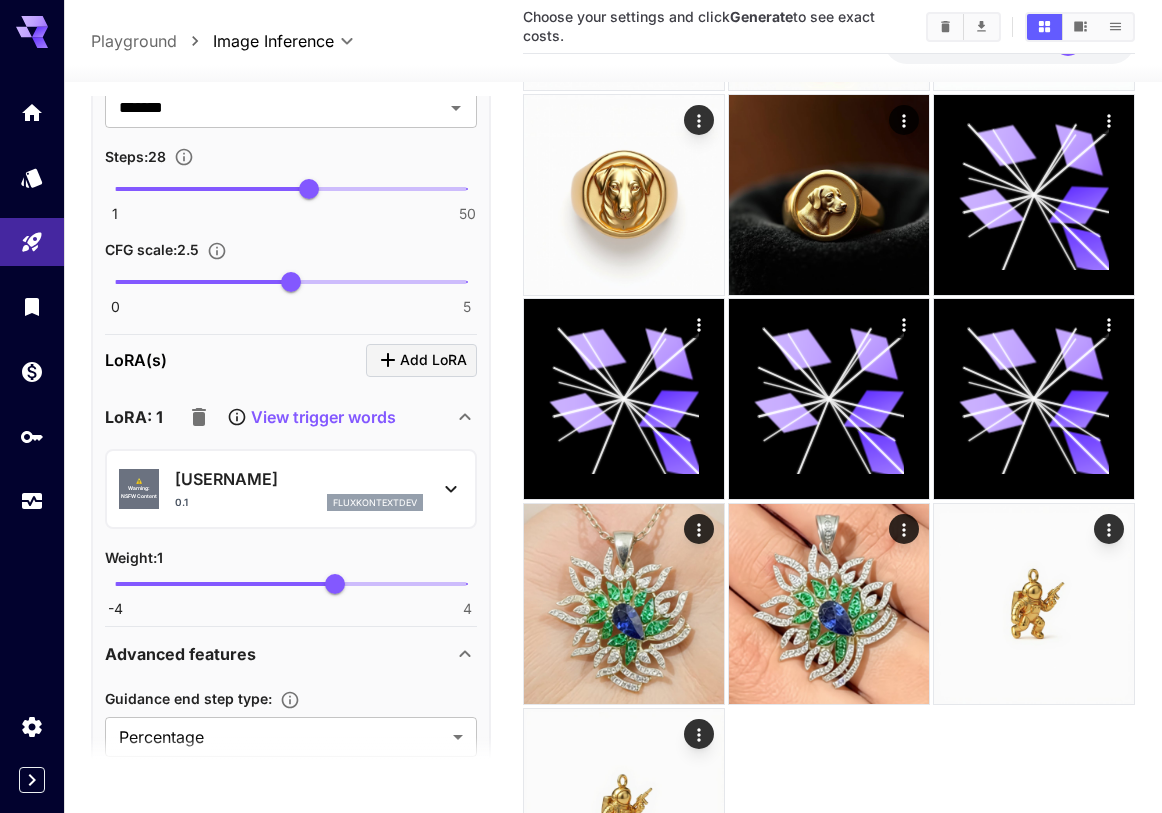 scroll, scrollTop: 1287, scrollLeft: 0, axis: vertical 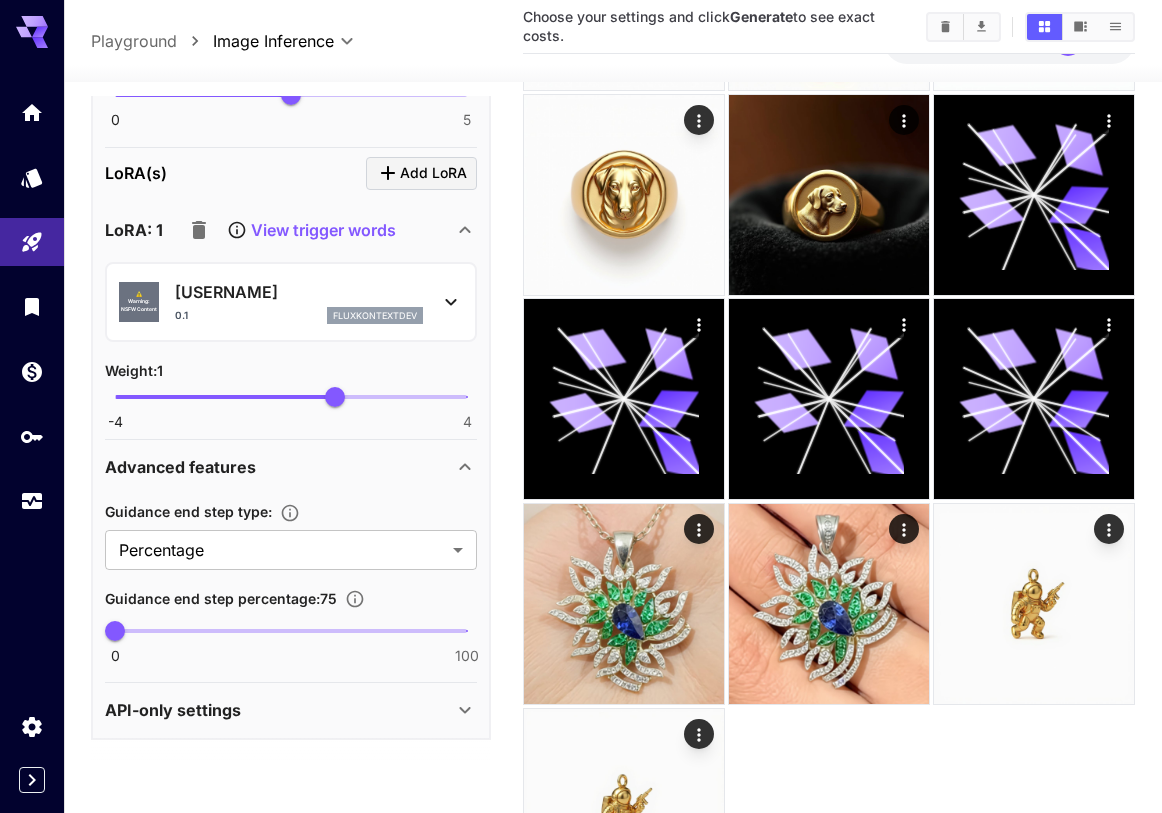 click on "Advanced features" at bounding box center [279, 467] 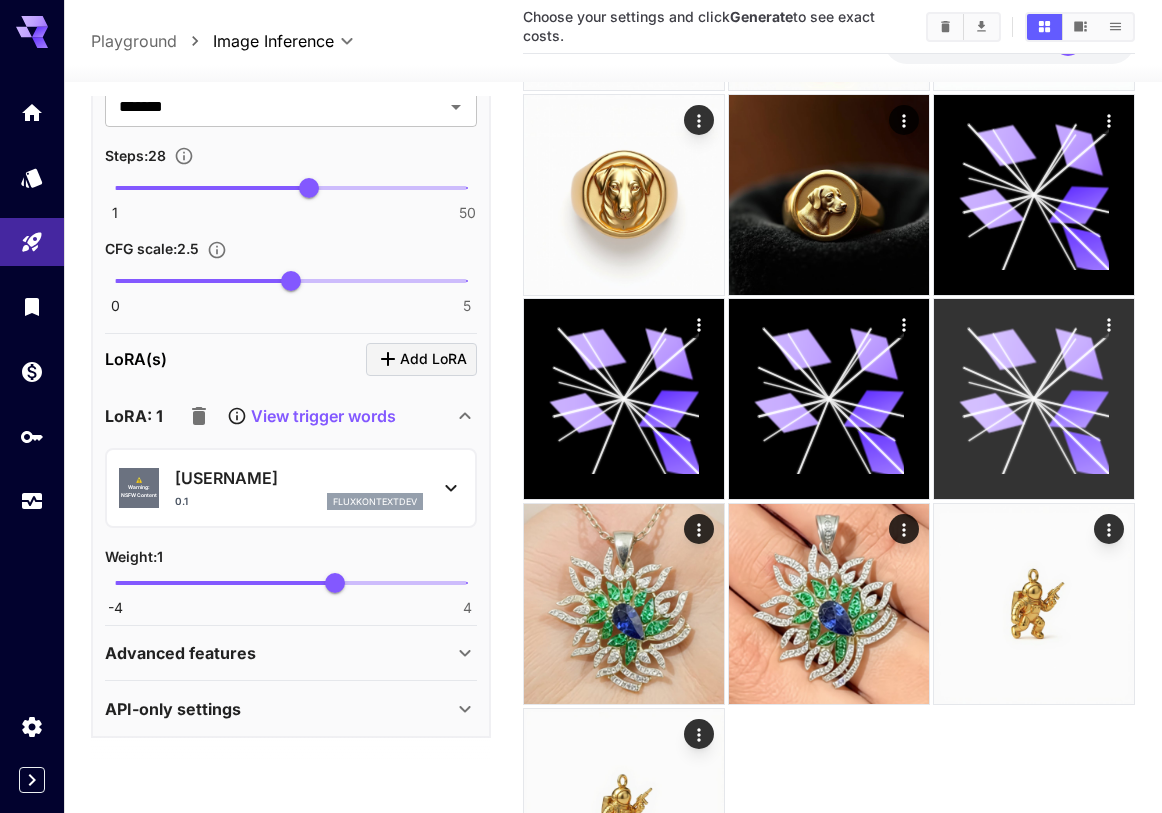 scroll, scrollTop: 1100, scrollLeft: 0, axis: vertical 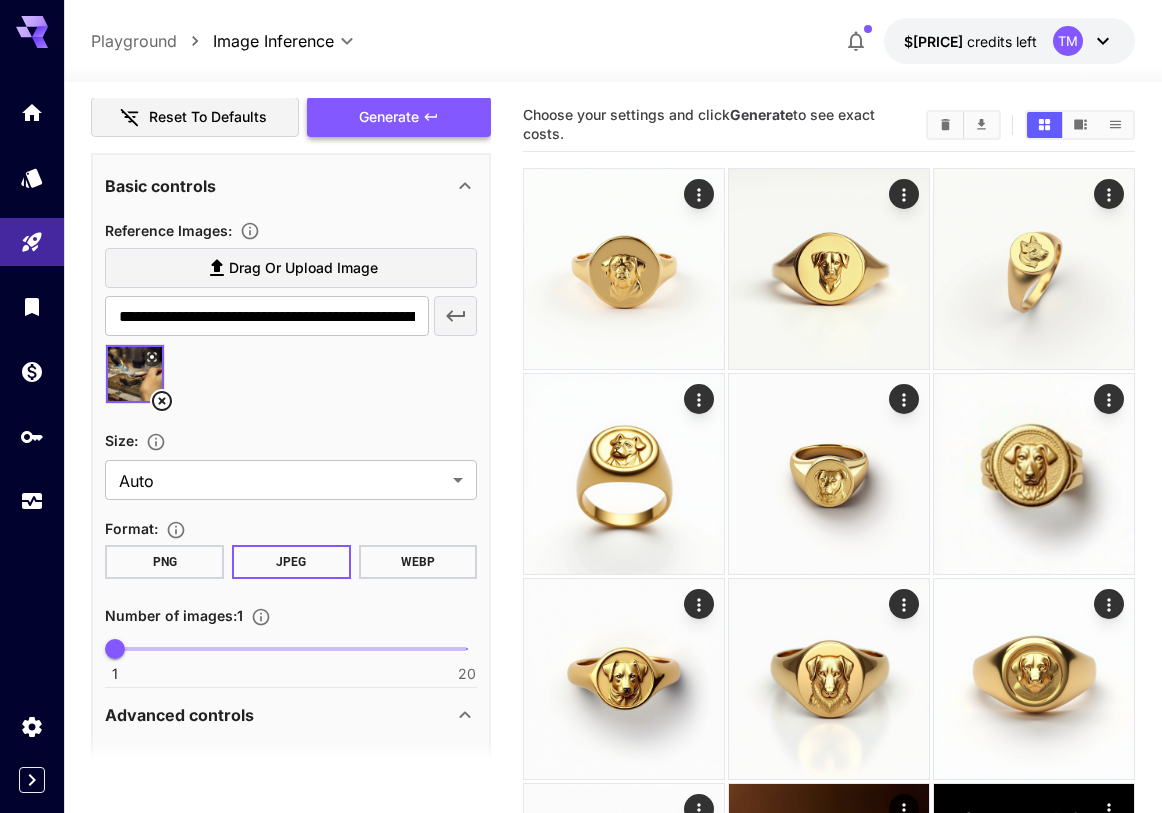 click on "Generate" at bounding box center (399, 117) 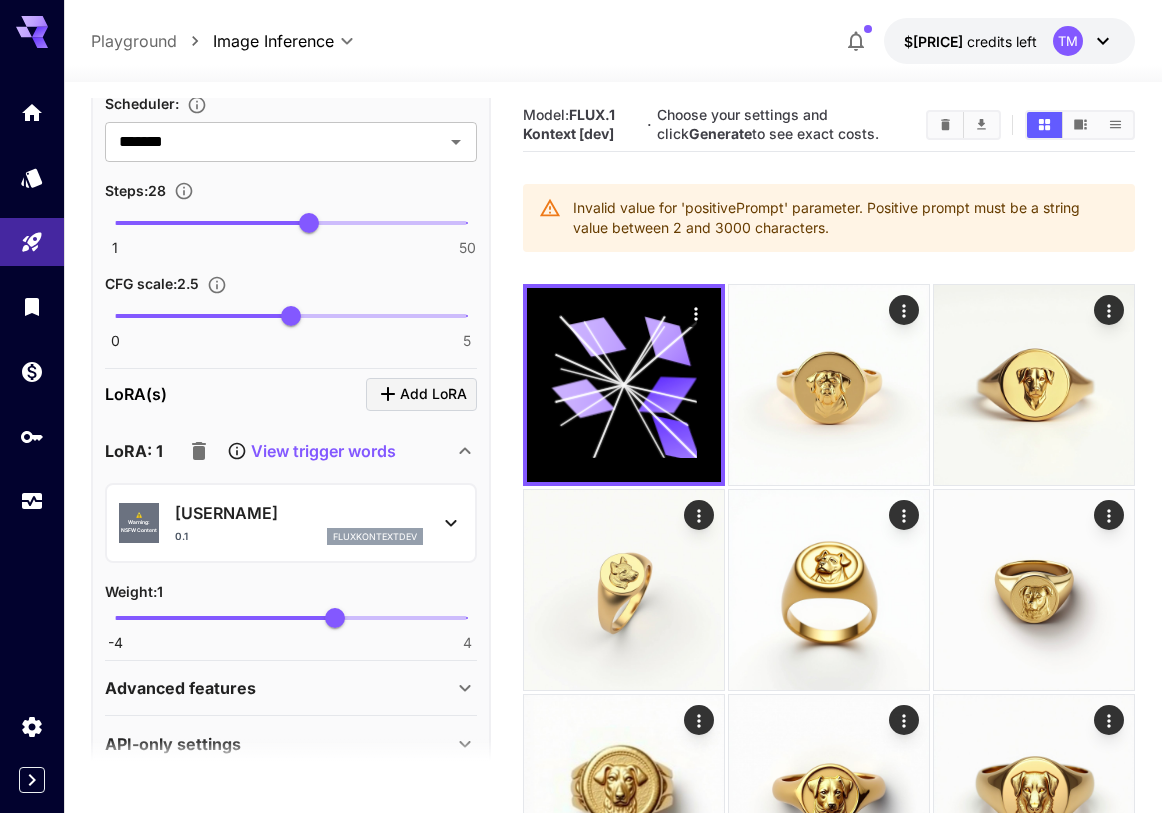 scroll, scrollTop: 1100, scrollLeft: 0, axis: vertical 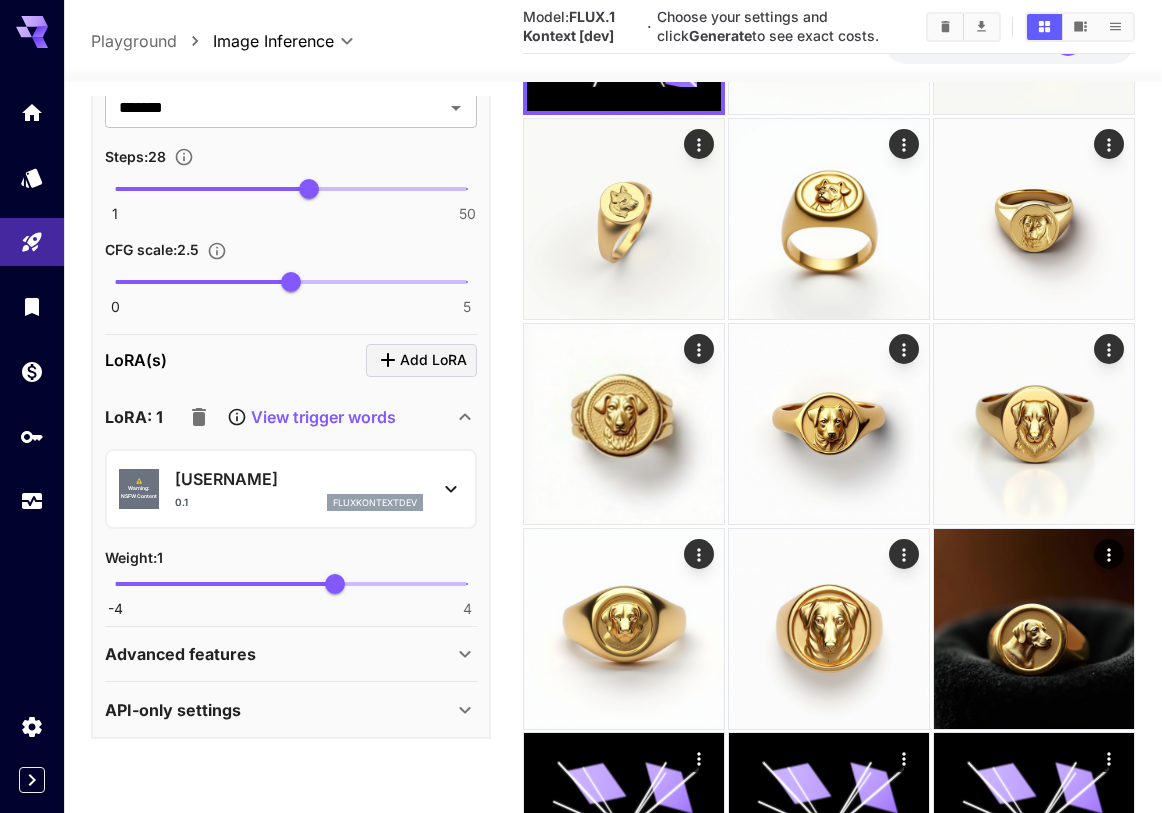 click on "Advanced features" at bounding box center (279, 654) 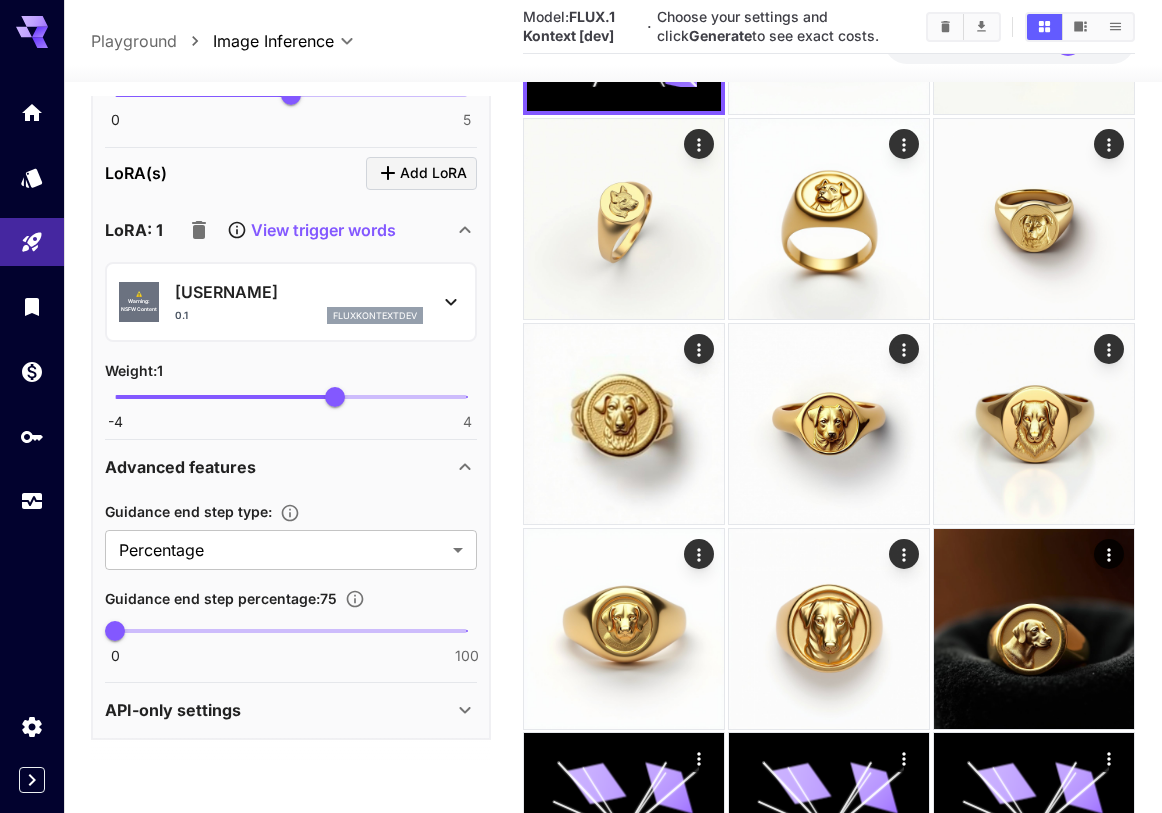 click on "API-only settings" at bounding box center (279, 710) 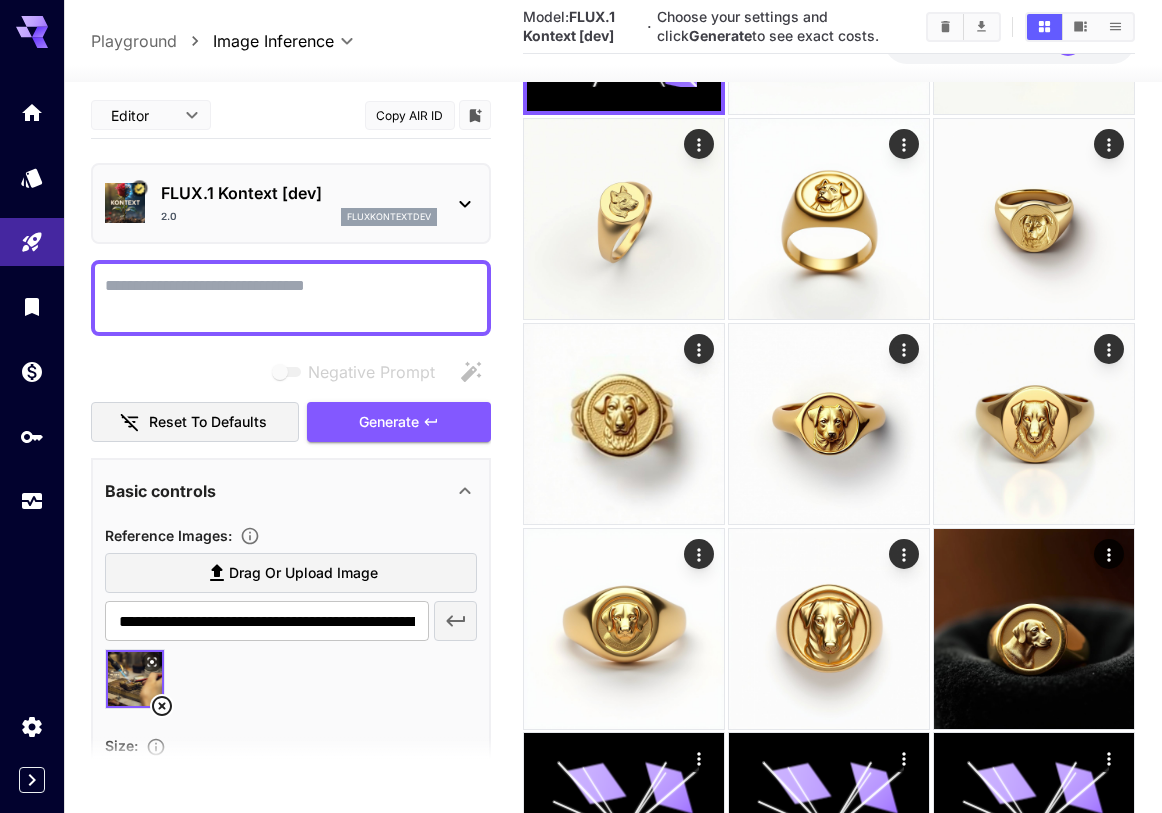 scroll, scrollTop: 0, scrollLeft: 0, axis: both 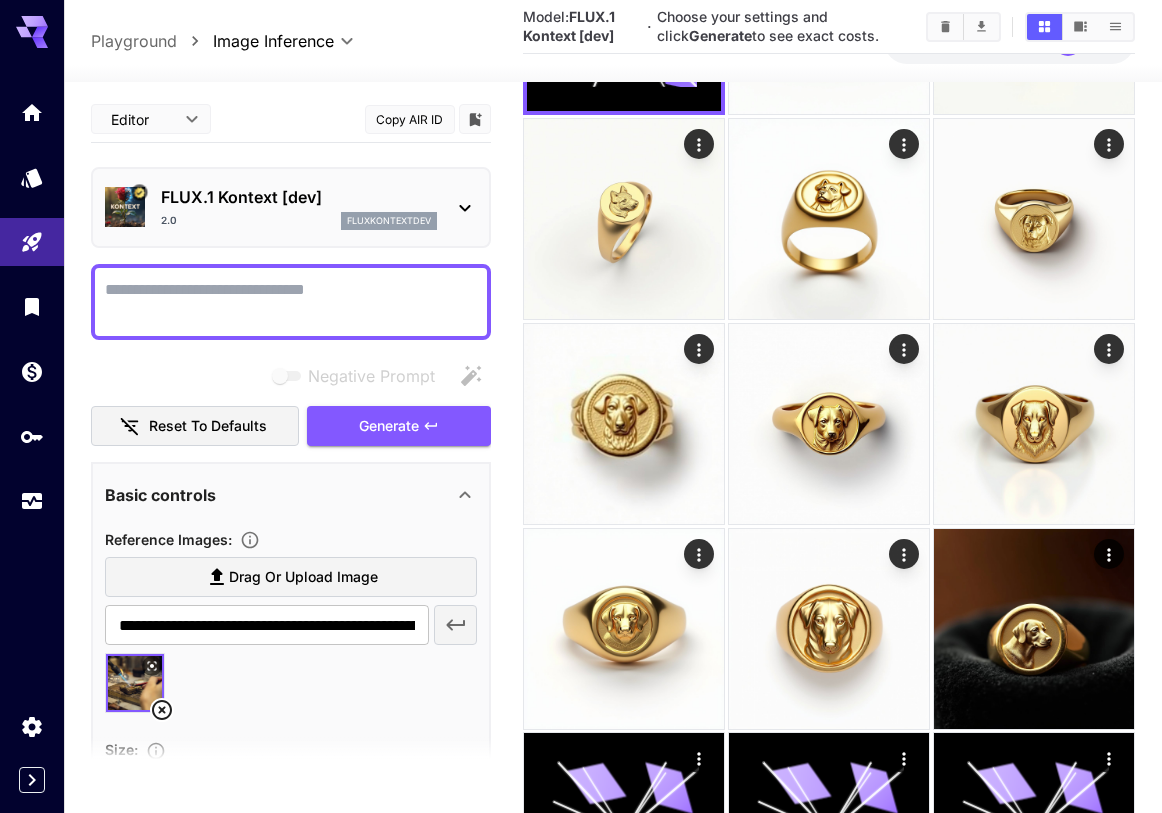 click at bounding box center [291, 302] 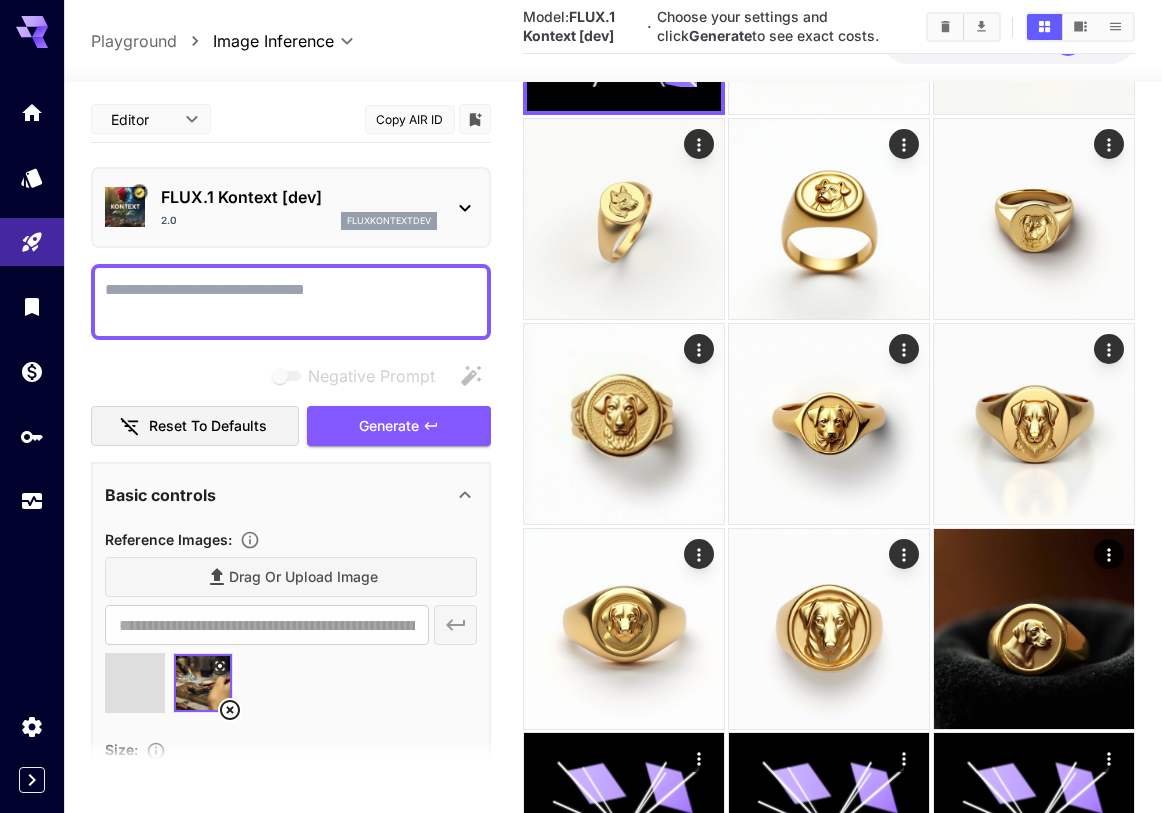 click at bounding box center (291, 302) 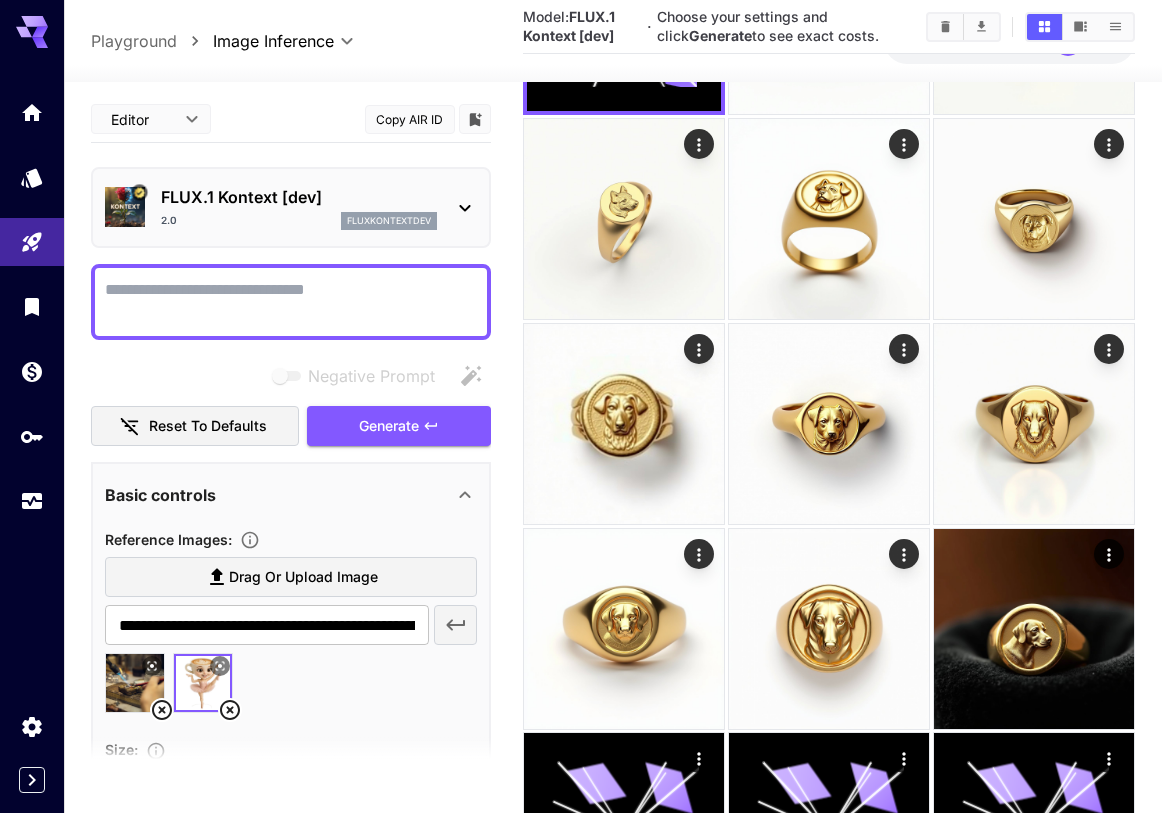 click on "Negative Prompt" at bounding box center [291, 302] 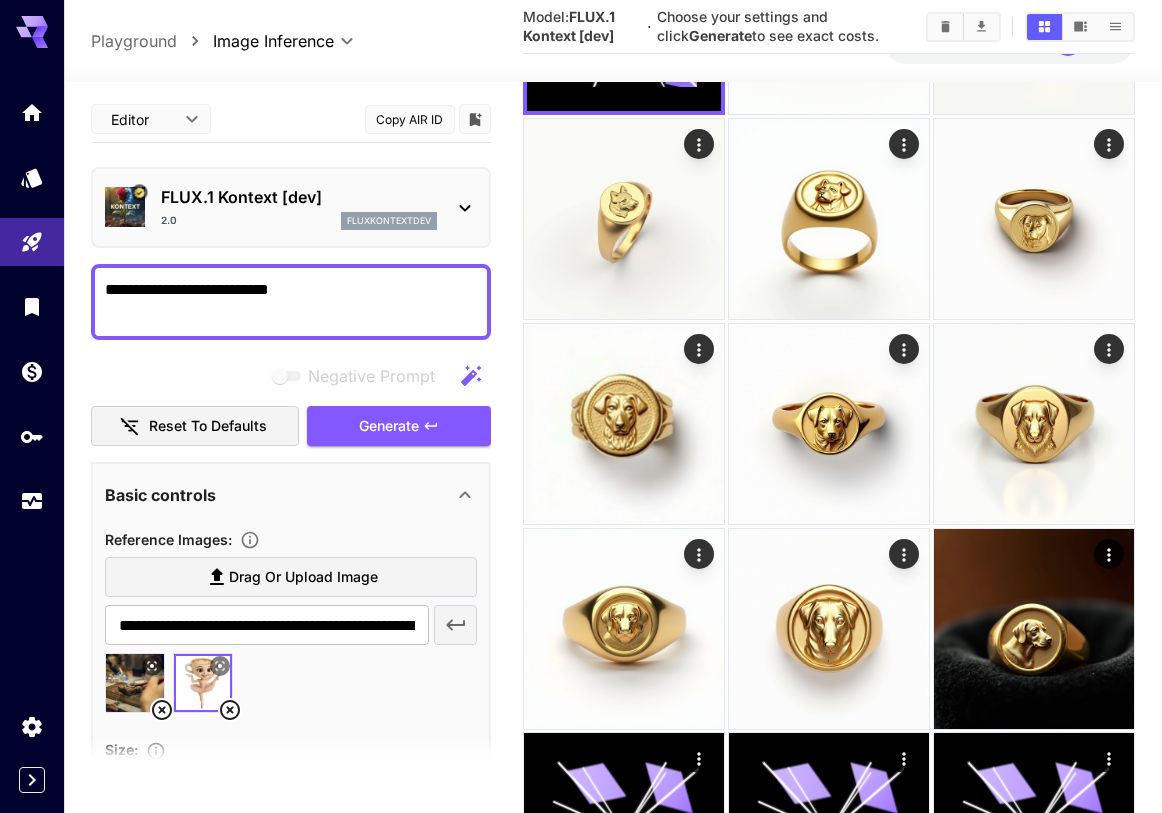 type on "**********" 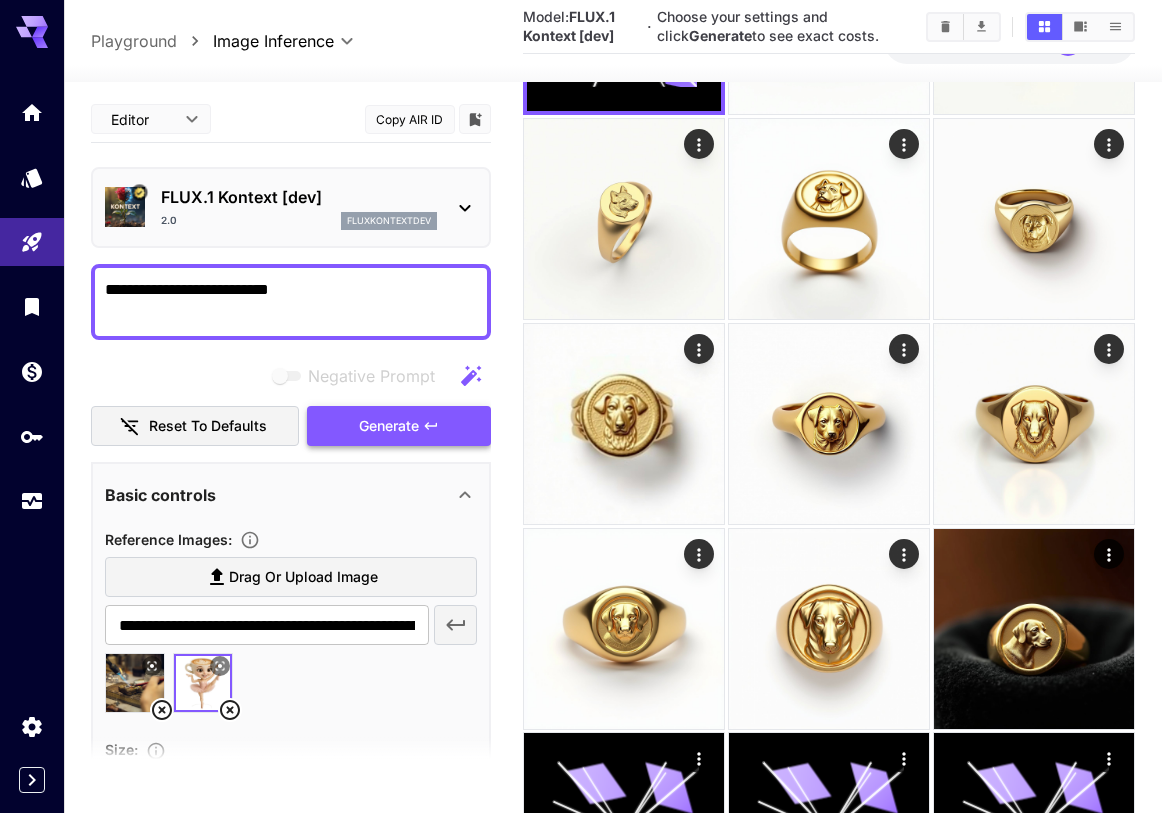 click on "Generate" at bounding box center [399, 426] 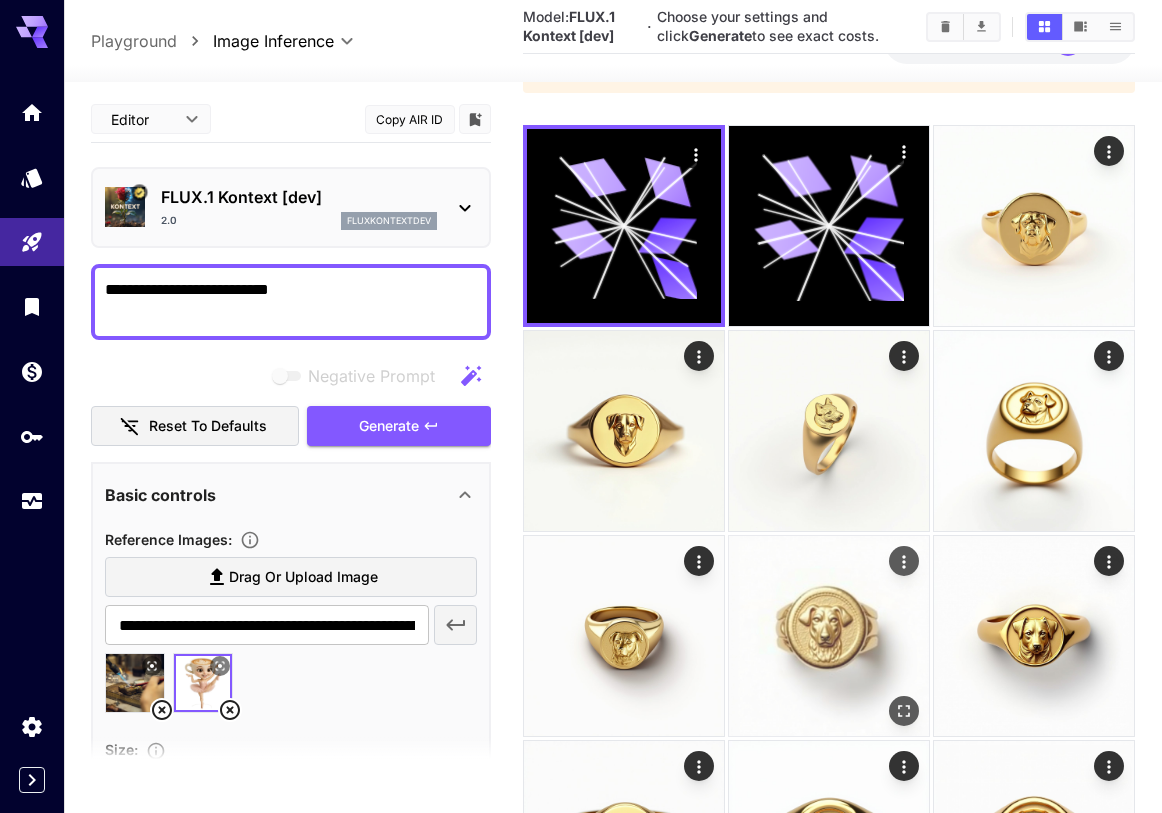 scroll, scrollTop: 0, scrollLeft: 0, axis: both 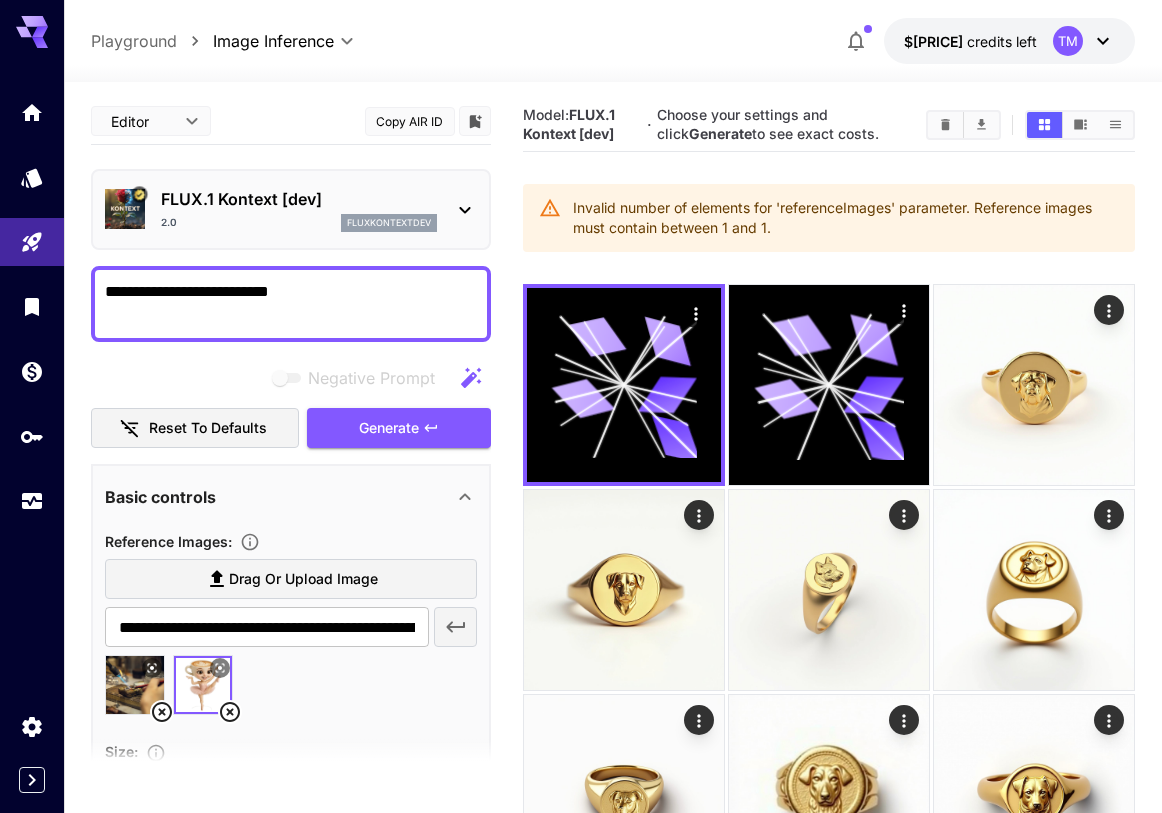 click at bounding box center (203, 685) 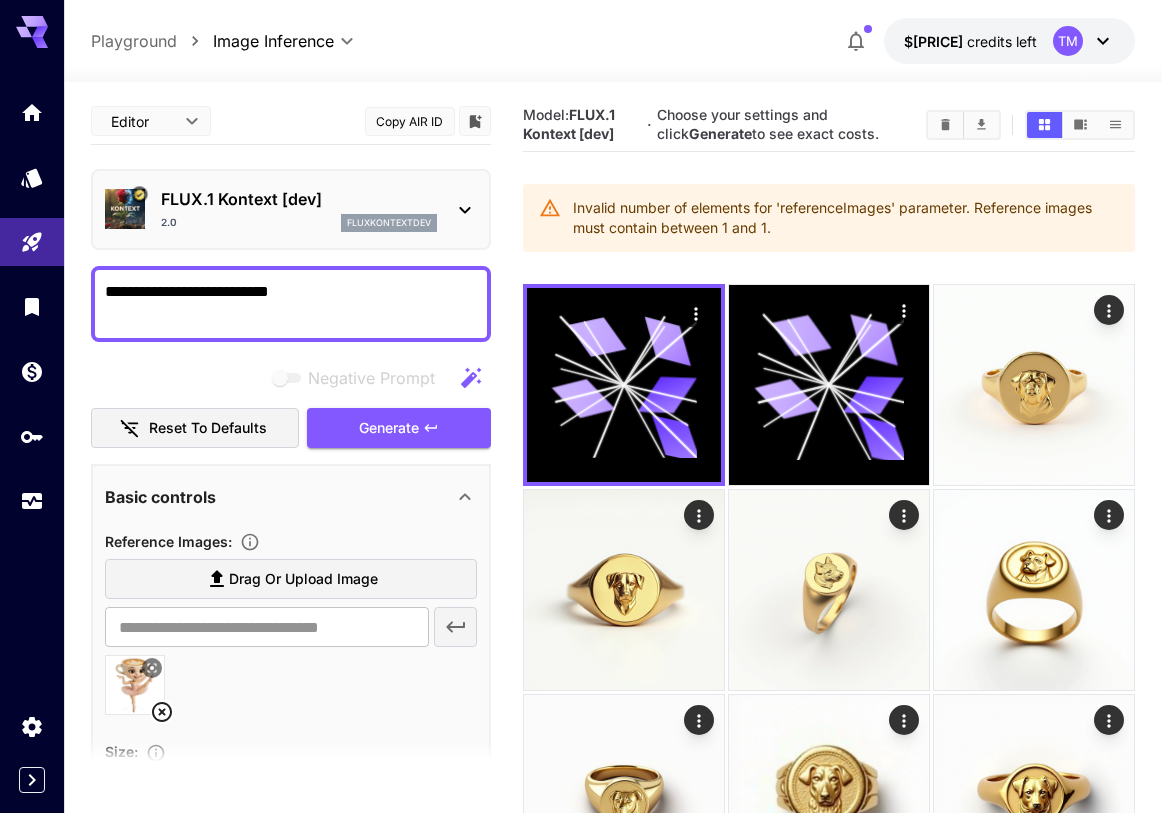 click at bounding box center (135, 685) 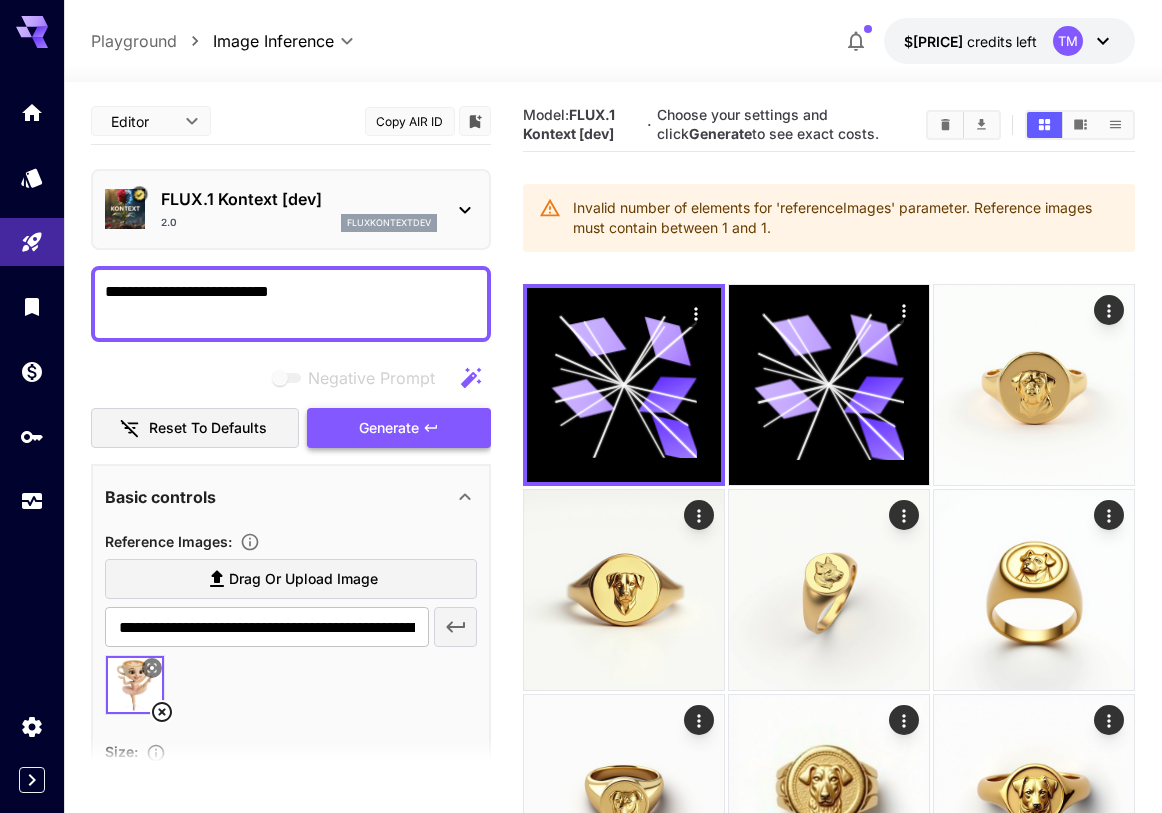 click on "Generate" at bounding box center [389, 428] 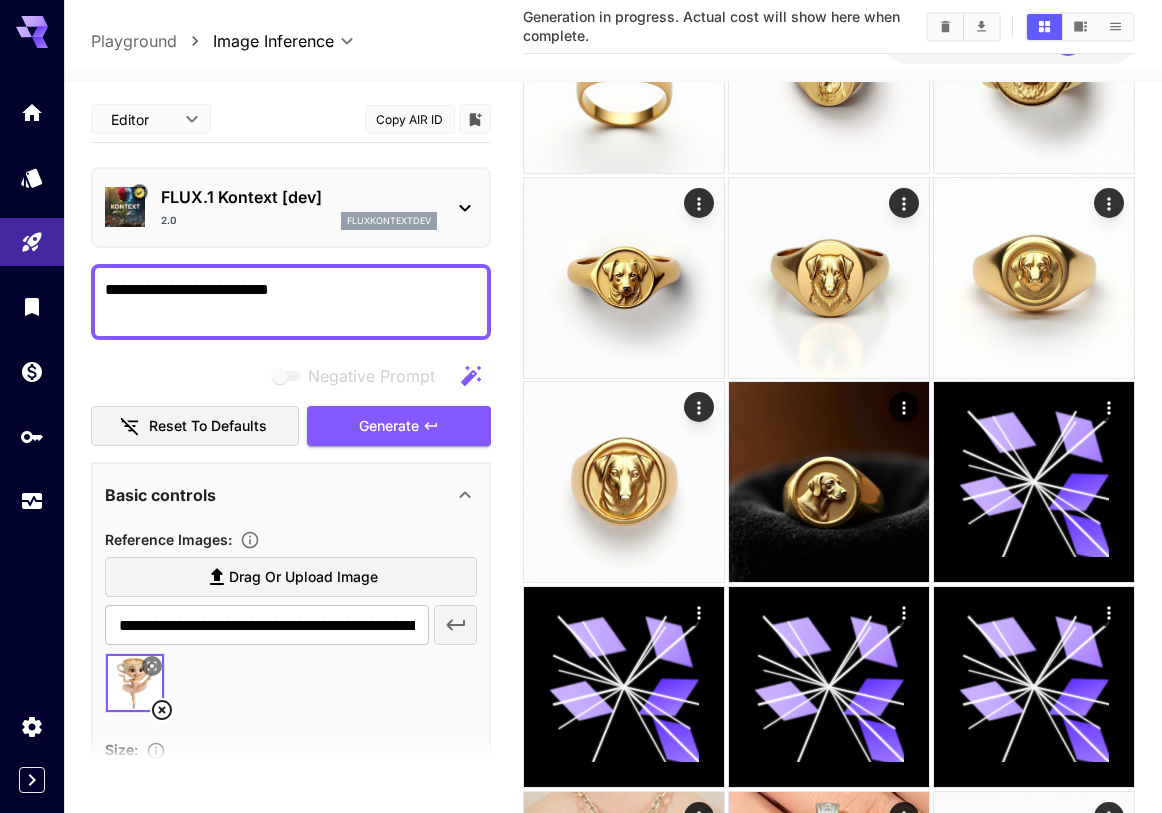 scroll, scrollTop: 1050, scrollLeft: 0, axis: vertical 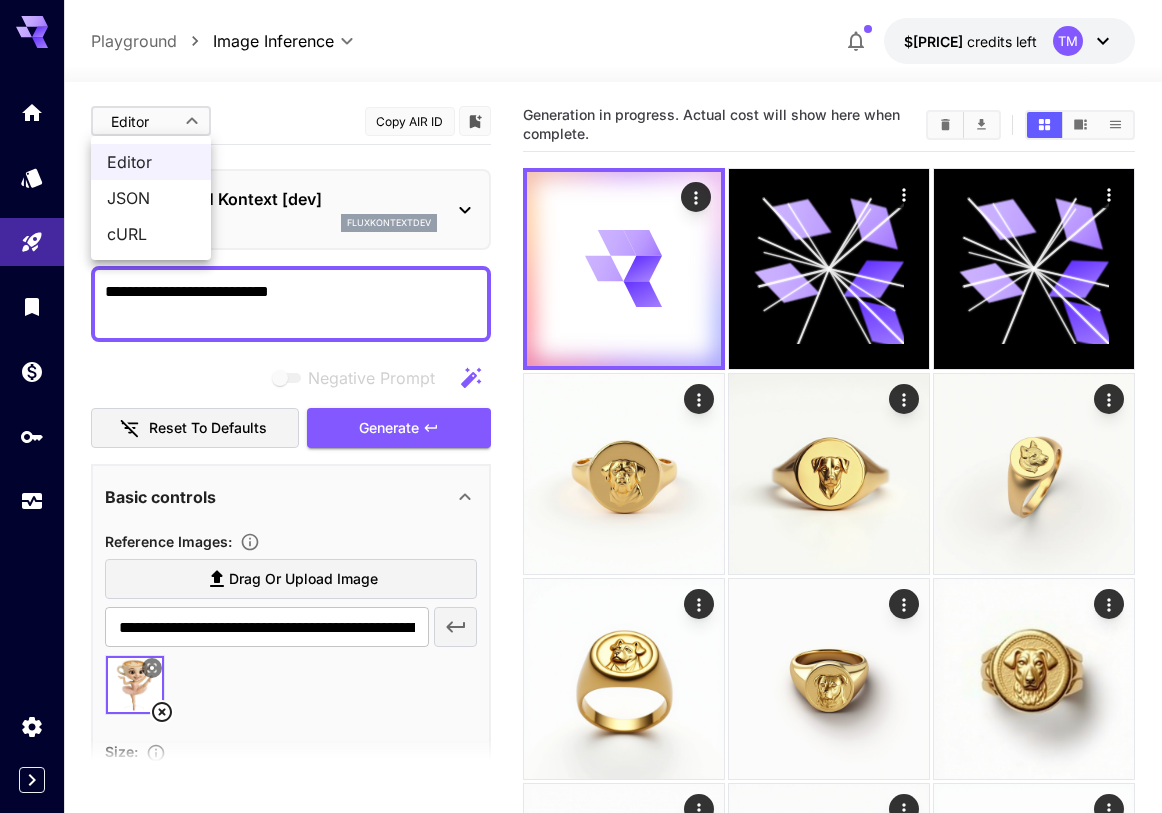 click on "**********" at bounding box center (581, 931) 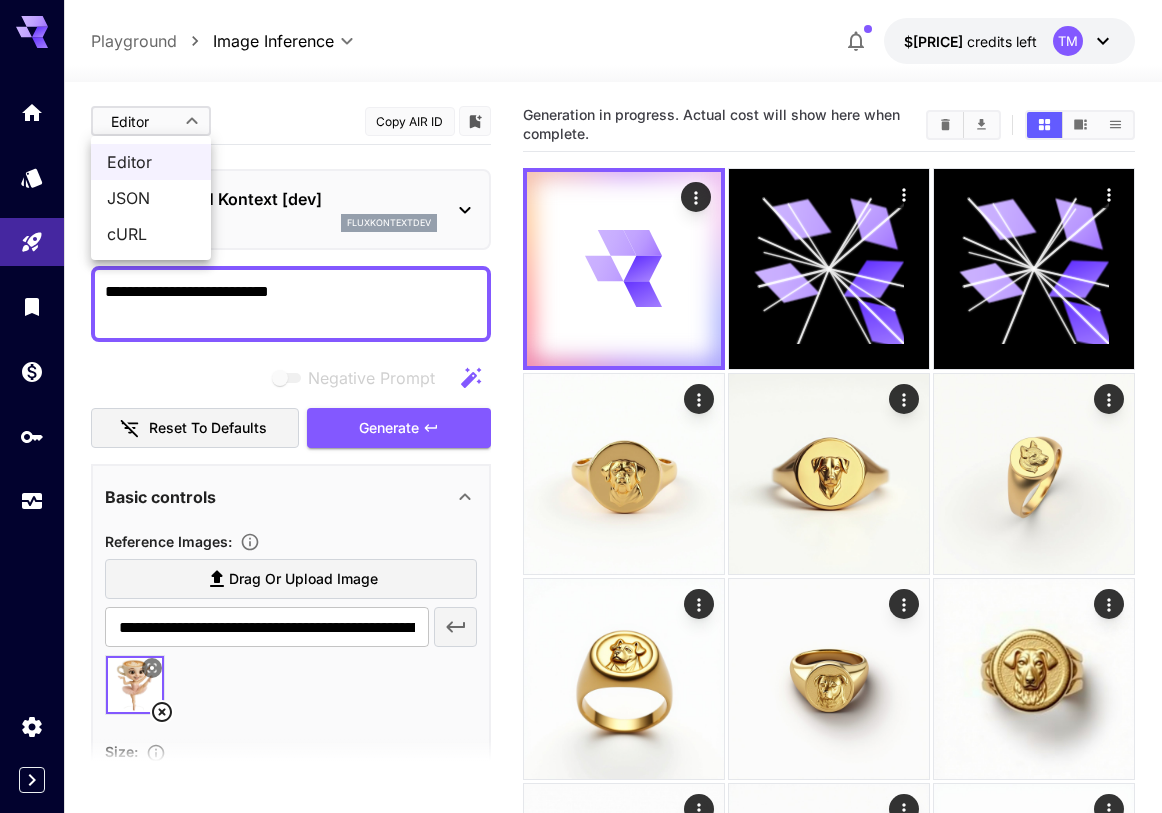 type on "****" 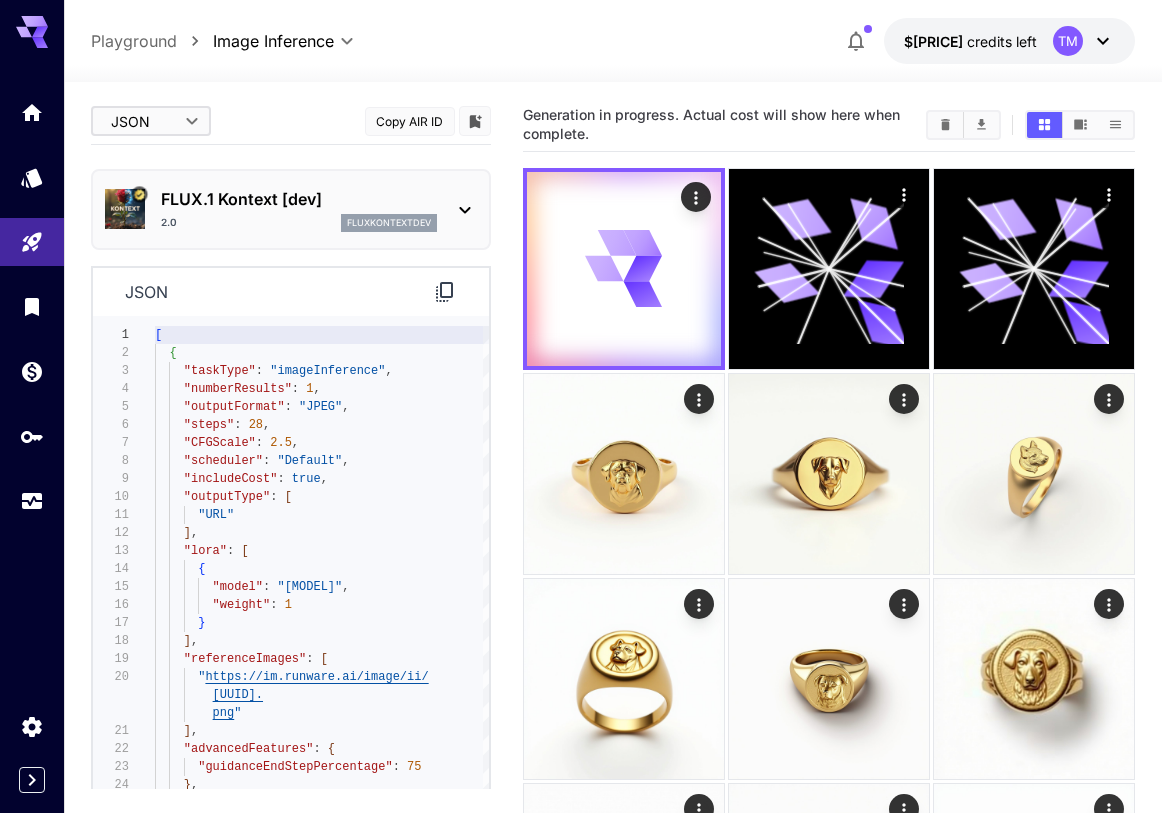click on "**********" at bounding box center (581, 931) 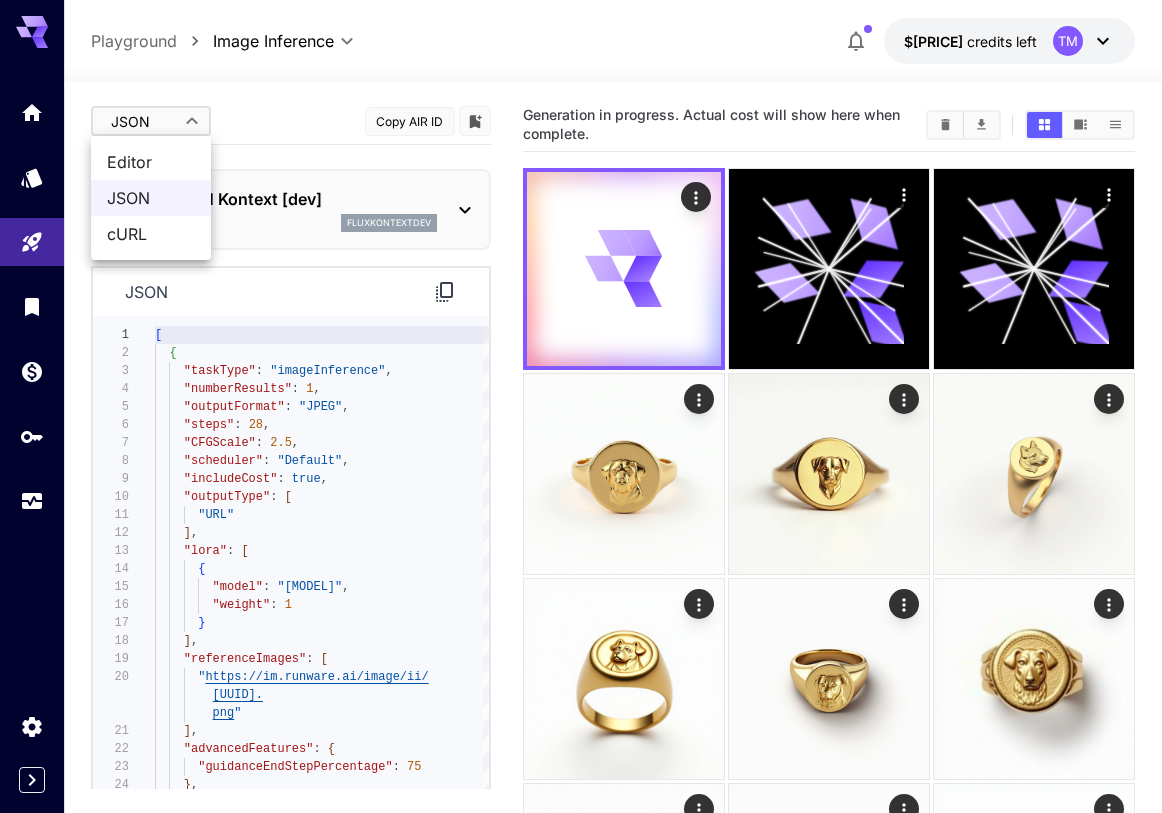 click at bounding box center [581, 406] 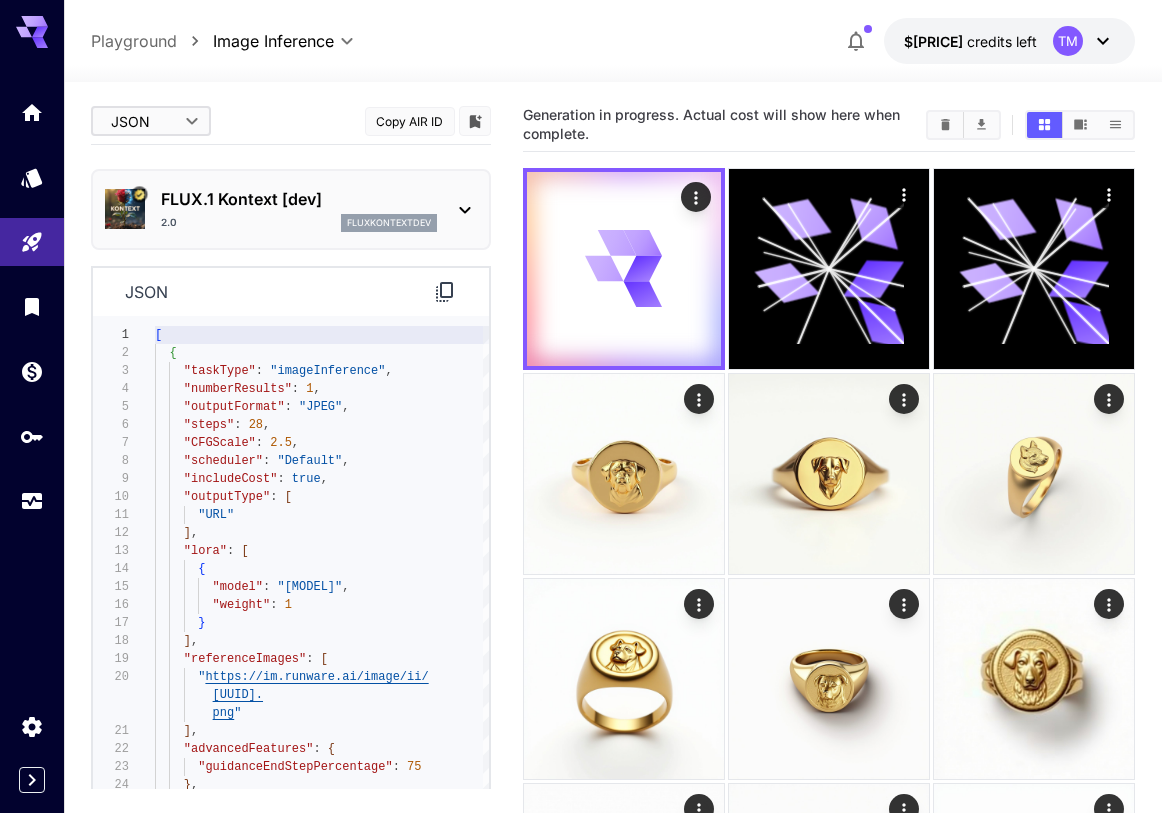 click 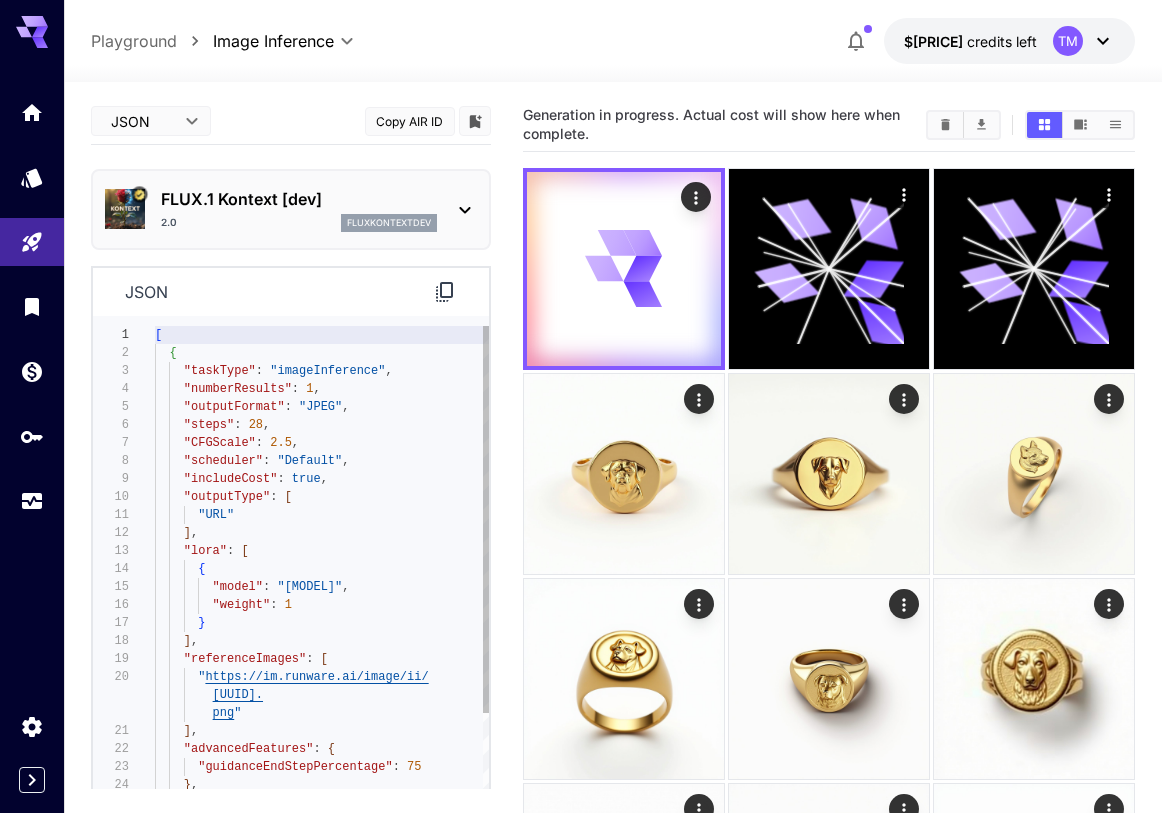 type on "**********" 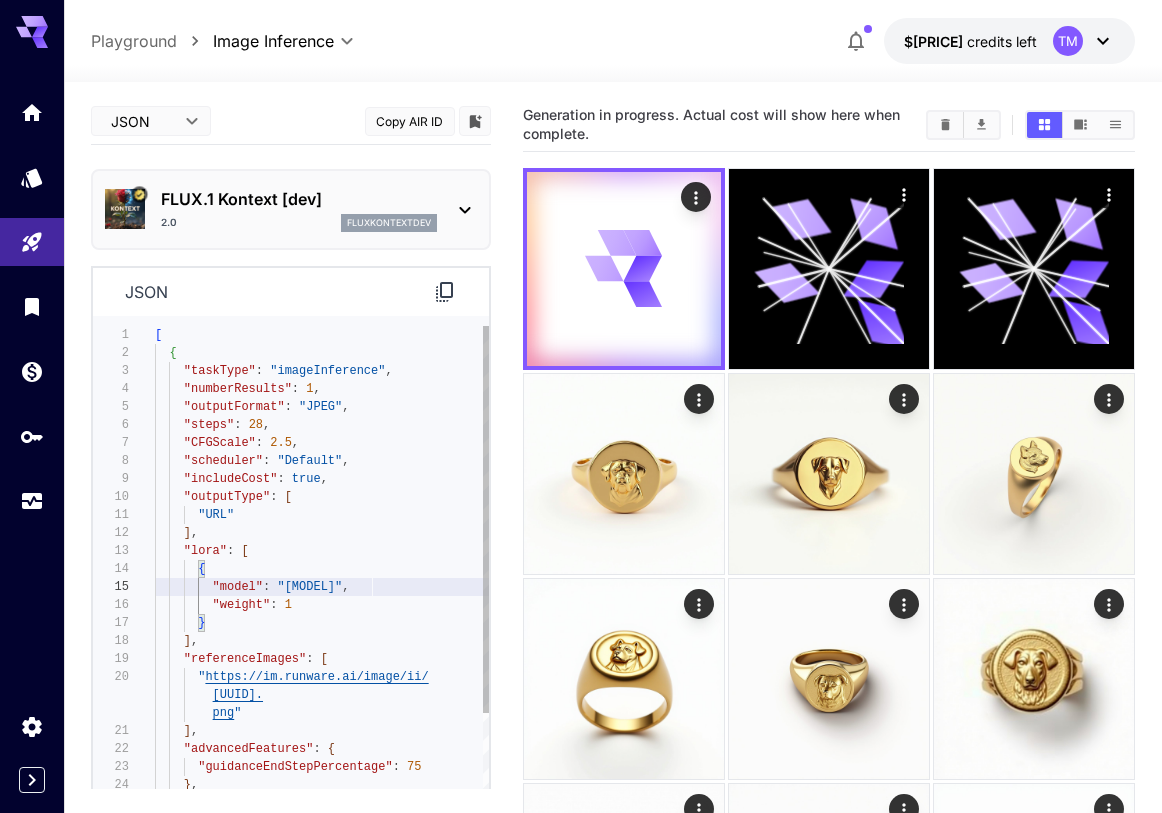 click on ""CFGScale" :   2.5 ,      "scheduler" :   "Default" ,      "includeCost" :   true ,      "outputType" :   [        "URL"      ] ,      "lora" :   [        {          "model" :   "[MODEL]" ,          "weight" :   1        }      ] ,      "referenceImages" :   [        " https://im.runware.ai/image/ii/          [UUID].          png "      ] ,      "advancedFeatures" :   {        "guidanceEndStepPercentage" :   75      } ,      "model" :   "[MODEL]" ,      "steps" :   28 ,      "outputFormat" :   "JPEG" ,      "numberResults" :   1 ,      "taskType" :   "imageInference" ,    {" at bounding box center [322, 623] 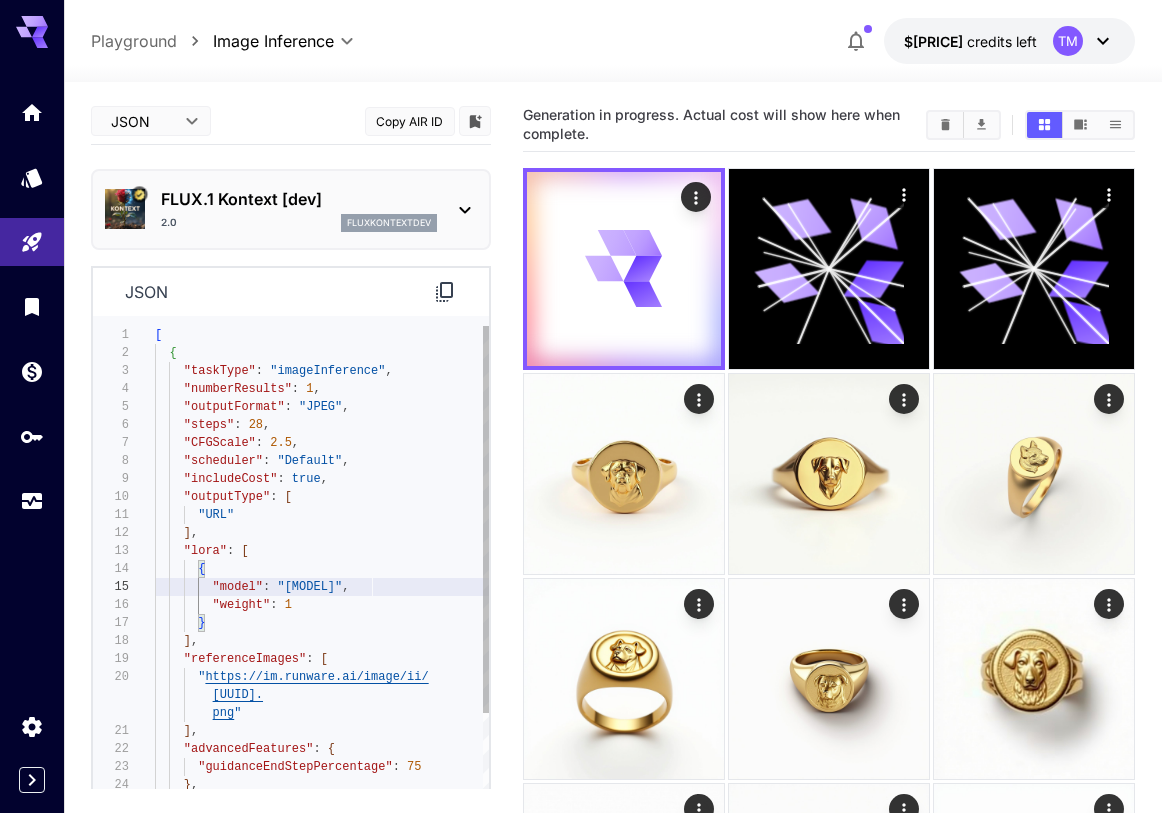 click on ""CFGScale" :   2.5 ,      "scheduler" :   "Default" ,      "includeCost" :   true ,      "outputType" :   [        "URL"      ] ,      "lora" :   [        {          "model" :   "[MODEL]" ,          "weight" :   1        }      ] ,      "referenceImages" :   [        " https://im.runware.ai/image/ii/          [UUID].          png "      ] ,      "advancedFeatures" :   {        "guidanceEndStepPercentage" :   75      } ,      "model" :   "[MODEL]" ,      "steps" :   28 ,      "outputFormat" :   "JPEG" ,      "numberResults" :   1 ,      "taskType" :   "imageInference" ,    {" at bounding box center [322, 623] 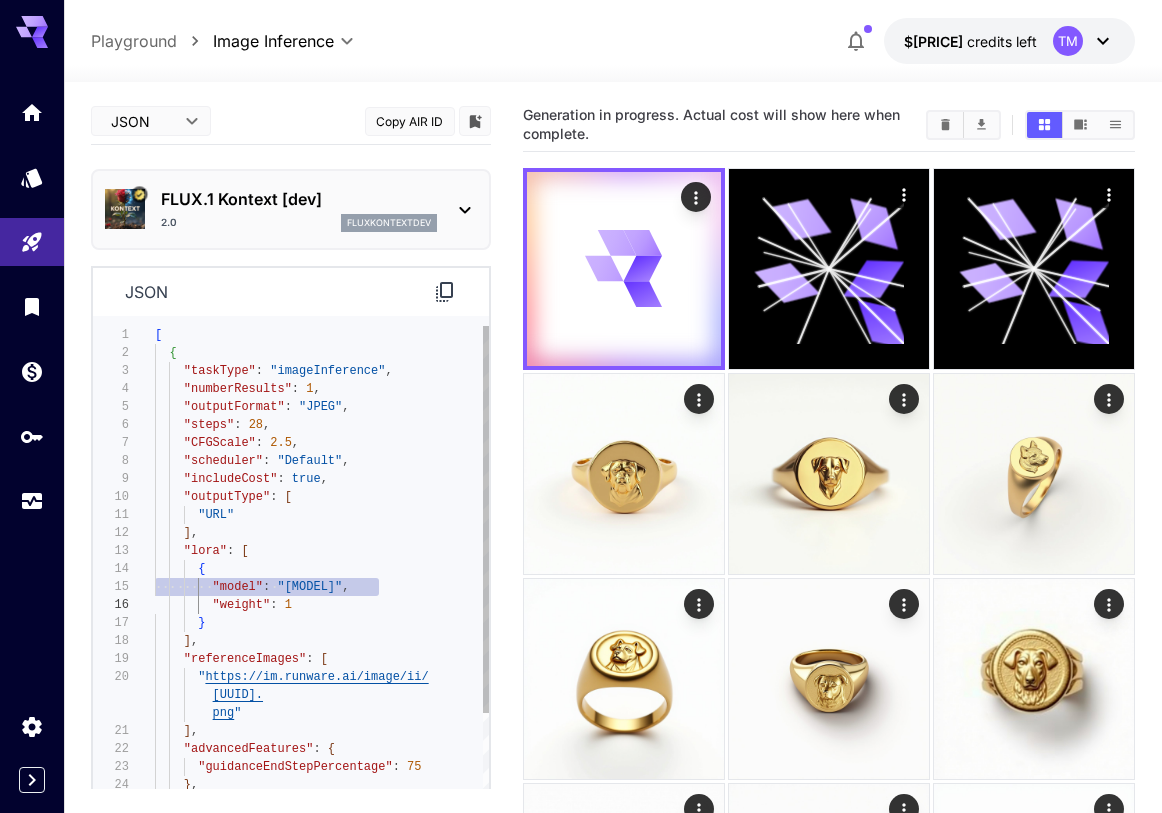 click on ""CFGScale" :   2.5 ,      "scheduler" :   "Default" ,      "includeCost" :   true ,      "outputType" :   [        "URL"      ] ,      "lora" :   [        {          "model" :   "[MODEL]" ,          "weight" :   1        }      ] ,      "referenceImages" :   [        " https://im.runware.ai/image/ii/          [UUID].          png "      ] ,      "advancedFeatures" :   {        "guidanceEndStepPercentage" :   75      } ,      "model" :   "[MODEL]" ,      "steps" :   28 ,      "outputFormat" :   "JPEG" ,      "numberResults" :   1 ,      "taskType" :   "imageInference" ,    {" at bounding box center (322, 623) 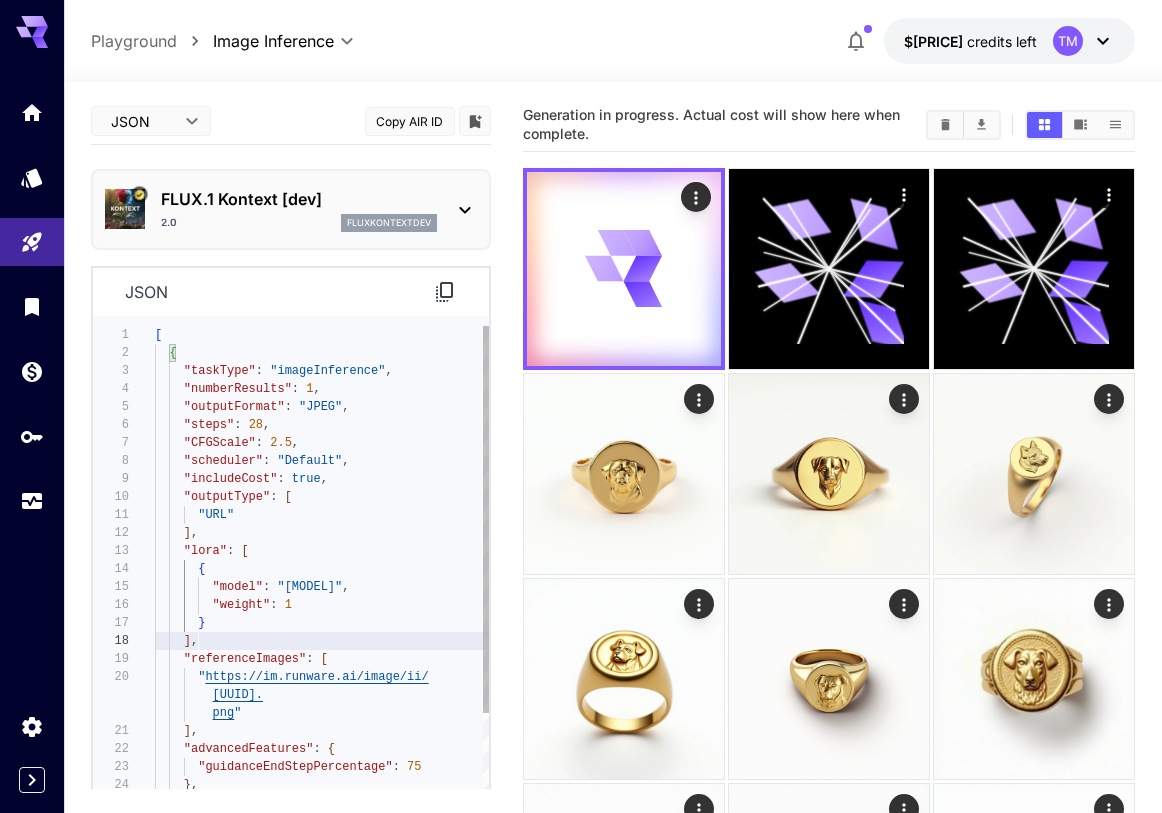 scroll, scrollTop: 126, scrollLeft: 0, axis: vertical 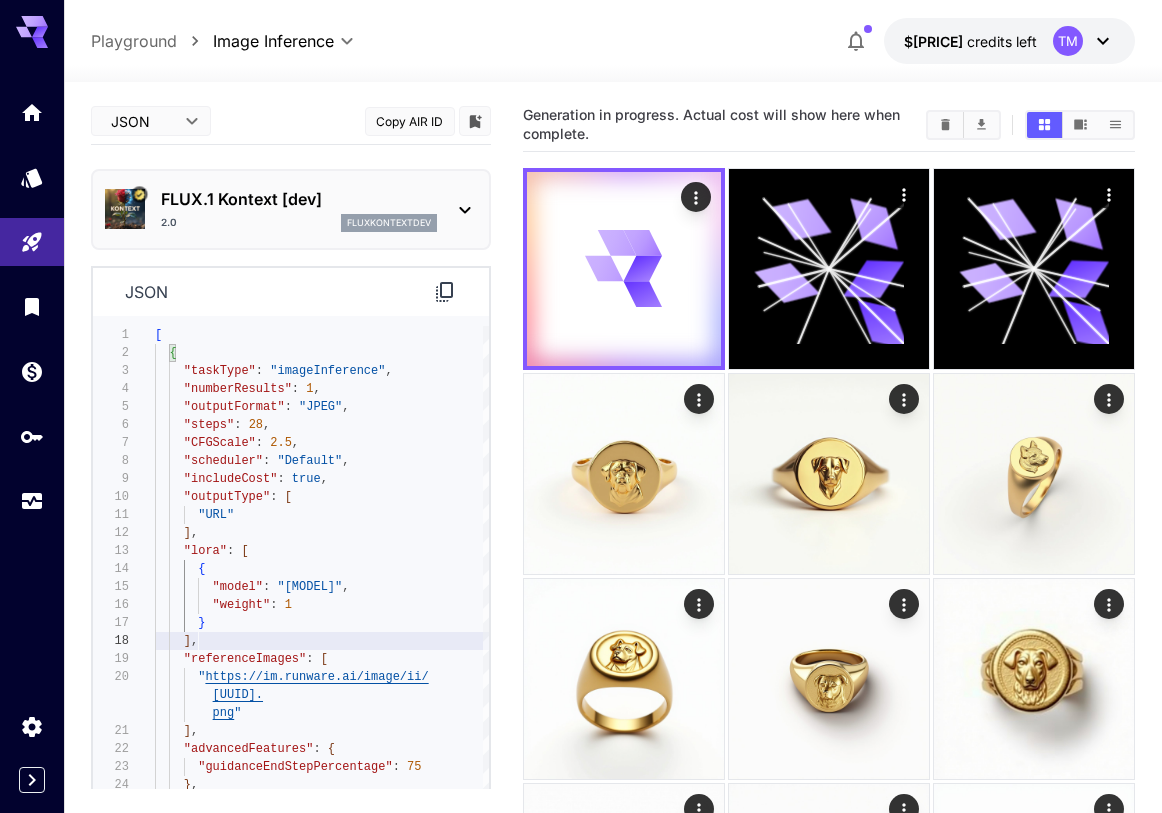 click 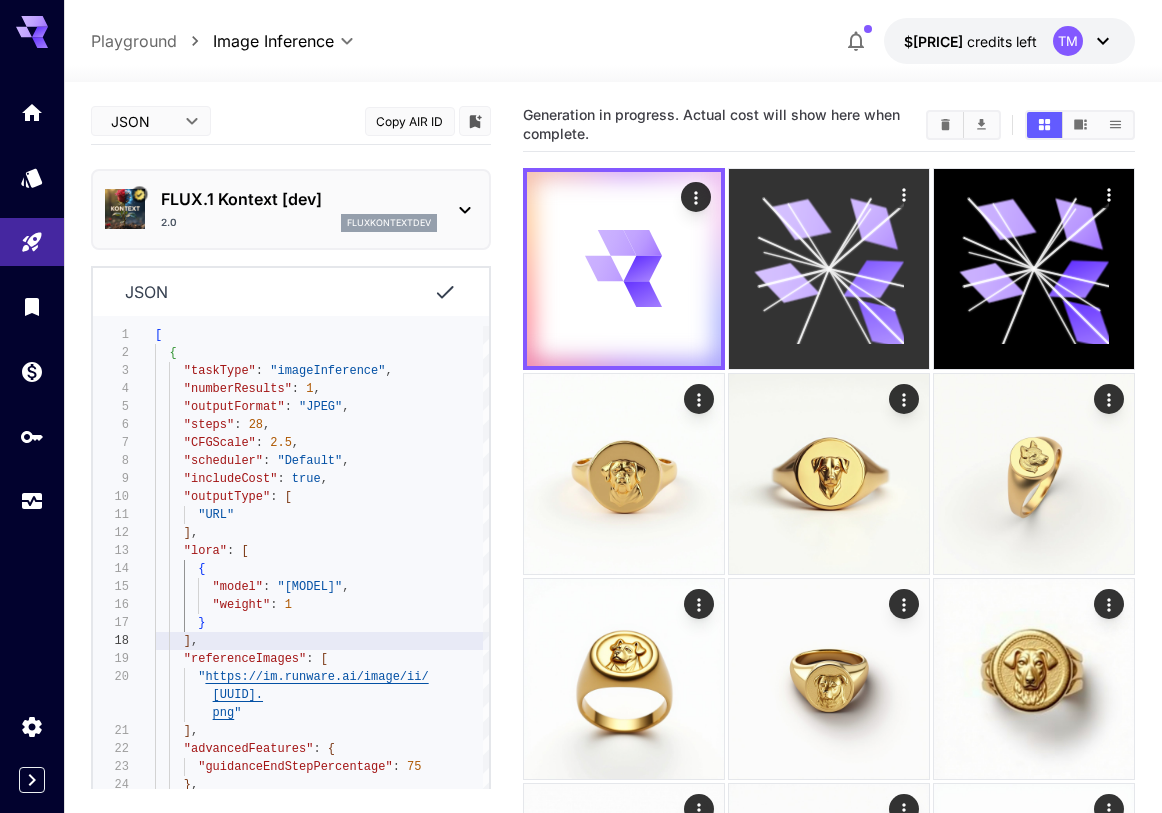 type 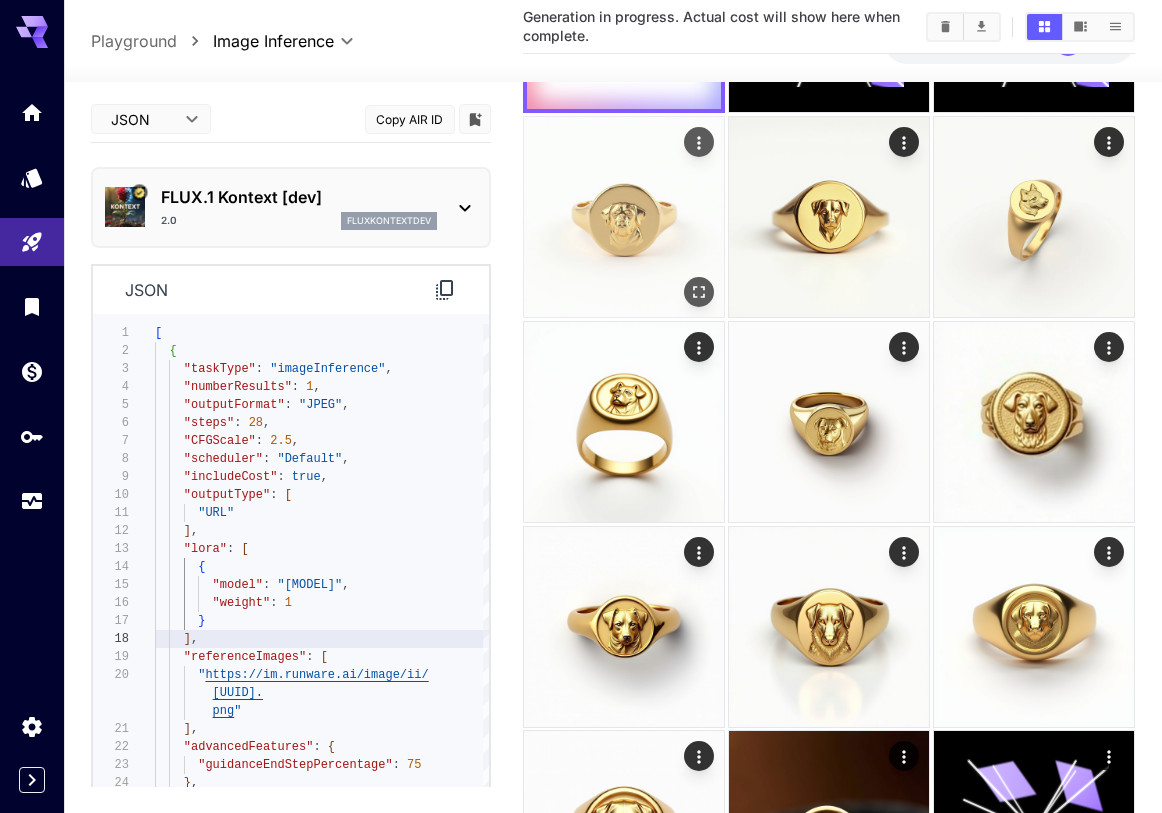 scroll, scrollTop: 0, scrollLeft: 0, axis: both 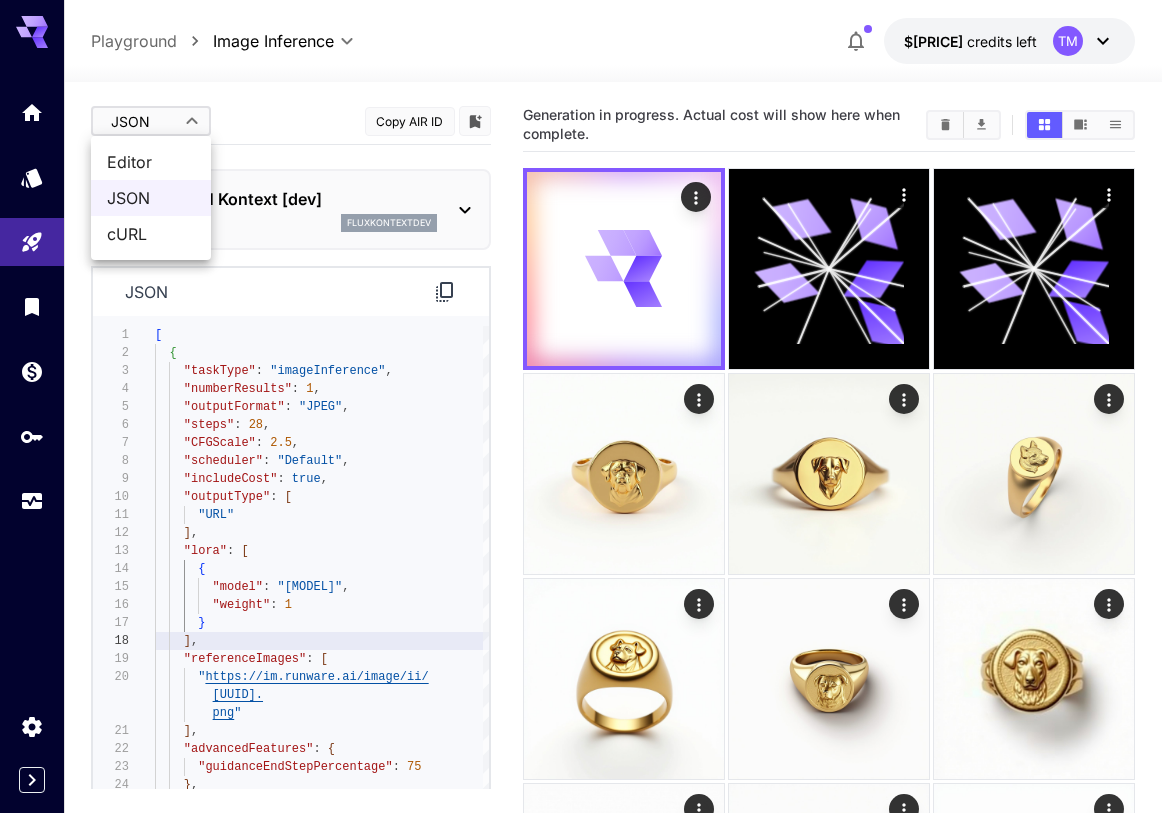 click on "**********" at bounding box center (581, 931) 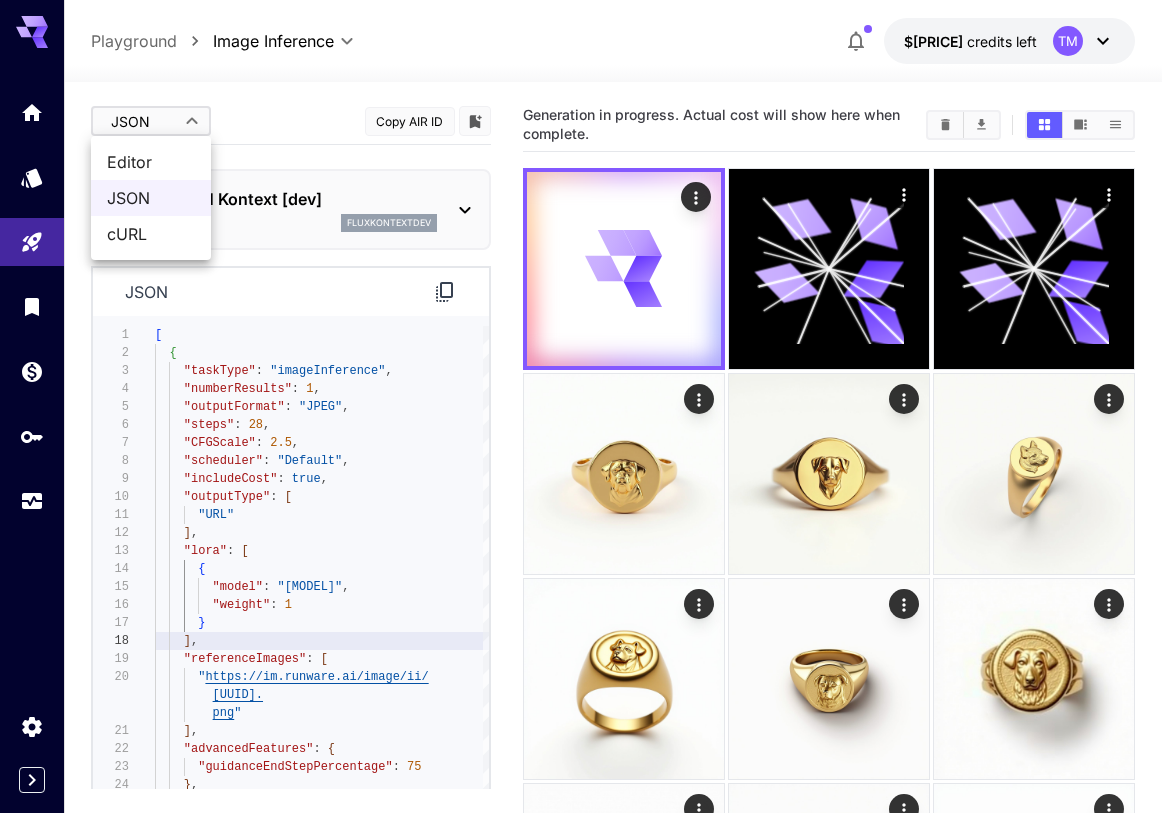 click at bounding box center [581, 406] 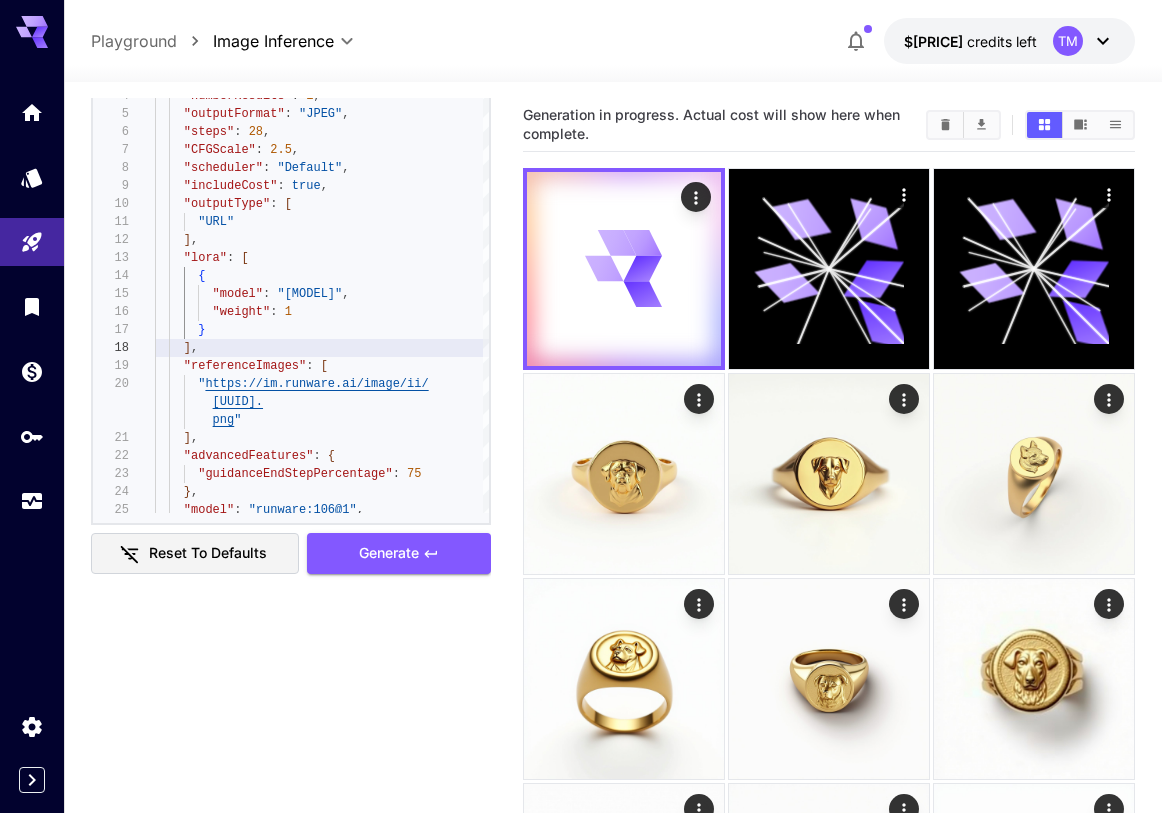 scroll, scrollTop: 0, scrollLeft: 0, axis: both 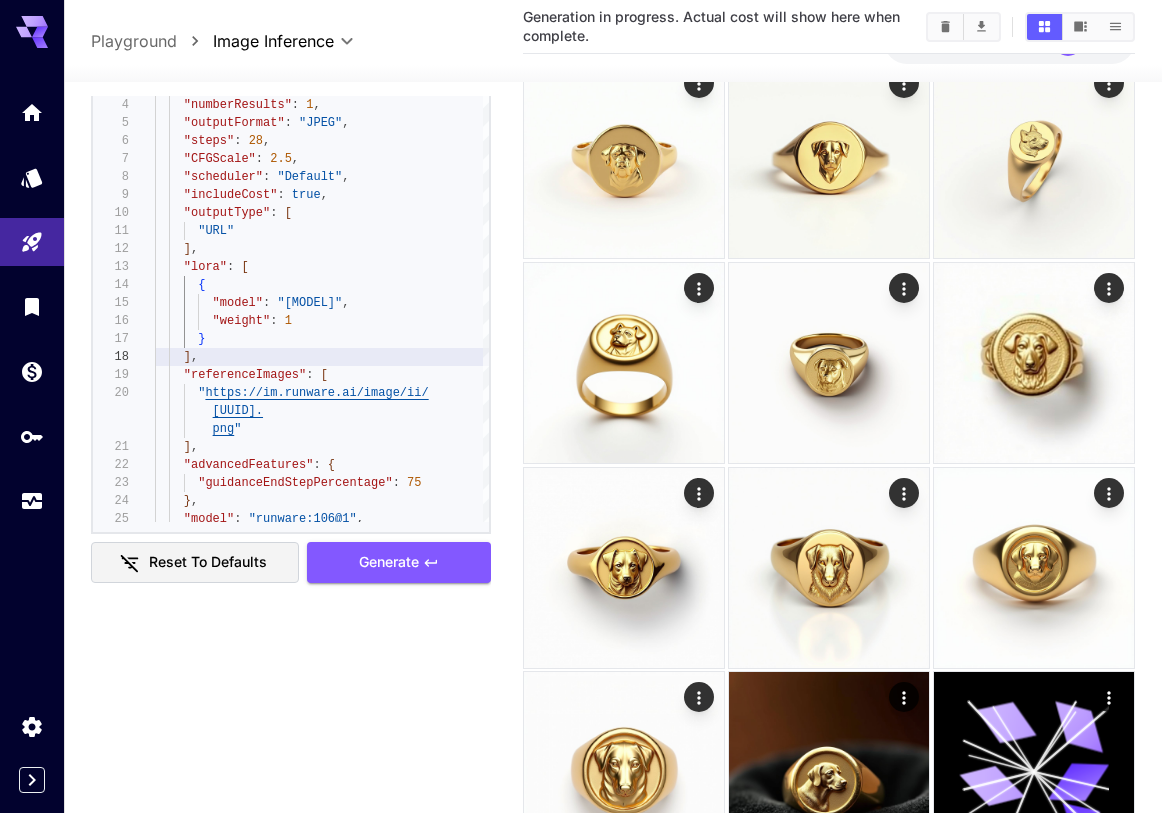 click on "**********" at bounding box center [291, 282] 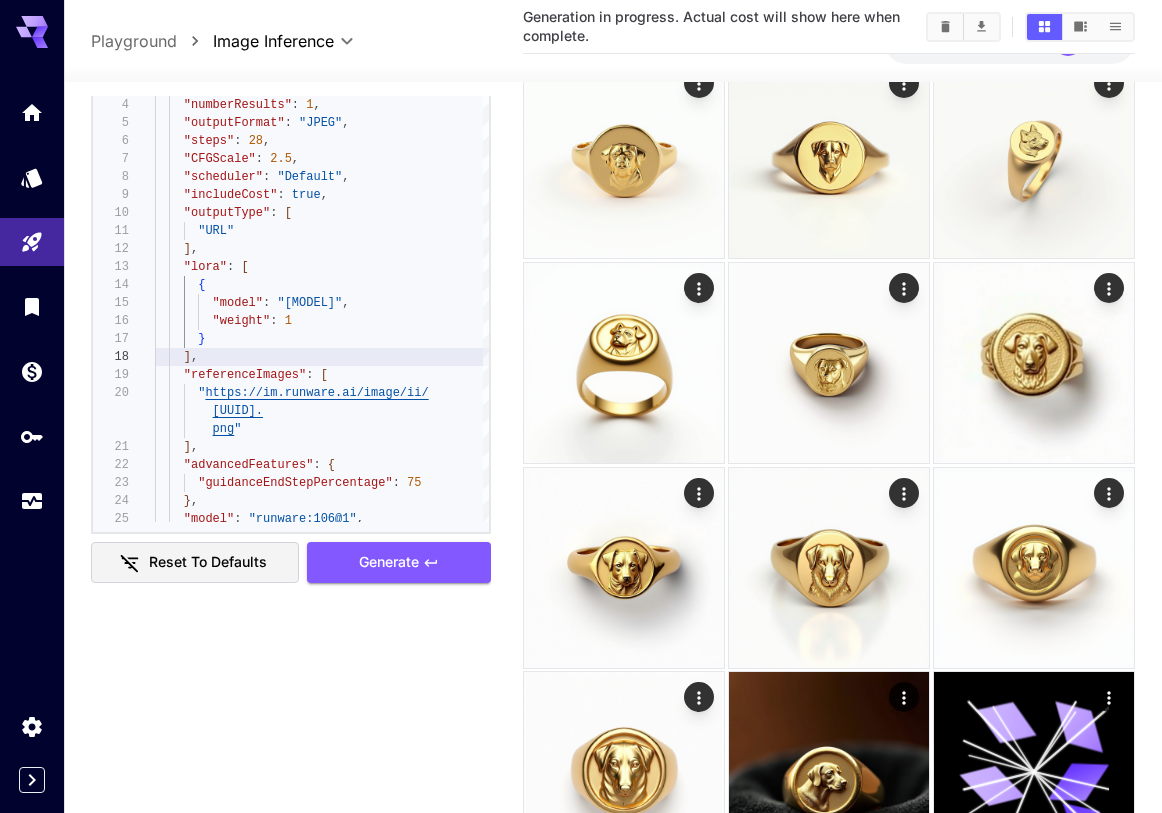 click on "JSON **** ​ Copy AIR ID                             FLUX.1 Kontext [dev] 2.0 fluxkontextdev json 7 8 9 10 11 12 13 14 15 16 17 18 19 20 21 22 23 24 25 6 1 2 3 4 5      "CFGScale" :   2.5 ,      "scheduler" :   "Default" ,      "includeCost" :   true ,      "outputType" :   [        "URL"      ] ,      "lora" :   [        {          "model" :   "[MODEL]" ,          "weight" :   1        }      ] ,      "referenceImages" :   [        " https://im.runware.ai/image/ii/          [UUID].          png "      ] ,      "advancedFeatures" :   {        "guidanceEndStepPercentage" :   75      } ,      "model" :   "[MODEL]" ,      "steps" :   28 , [    {      "taskType" :   "imageInference" ,      "numberResults" :   1 ,      "outputFormat" :   "JPEG" , Follow link  (cmd + click) Reset to defaults Generate   Basic controls Reference Images 1" at bounding box center (291, 1158) 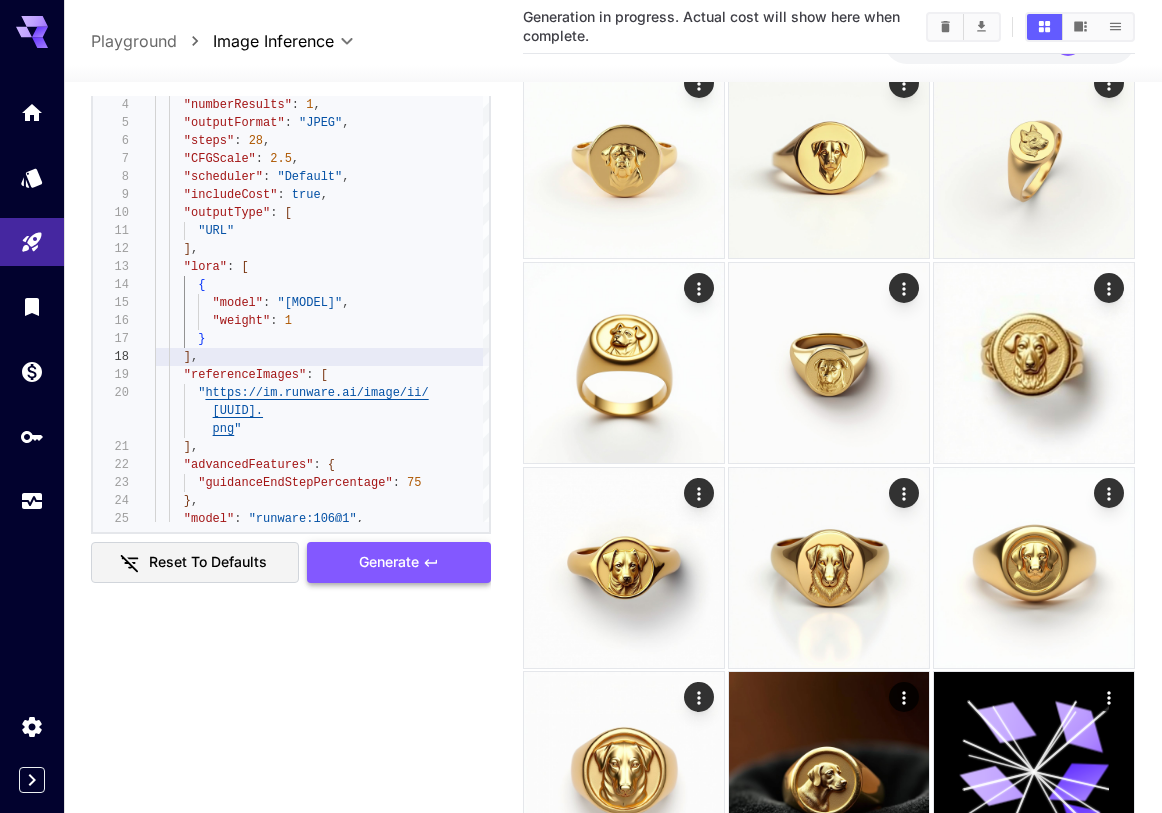 click on "Generate" at bounding box center (389, 562) 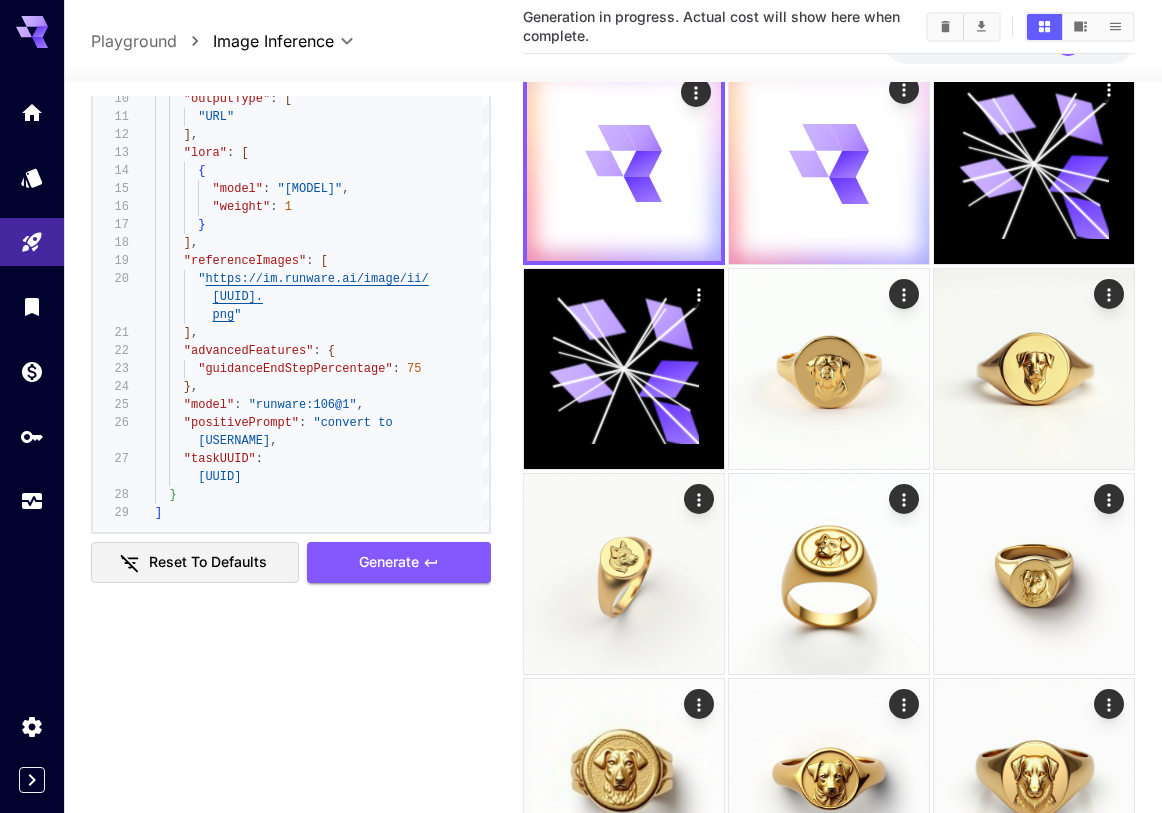 scroll, scrollTop: 0, scrollLeft: 0, axis: both 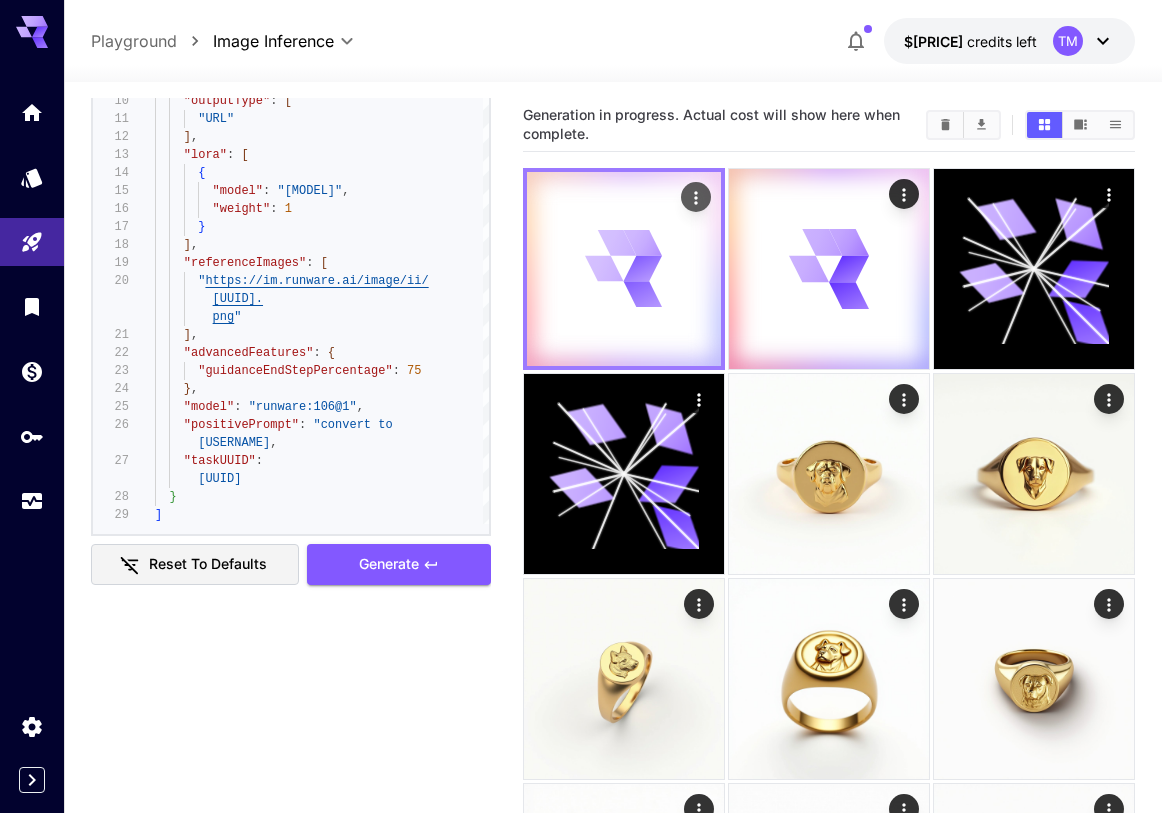 click at bounding box center [696, 197] 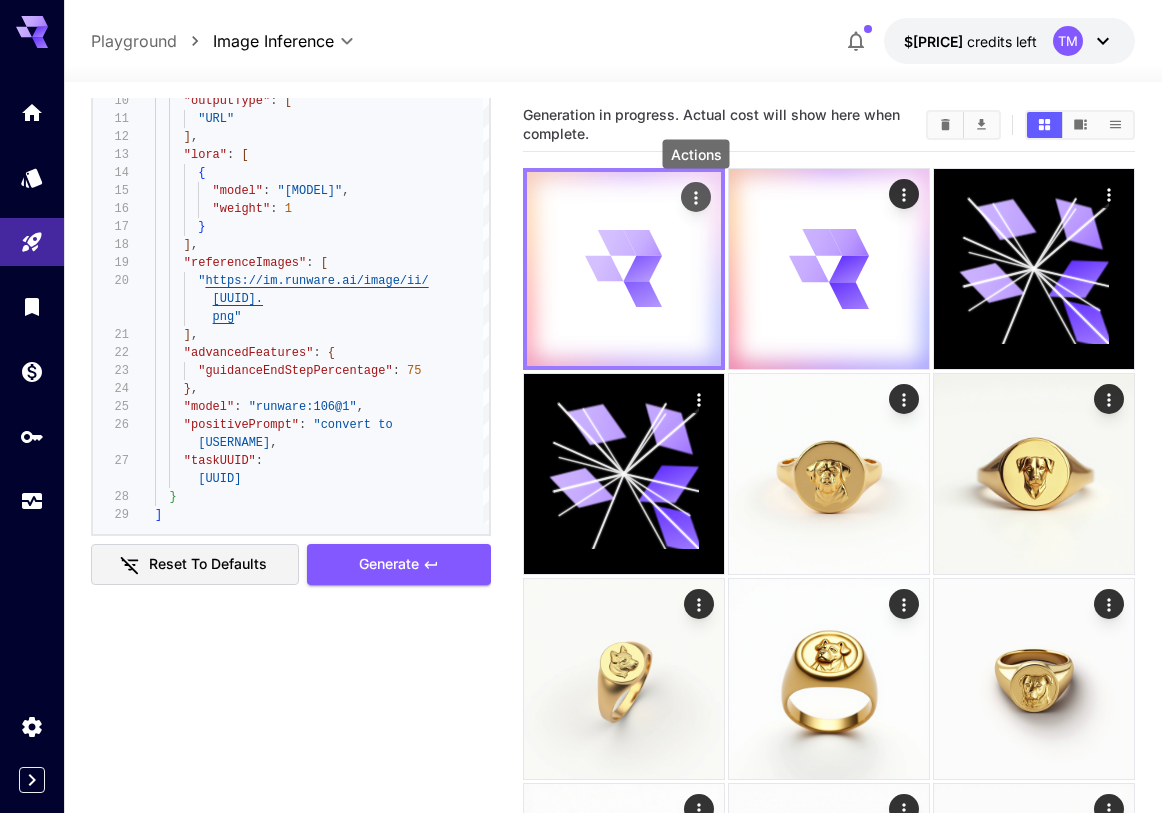 click at bounding box center (624, 269) 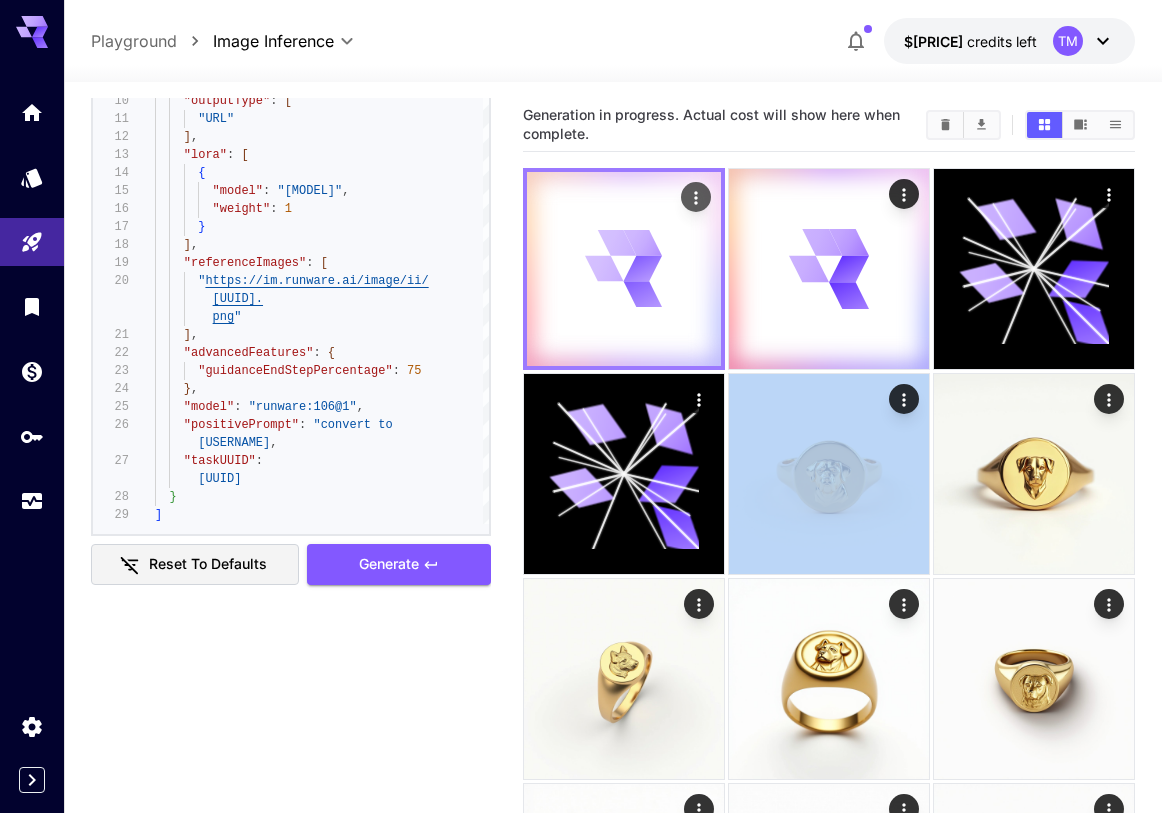 click at bounding box center (624, 269) 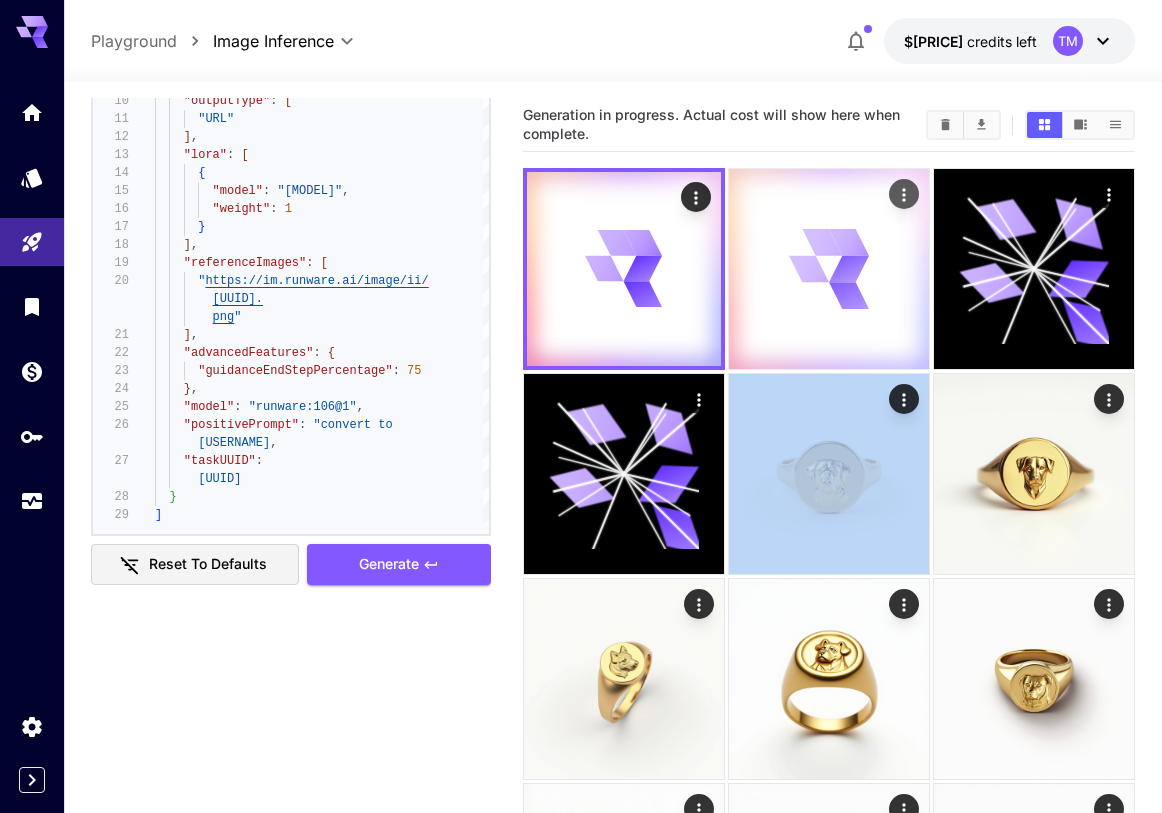click at bounding box center (829, 269) 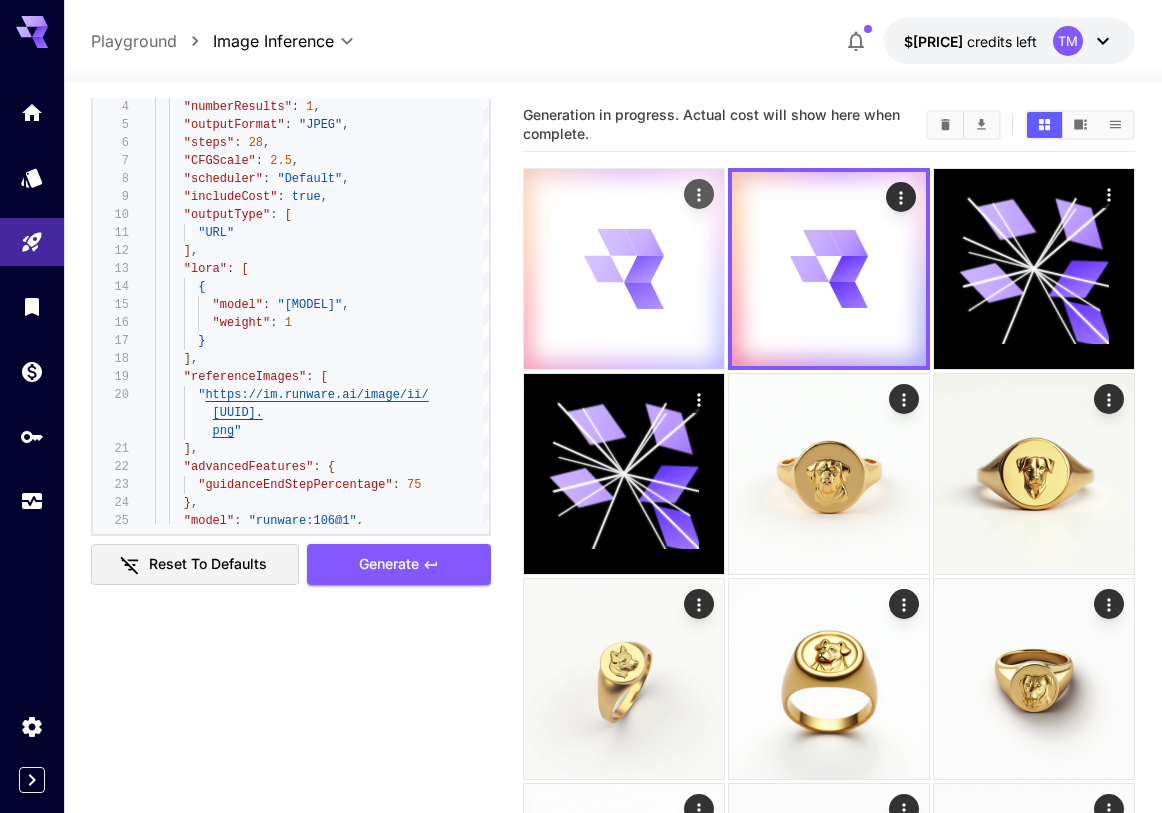 click 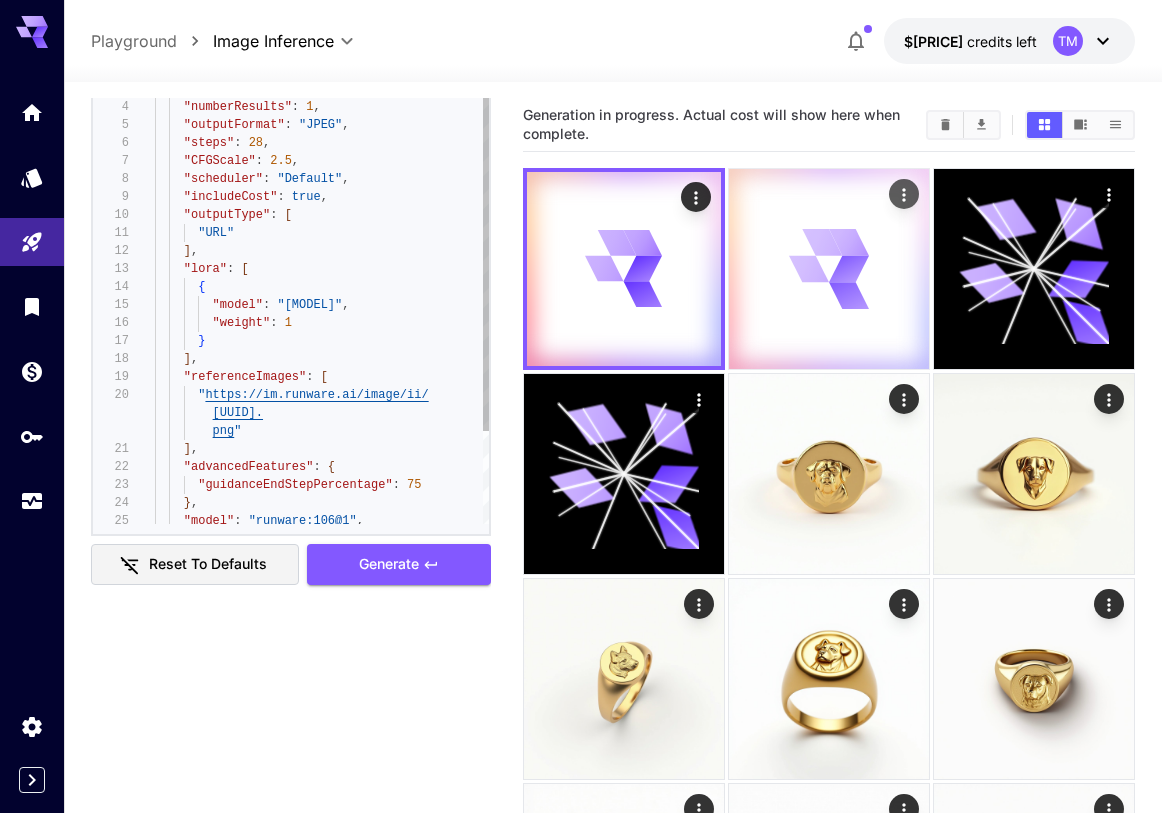 click 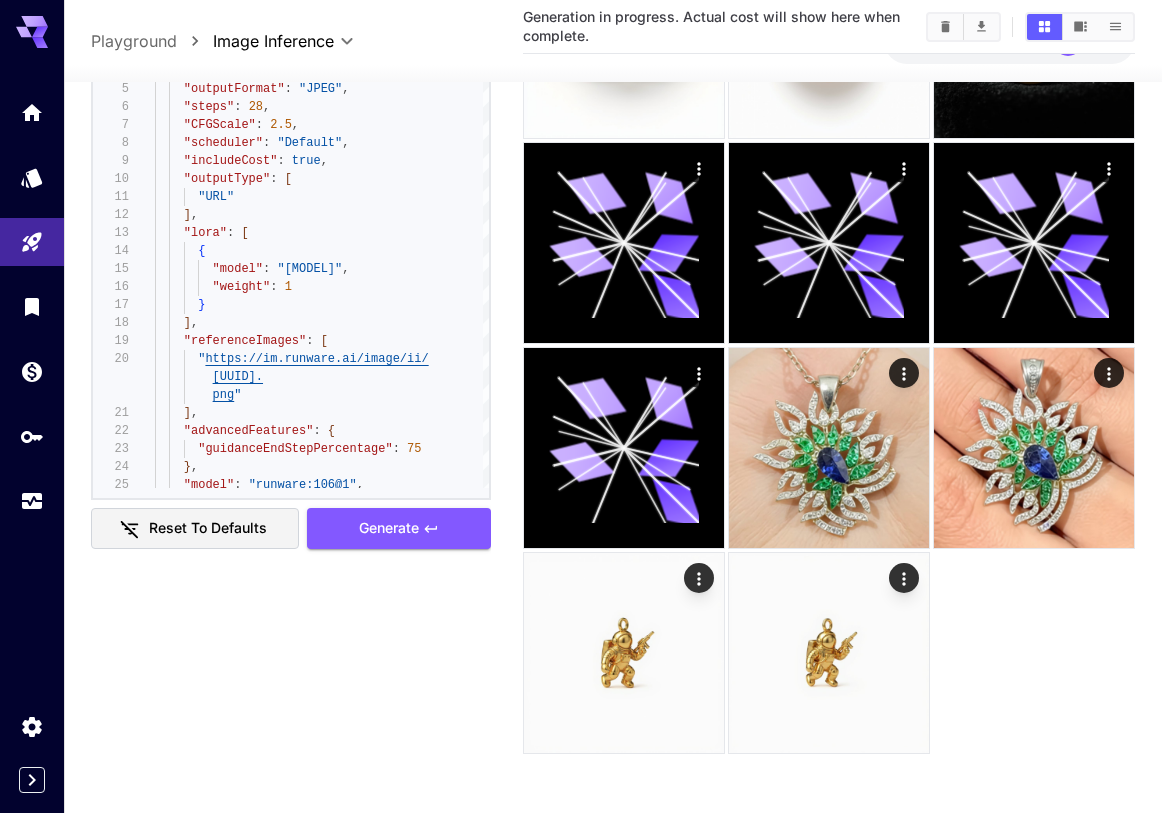scroll, scrollTop: 0, scrollLeft: 0, axis: both 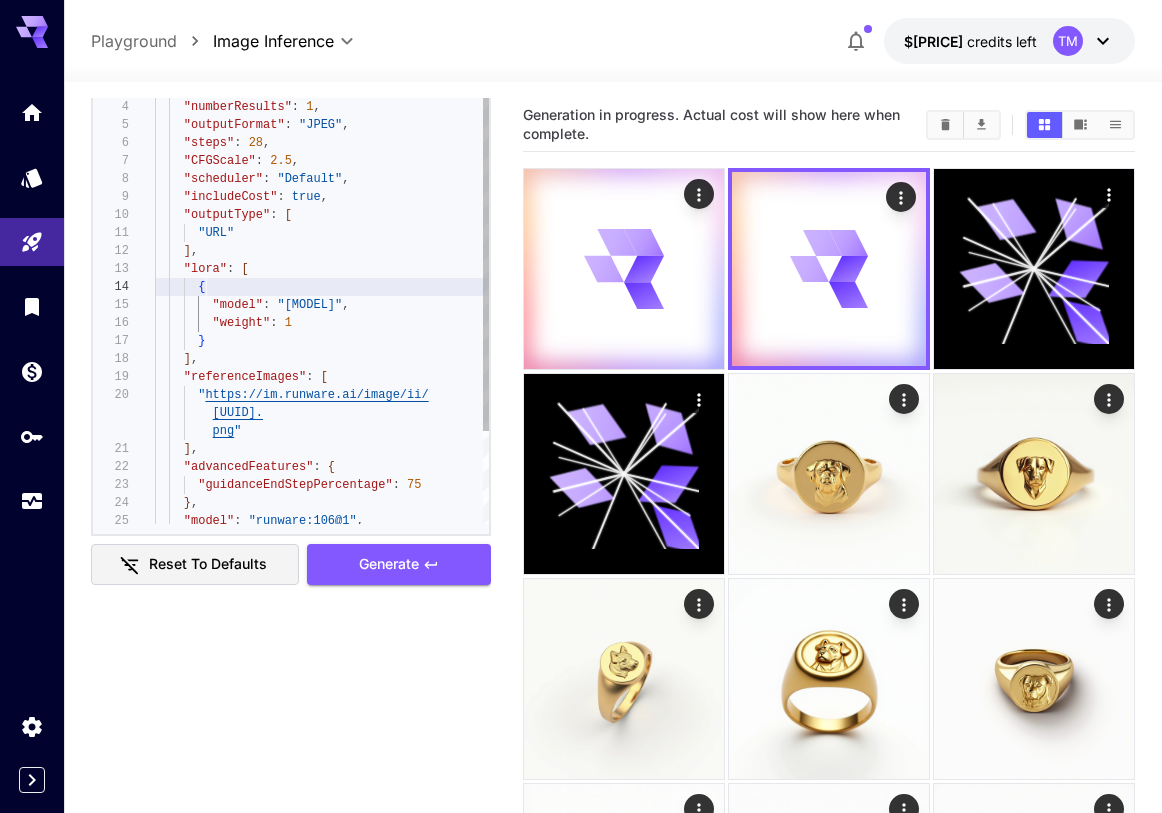 click on ""CFGScale" :   2.5 ,      "scheduler" :   "Default" ,      "includeCost" :   true ,      "outputType" :   [        "URL"      ] ,      "lora" :   [        {          "model" :   "[MODEL]" ,          "weight" :   1        }      ] ,      "referenceImages" :   [        " https://im.runware.ai/image/ii/          [UUID].          png "      ] ,      "advancedFeatures" :   {        "guidanceEndStepPercentage" :   75      } ,      "model" :   "[MODEL]" ,      "steps" :   28 , [    {      "taskType" :   "imageInference" ,      "numberResults" :   1 ,      "outputFormat" :   "JPEG" ," at bounding box center [322, 341] 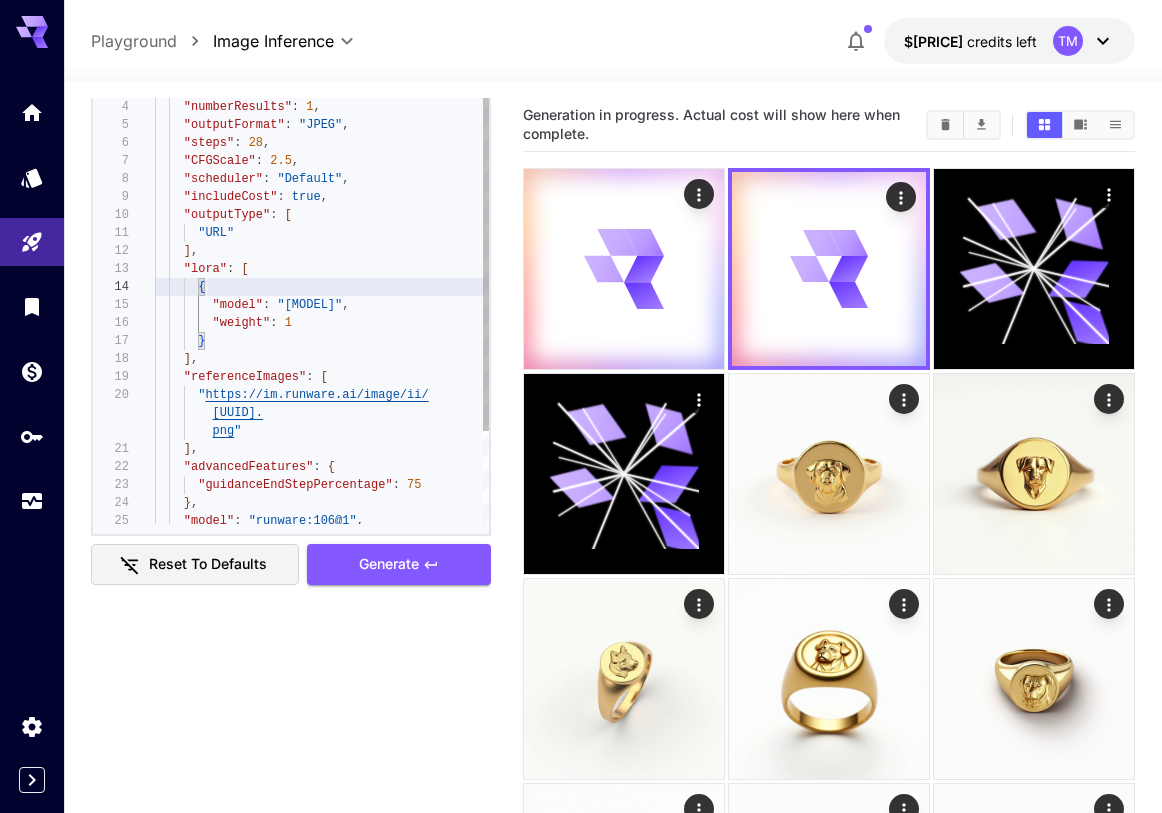 click on ""CFGScale" :   2.5 ,      "scheduler" :   "Default" ,      "includeCost" :   true ,      "outputType" :   [        "URL"      ] ,      "lora" :   [        {          "model" :   "[MODEL]" ,          "weight" :   1        }      ] ,      "referenceImages" :   [        " https://im.runware.ai/image/ii/          [UUID].          png "      ] ,      "advancedFeatures" :   {        "guidanceEndStepPercentage" :   75      } ,      "model" :   "[MODEL]" ,      "steps" :   28 , [    {      "taskType" :   "imageInference" ,      "numberResults" :   1 ,      "outputFormat" :   "JPEG" ," at bounding box center (322, 341) 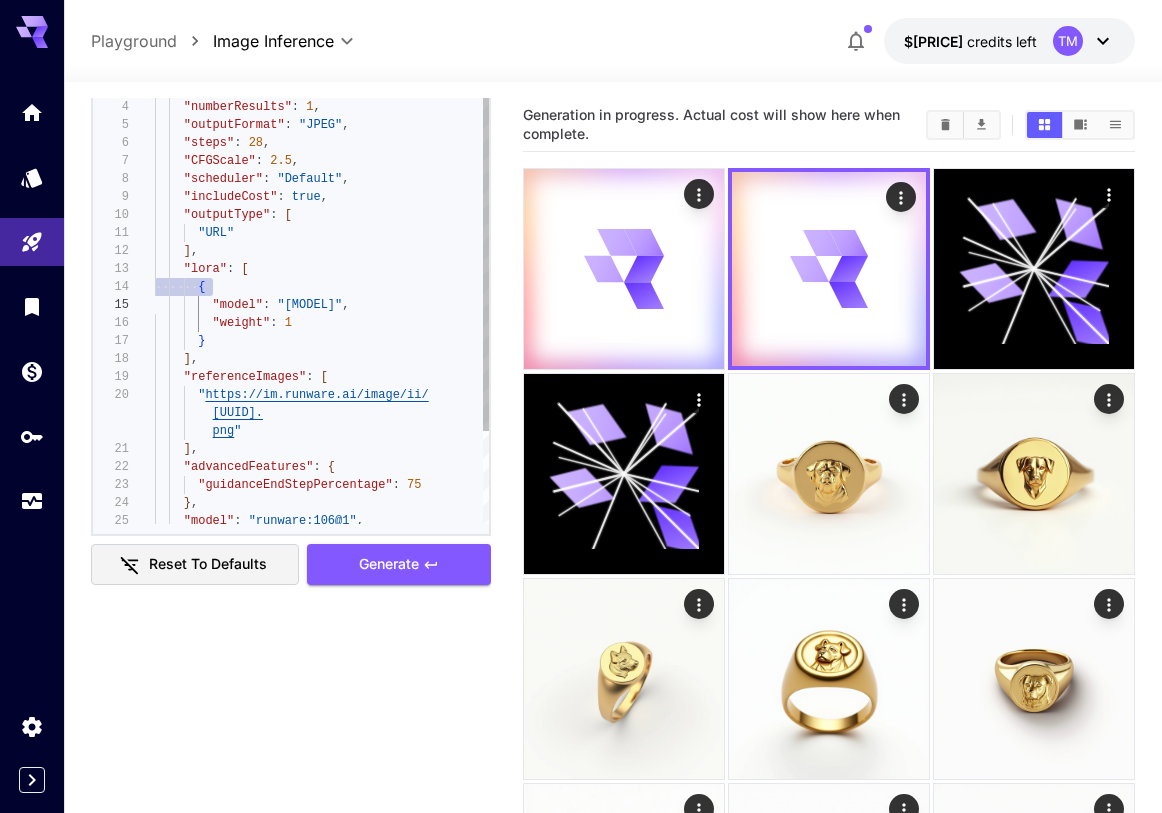 type on "**********" 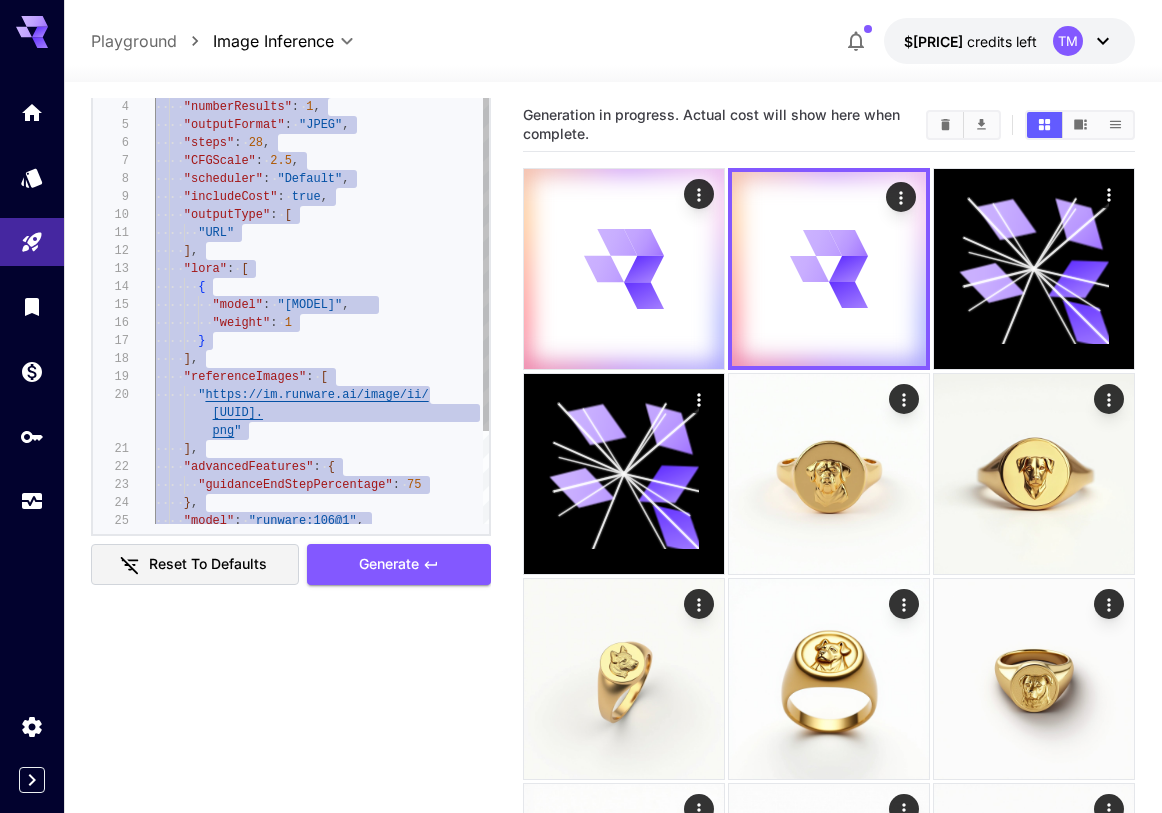 scroll, scrollTop: 0, scrollLeft: 0, axis: both 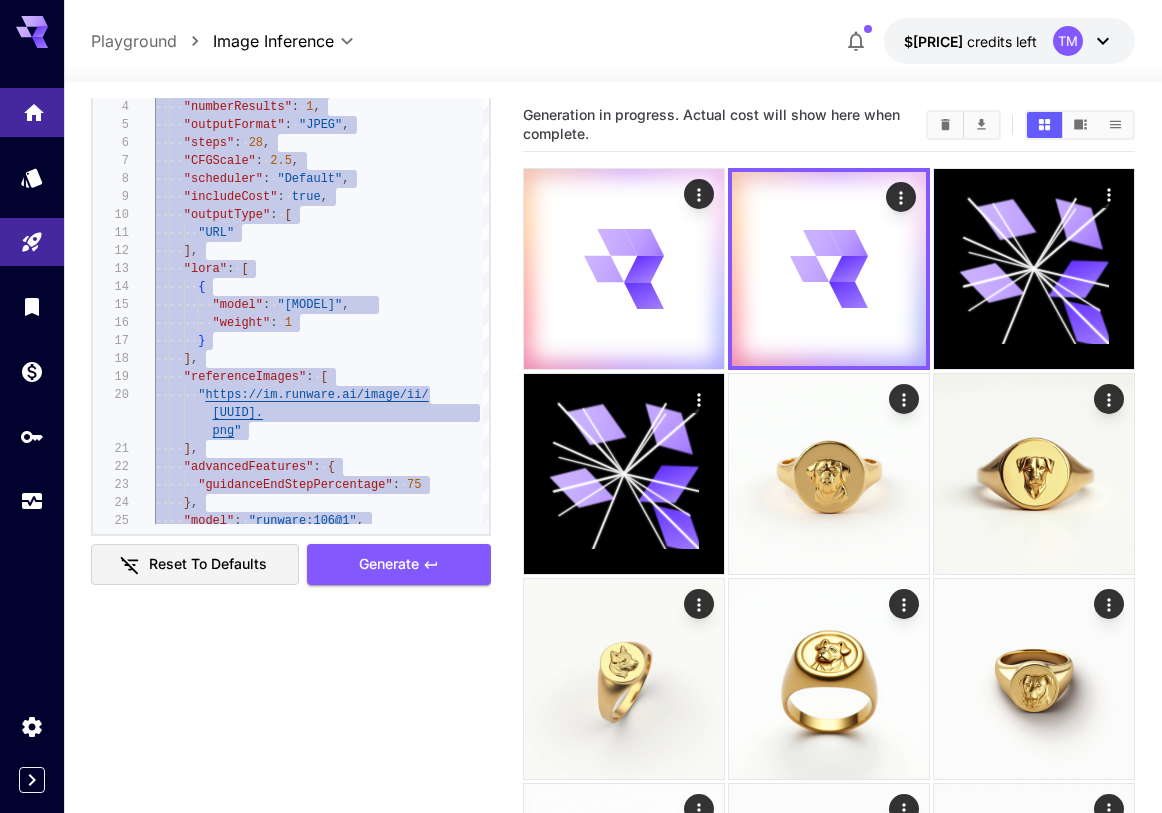 click at bounding box center [32, 112] 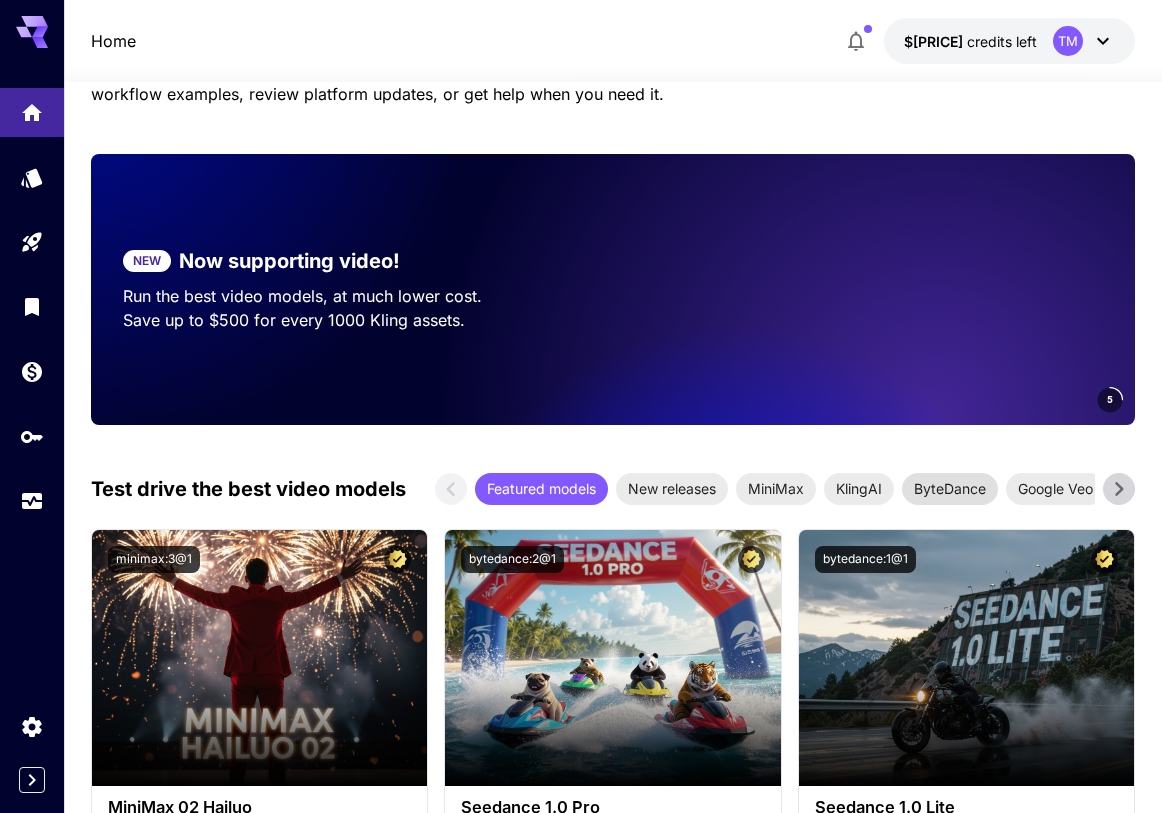 scroll, scrollTop: 121, scrollLeft: 0, axis: vertical 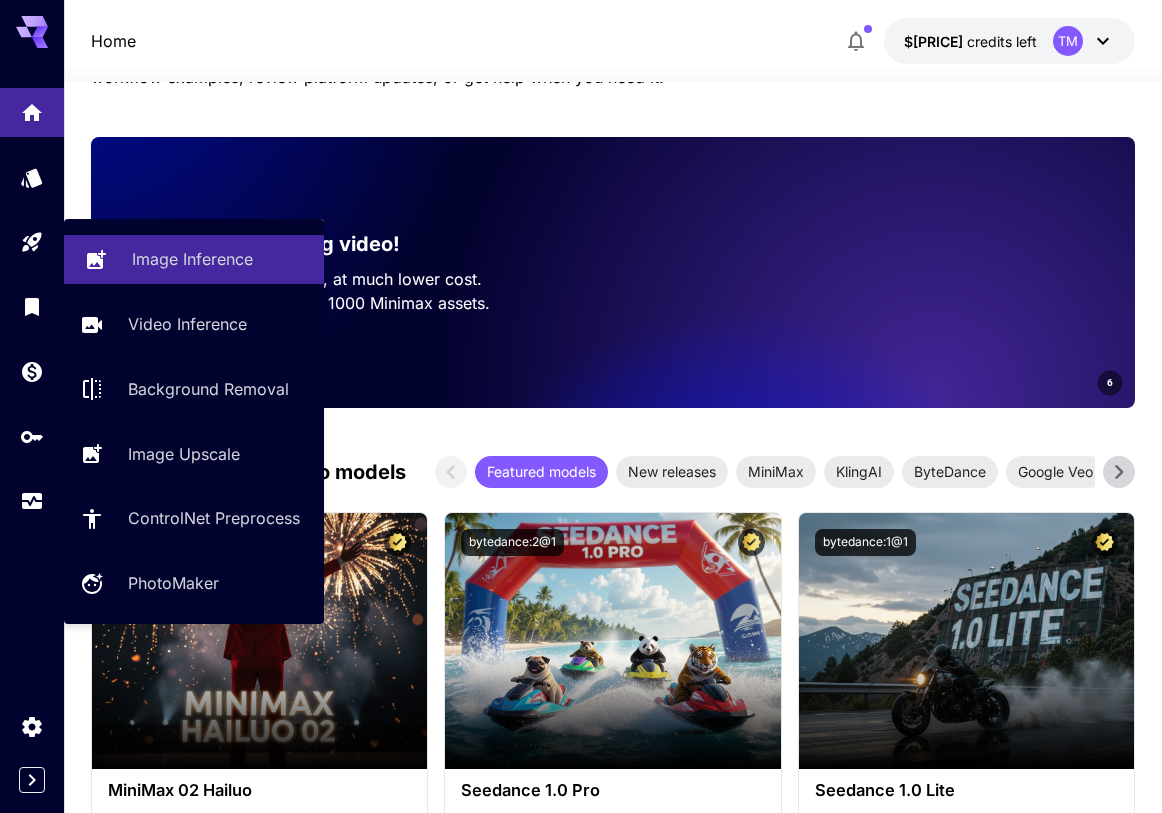 click on "Image Inference" at bounding box center [192, 259] 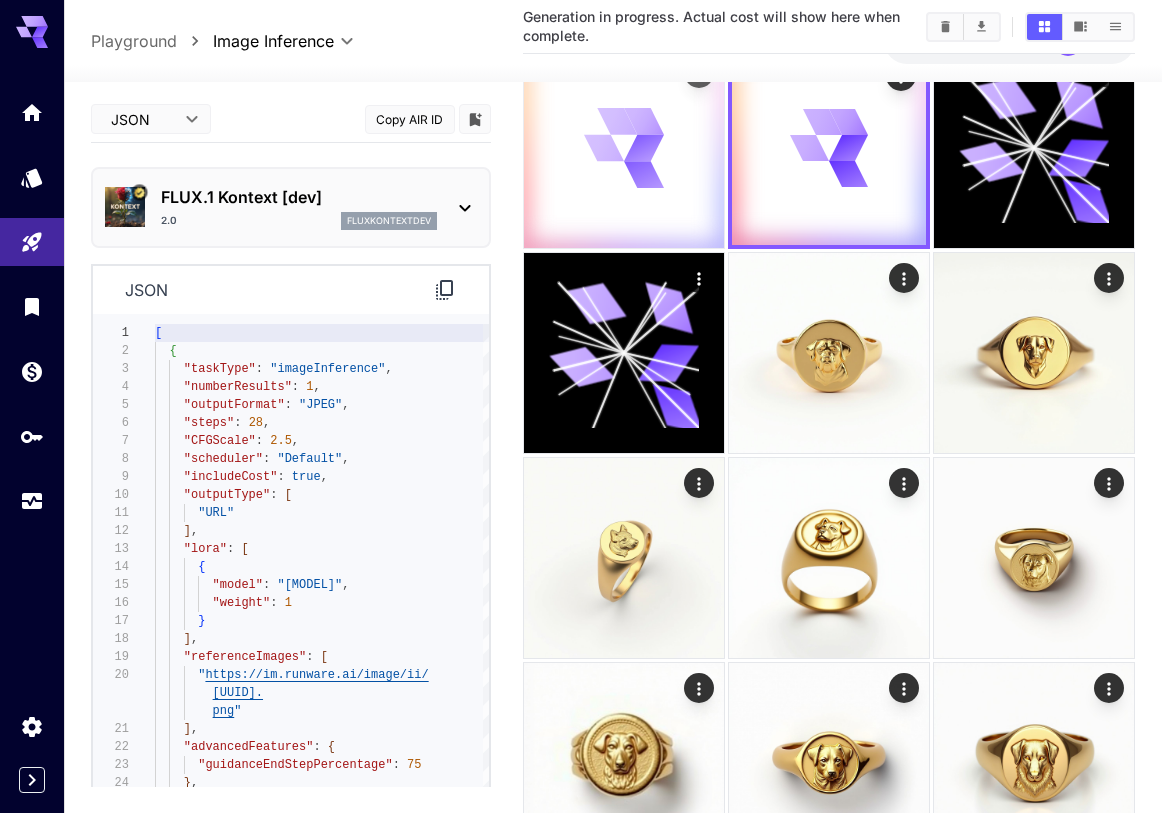 scroll, scrollTop: 0, scrollLeft: 0, axis: both 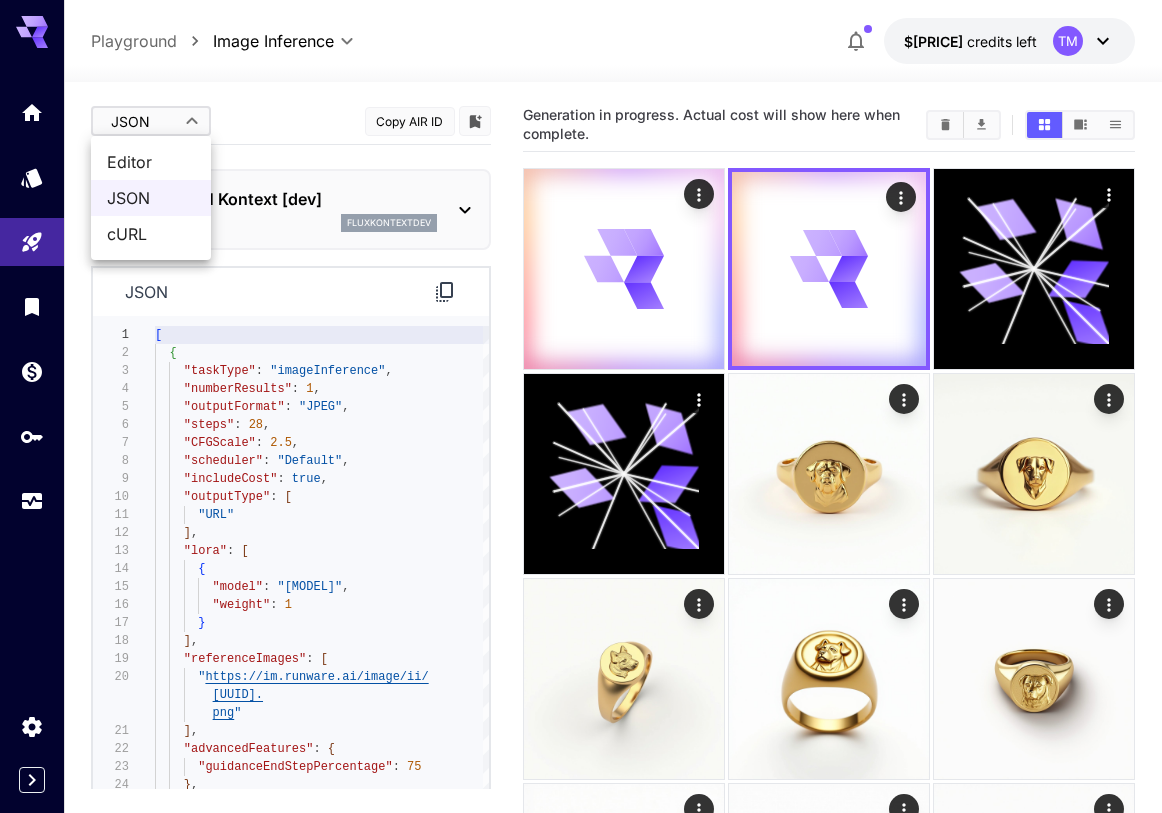 click on "**********" at bounding box center [581, 931] 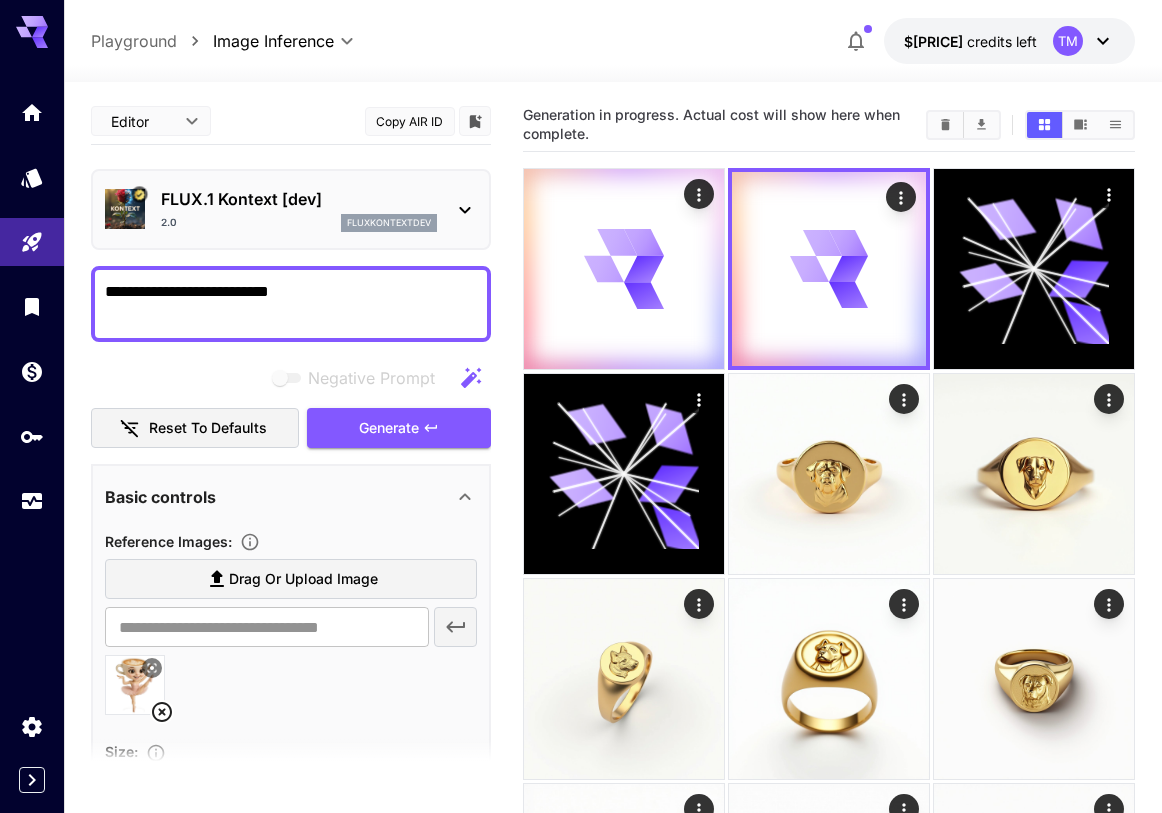 scroll, scrollTop: 69, scrollLeft: 0, axis: vertical 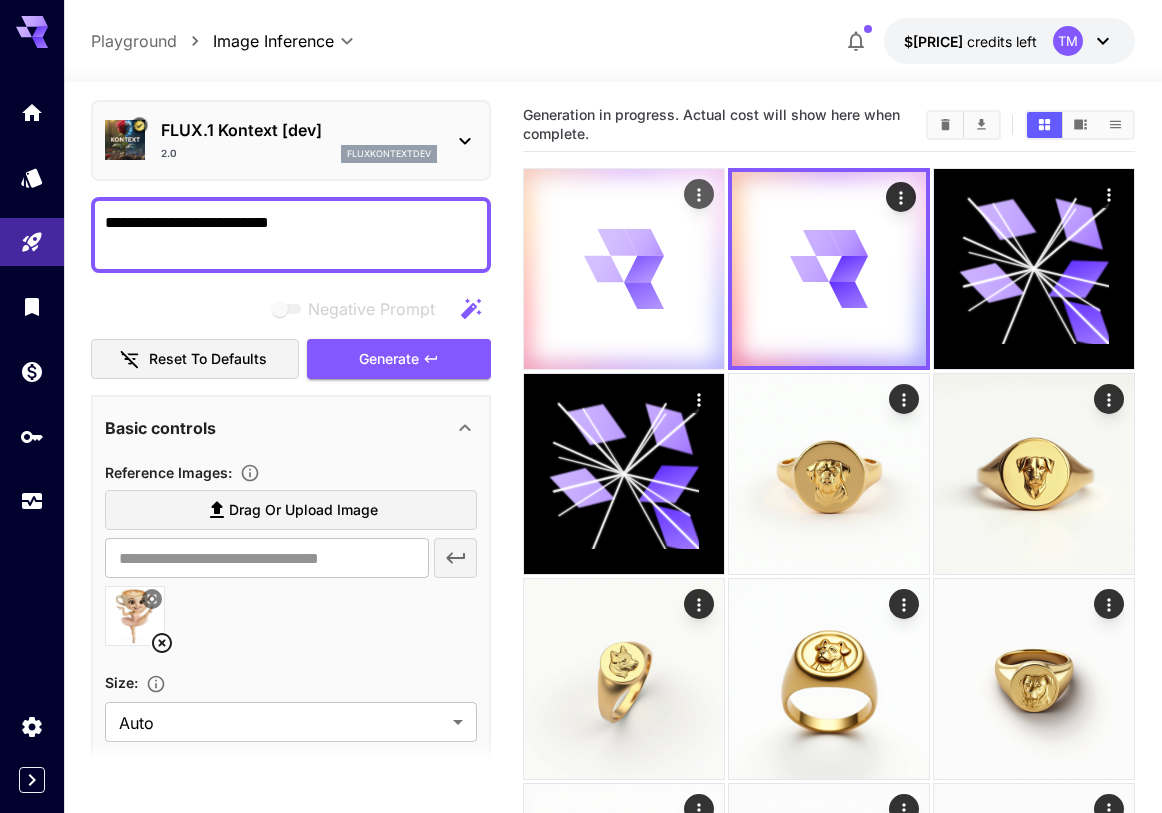 click 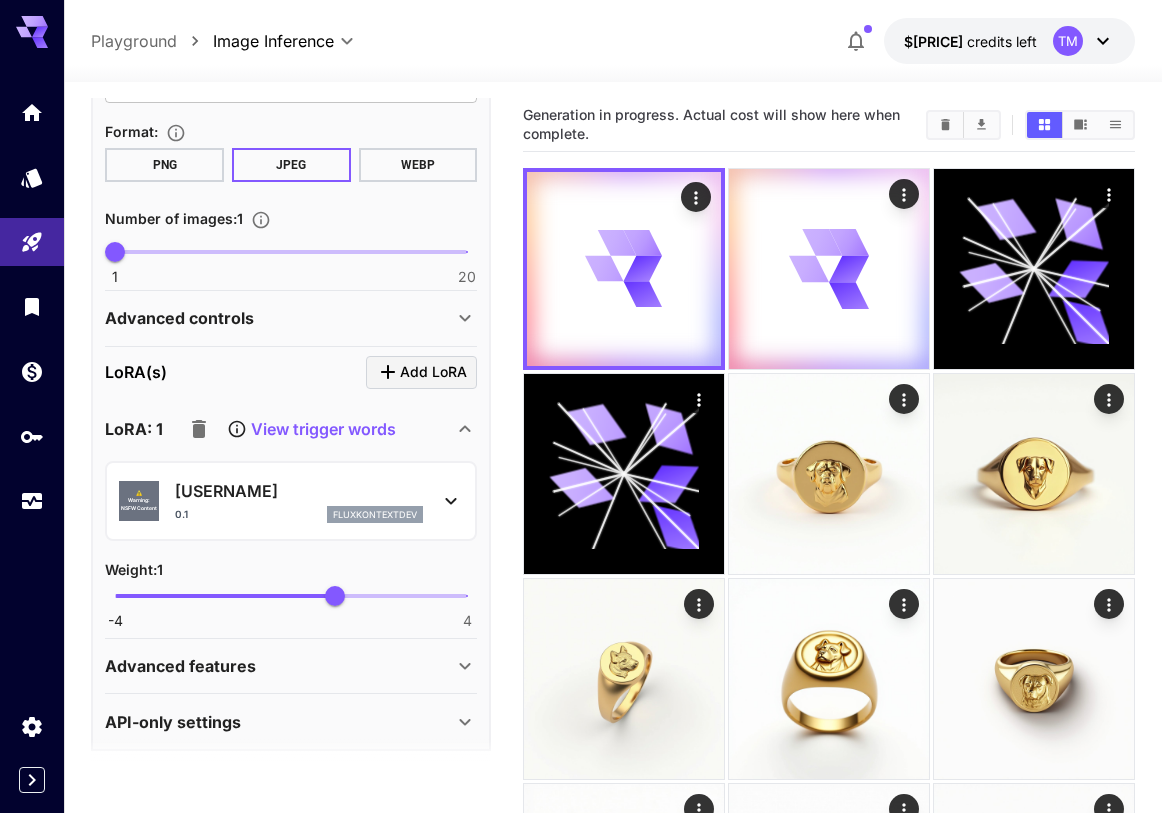 scroll, scrollTop: 719, scrollLeft: 0, axis: vertical 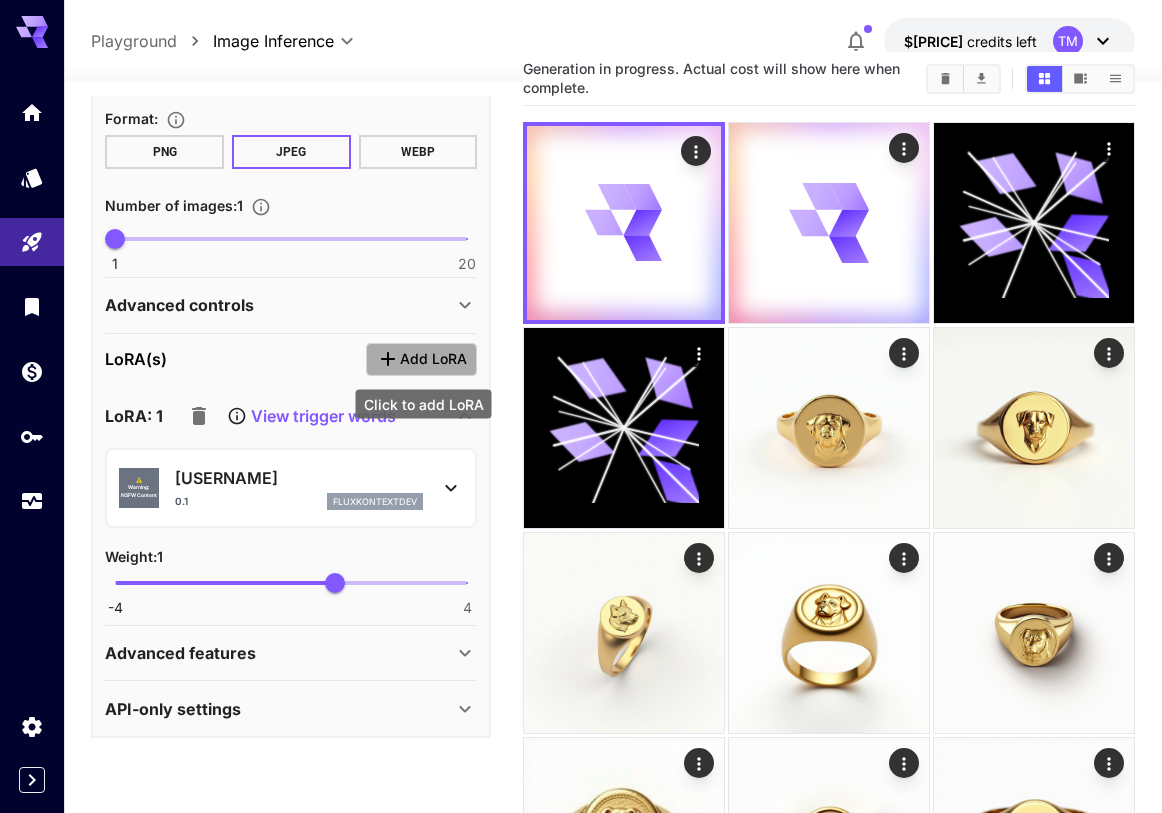 click on "Add LoRA" at bounding box center [433, 359] 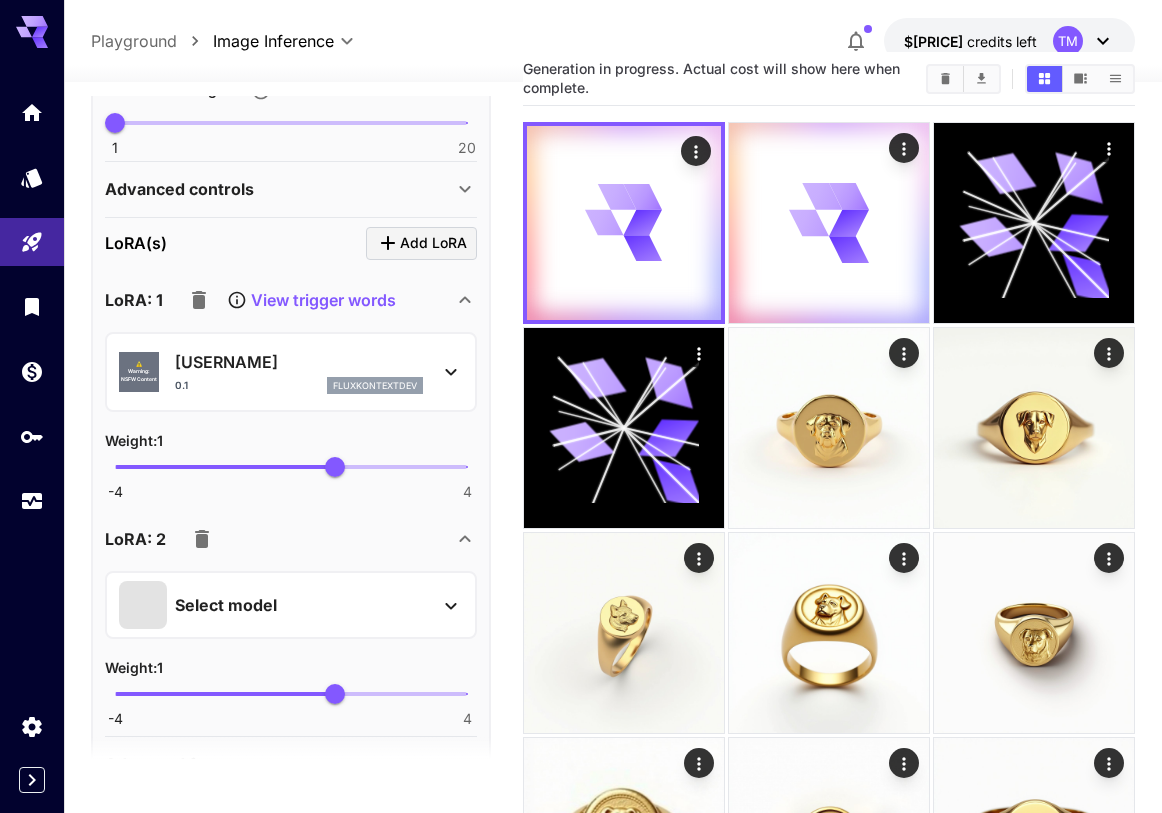click 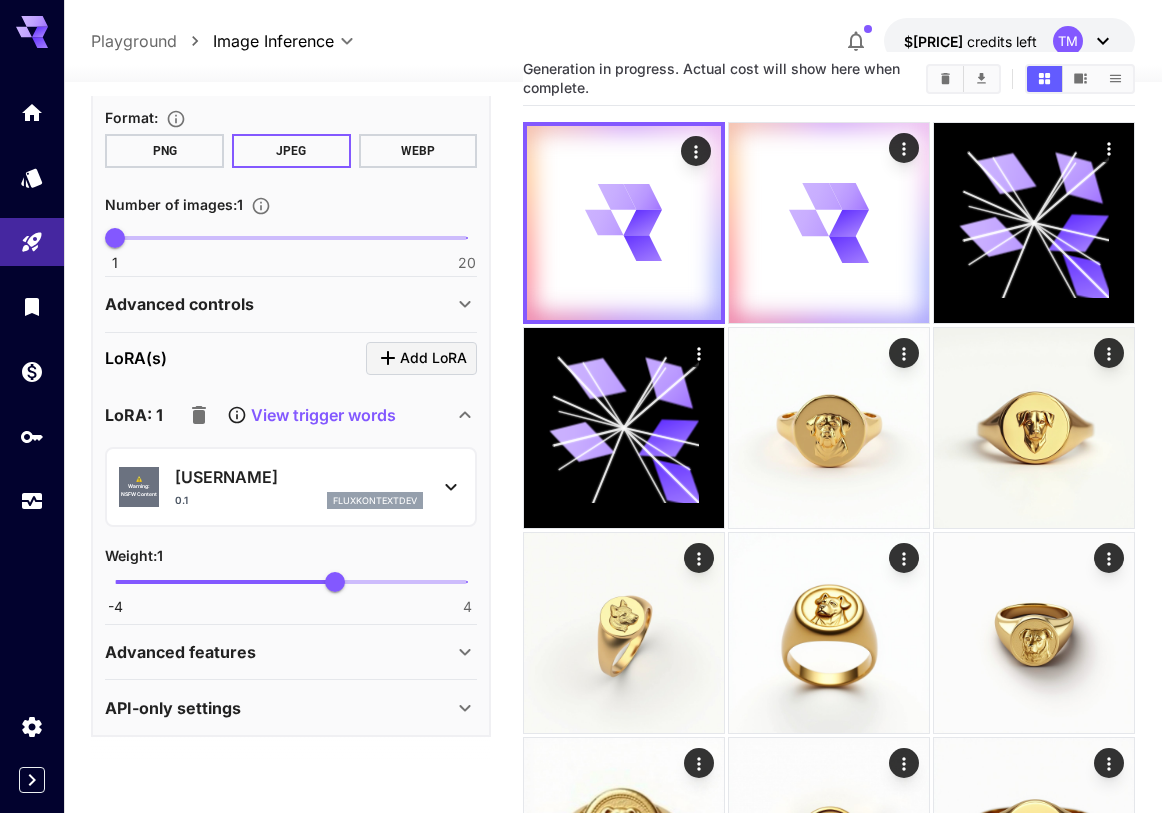 scroll, scrollTop: 719, scrollLeft: 0, axis: vertical 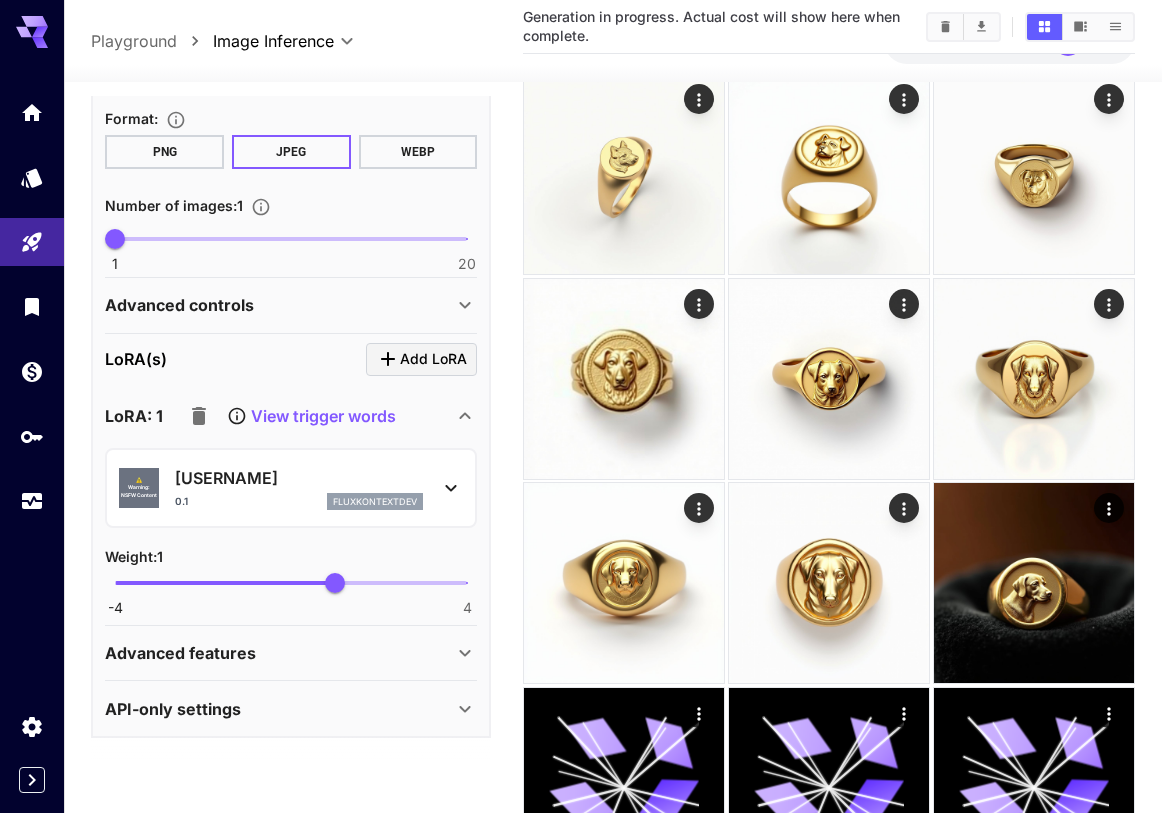click on "Advanced features" at bounding box center [180, 653] 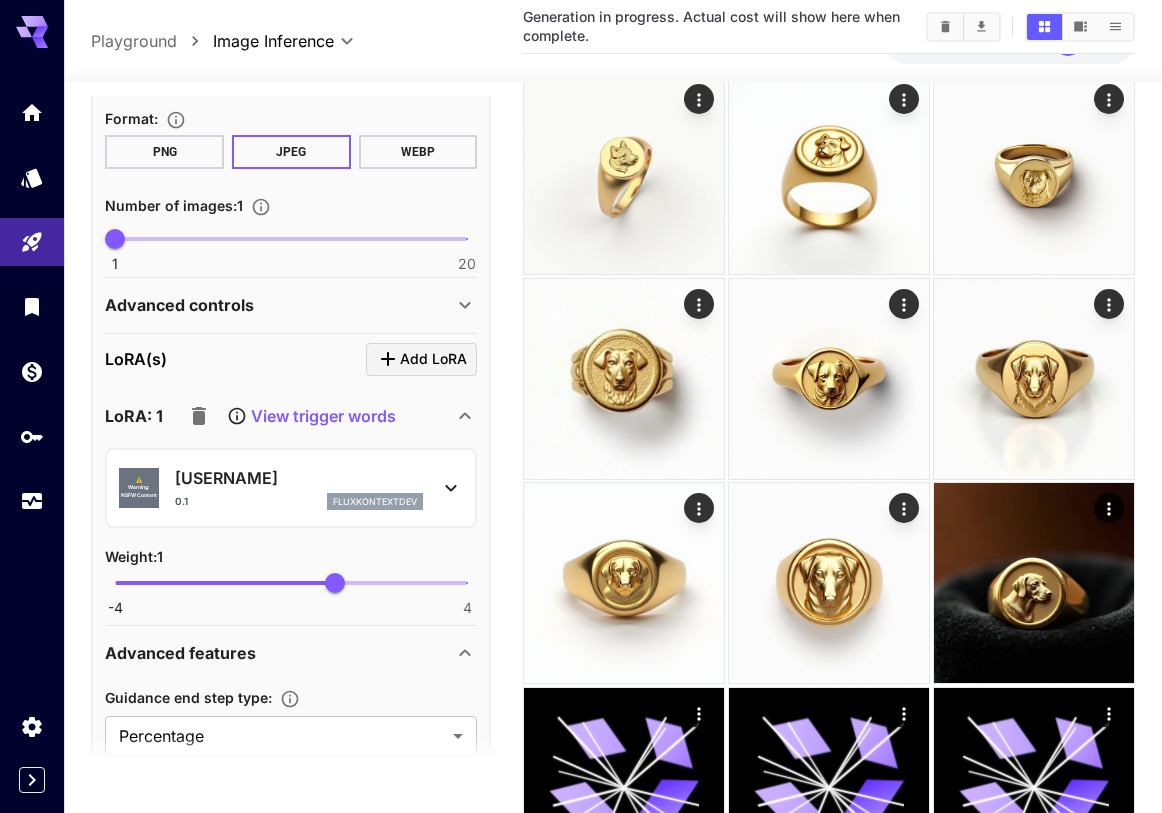 scroll, scrollTop: 906, scrollLeft: 0, axis: vertical 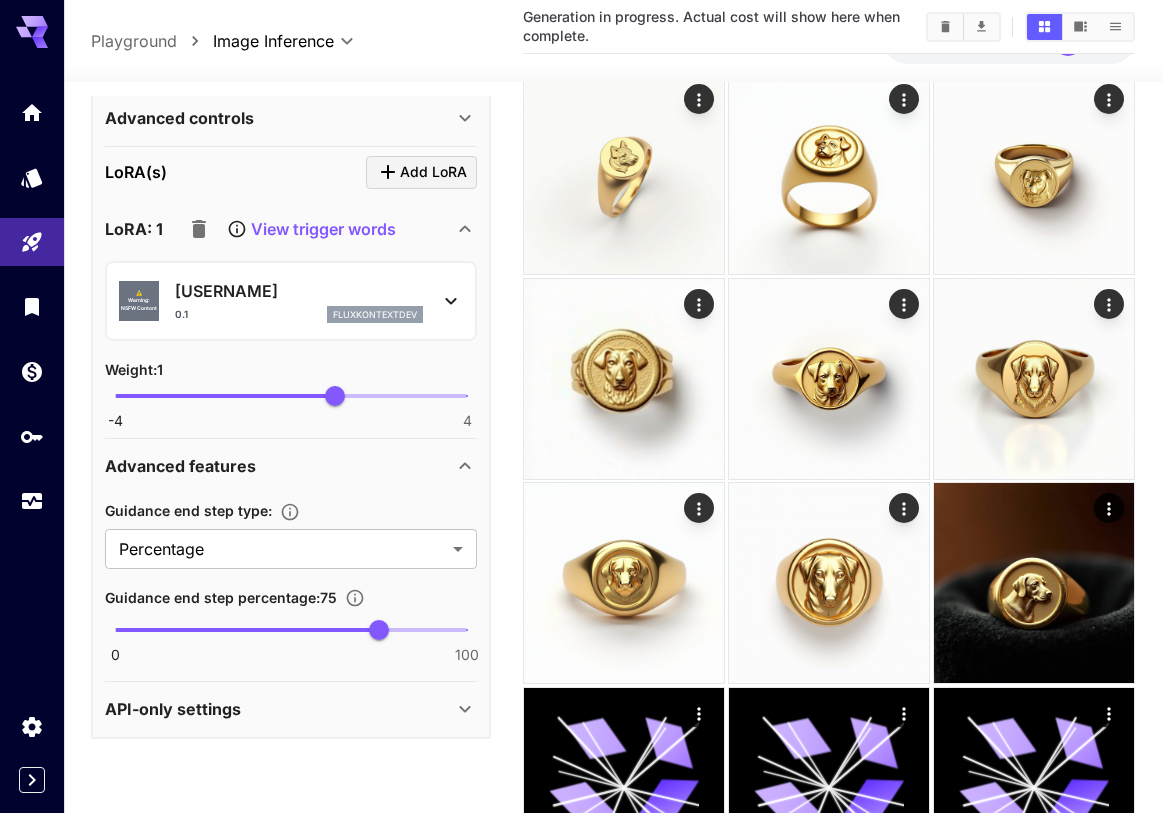 click on "API-only settings" at bounding box center [291, 709] 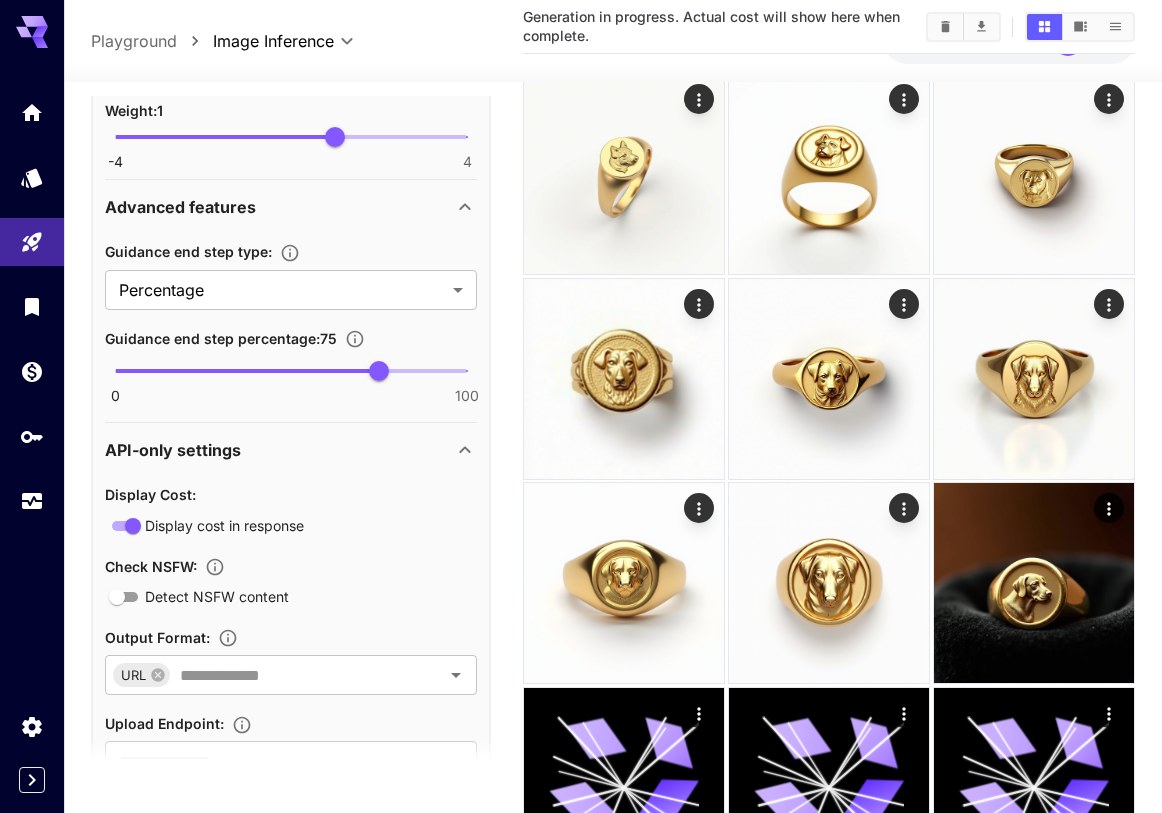 scroll, scrollTop: 1246, scrollLeft: 0, axis: vertical 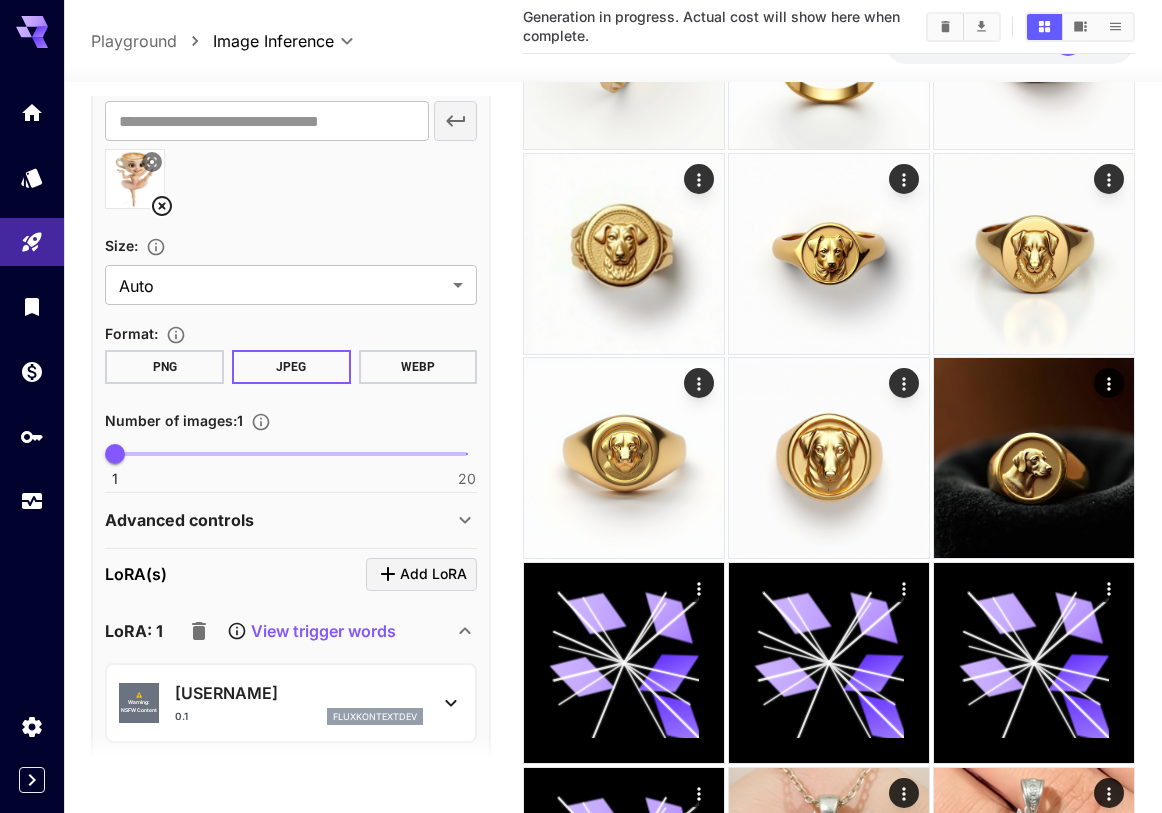 click on "LoRA(s) Add LoRA LoRA: 1 View trigger words ⚠️ Warning: NSFW Content [USERNAME] [WEIGHT] 1 -4 4 1" at bounding box center [291, 695] 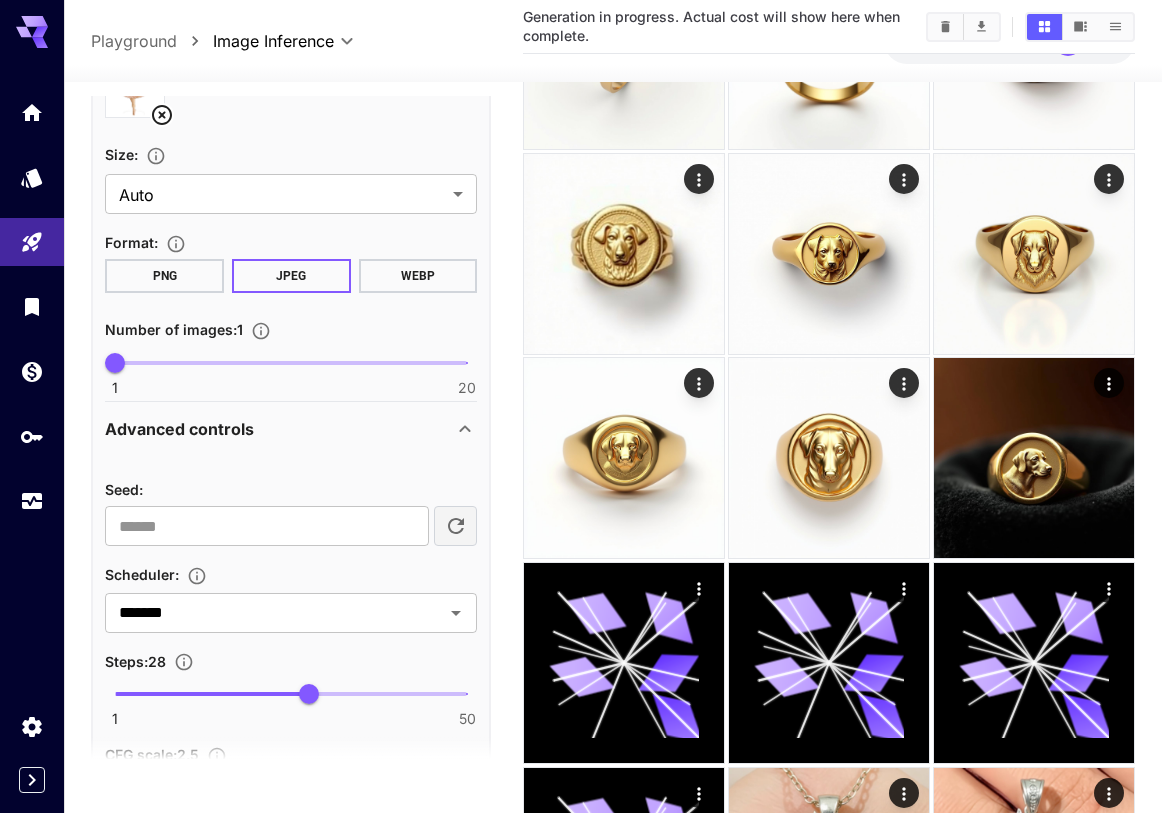 scroll, scrollTop: 611, scrollLeft: 0, axis: vertical 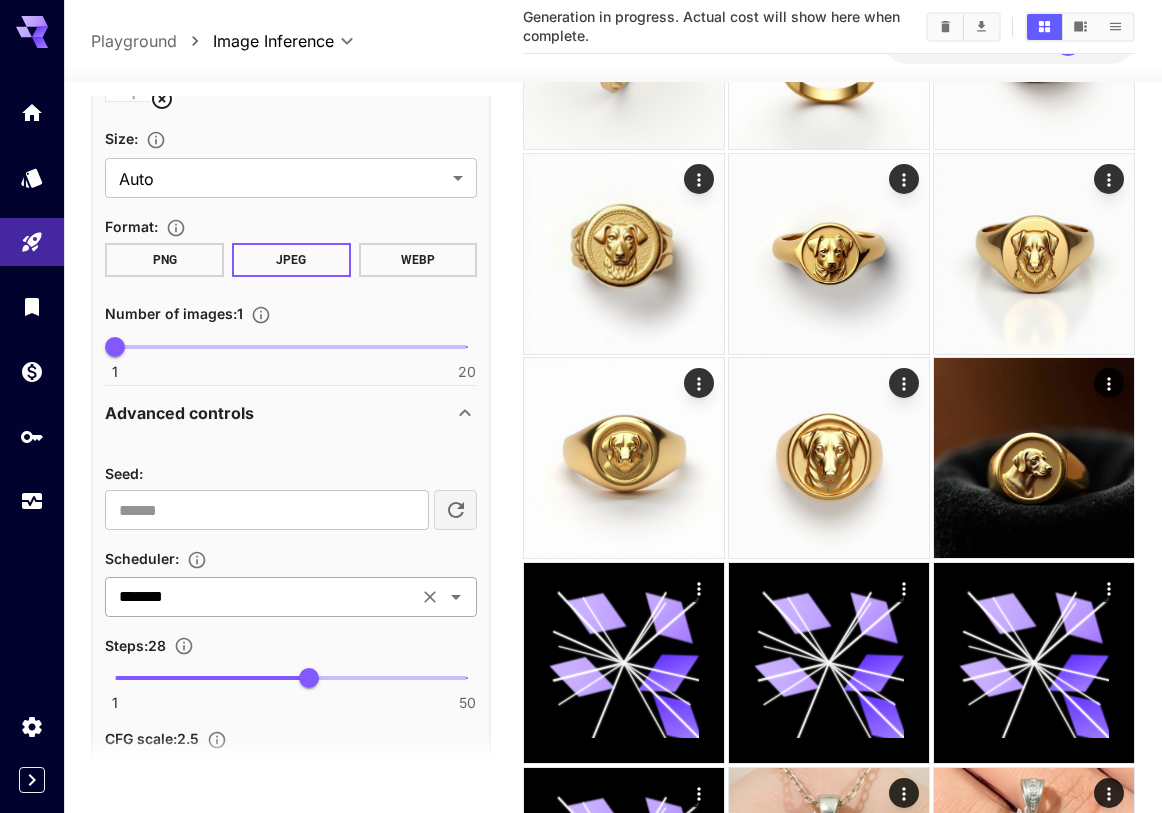 click on "*******" at bounding box center (261, 597) 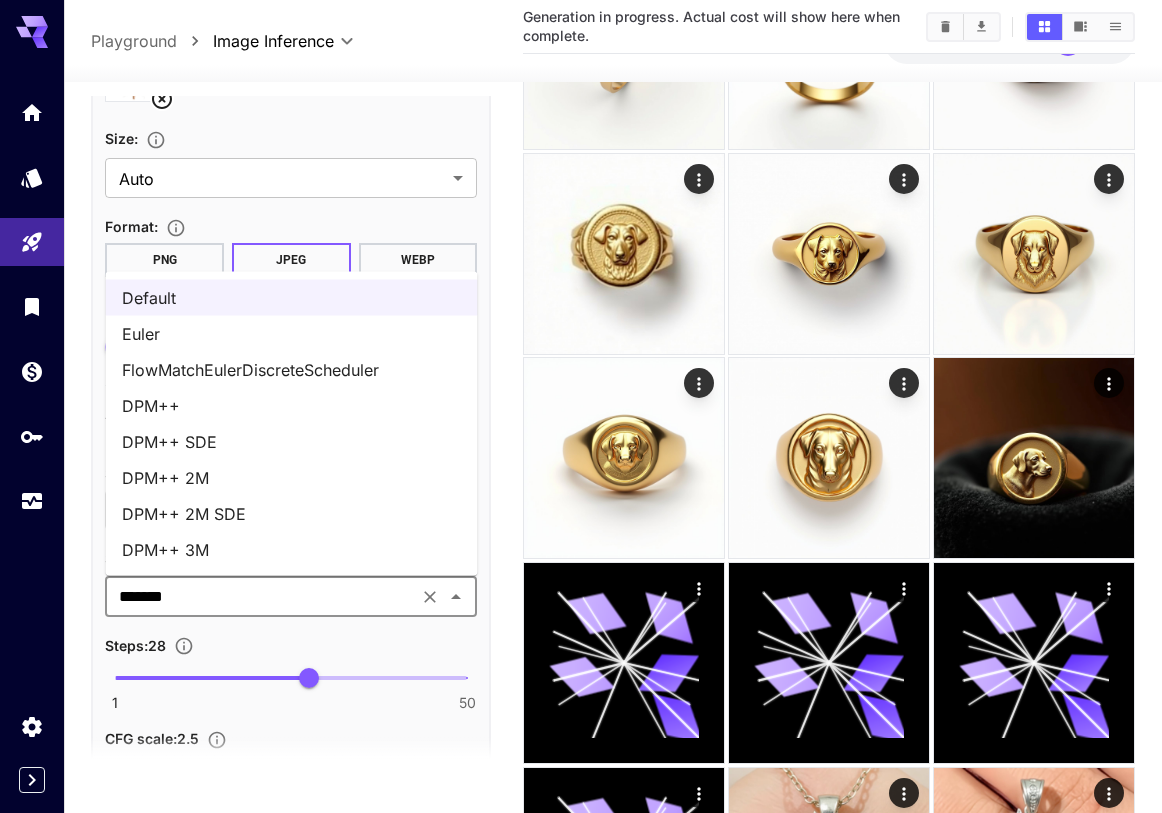 click on "Euler" at bounding box center [292, 334] 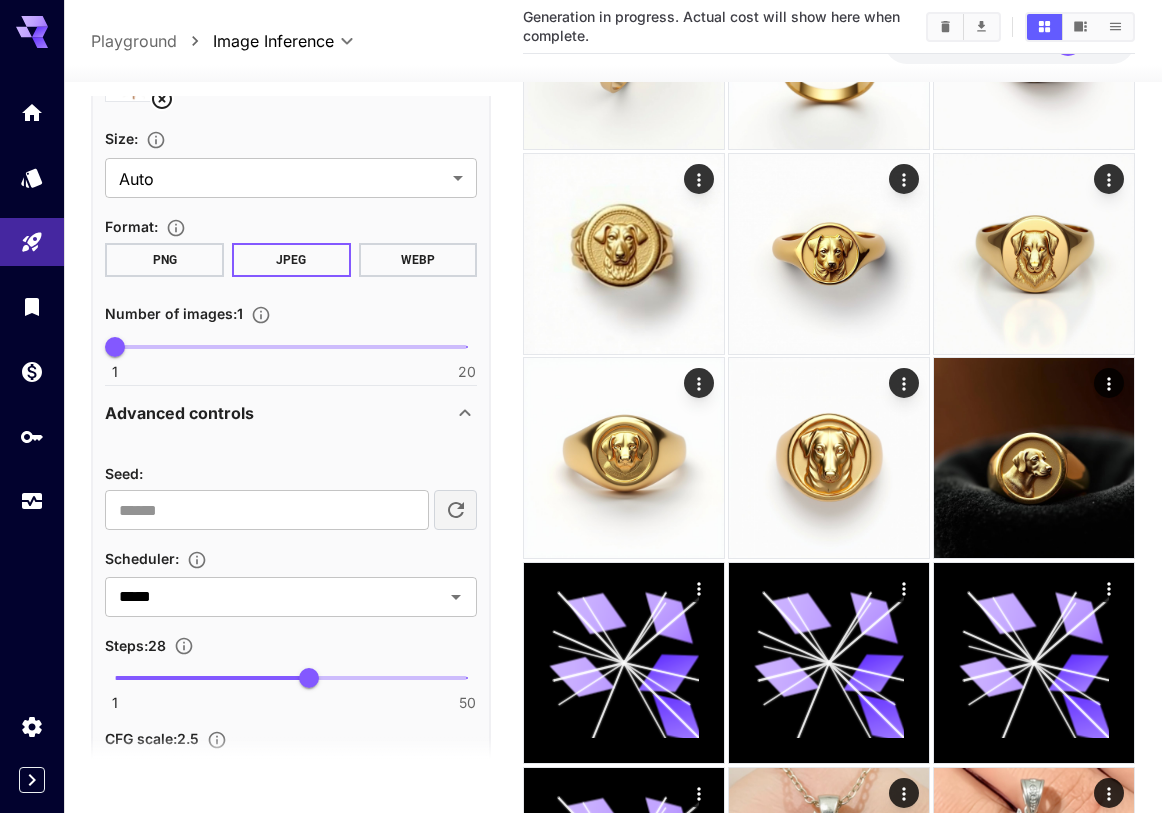 scroll, scrollTop: 0, scrollLeft: 0, axis: both 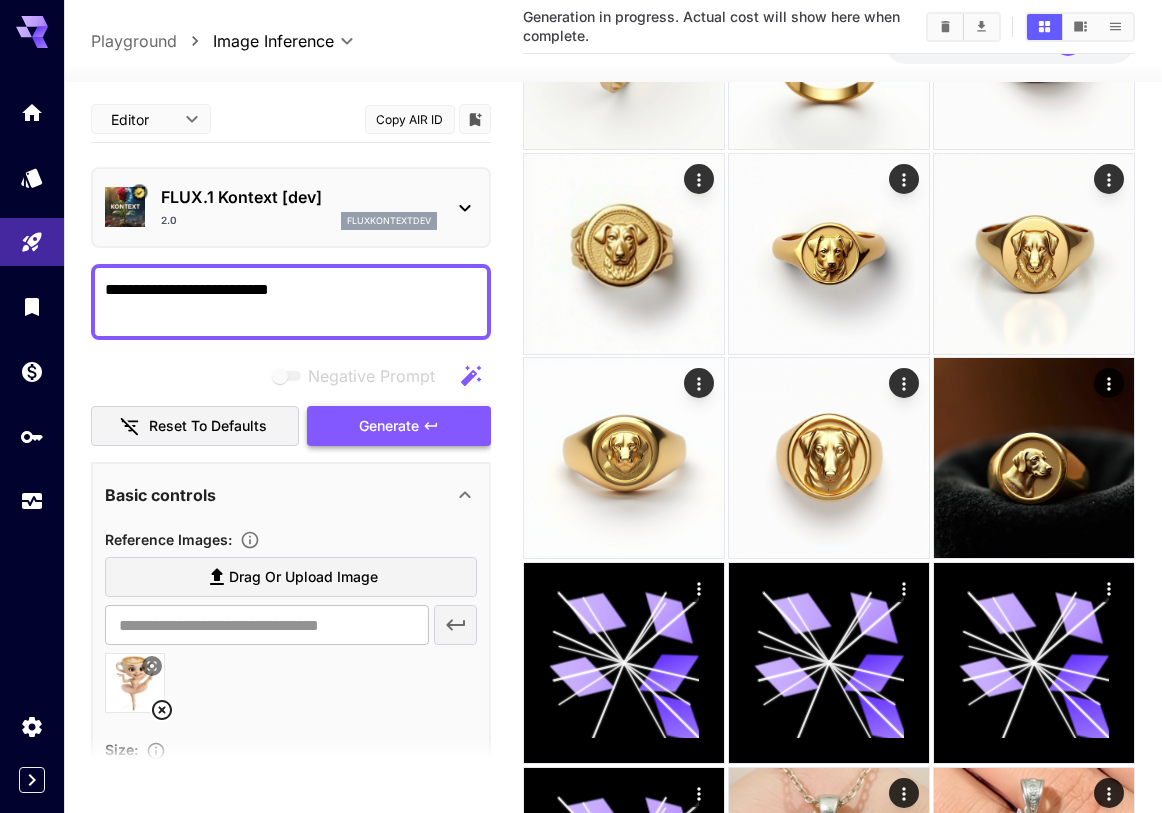 click on "Generate" at bounding box center [389, 426] 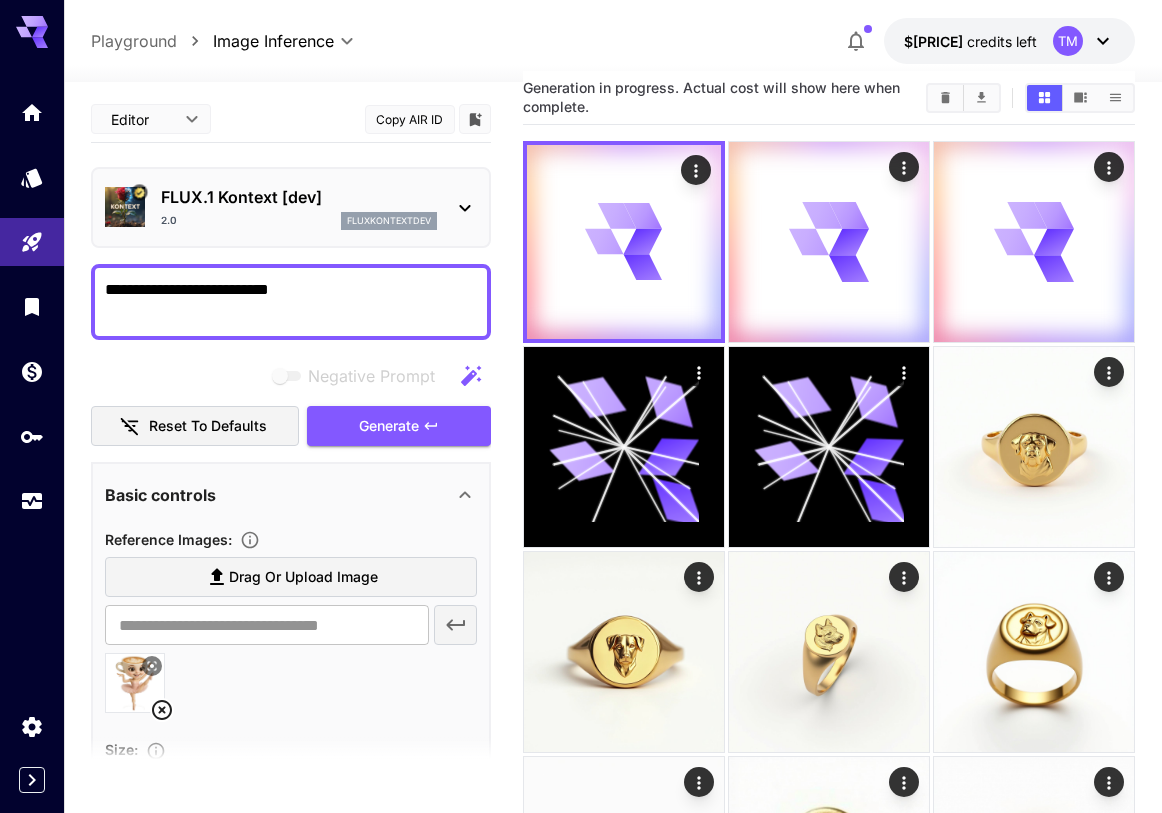 scroll, scrollTop: 0, scrollLeft: 0, axis: both 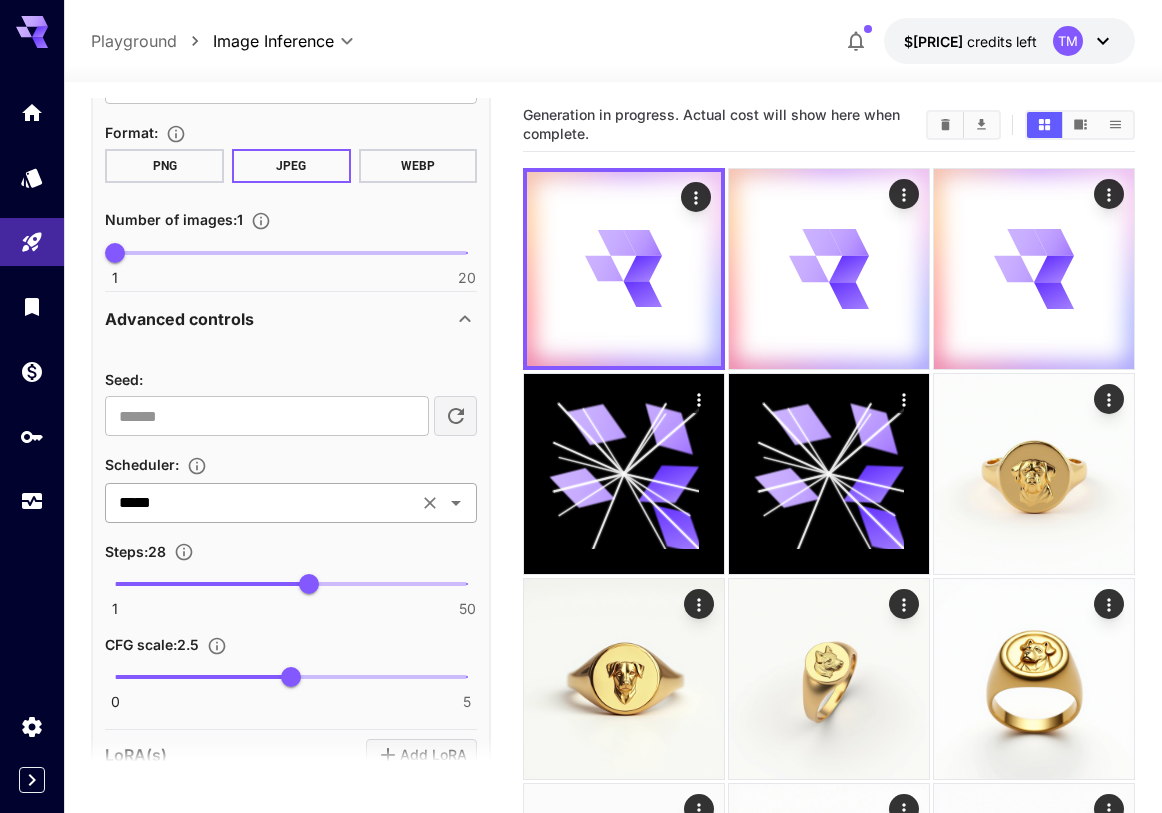 click on "*****" at bounding box center (261, 503) 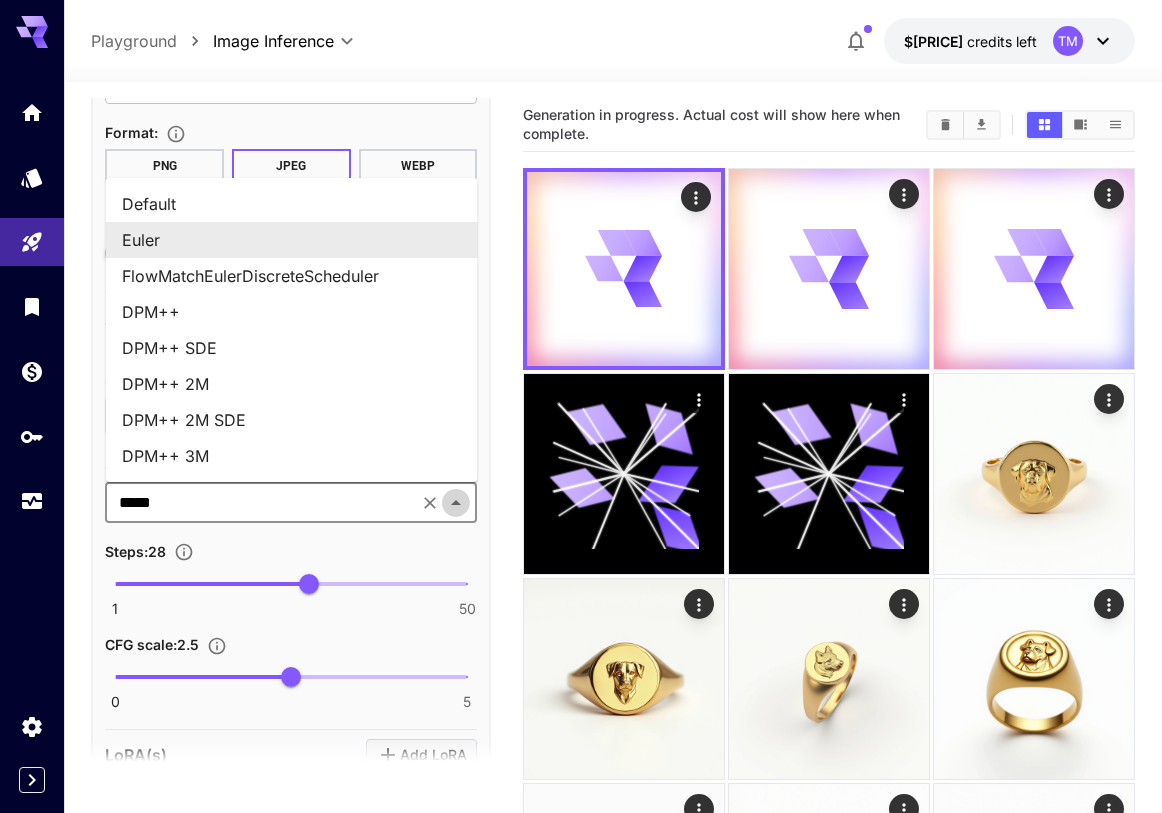 click 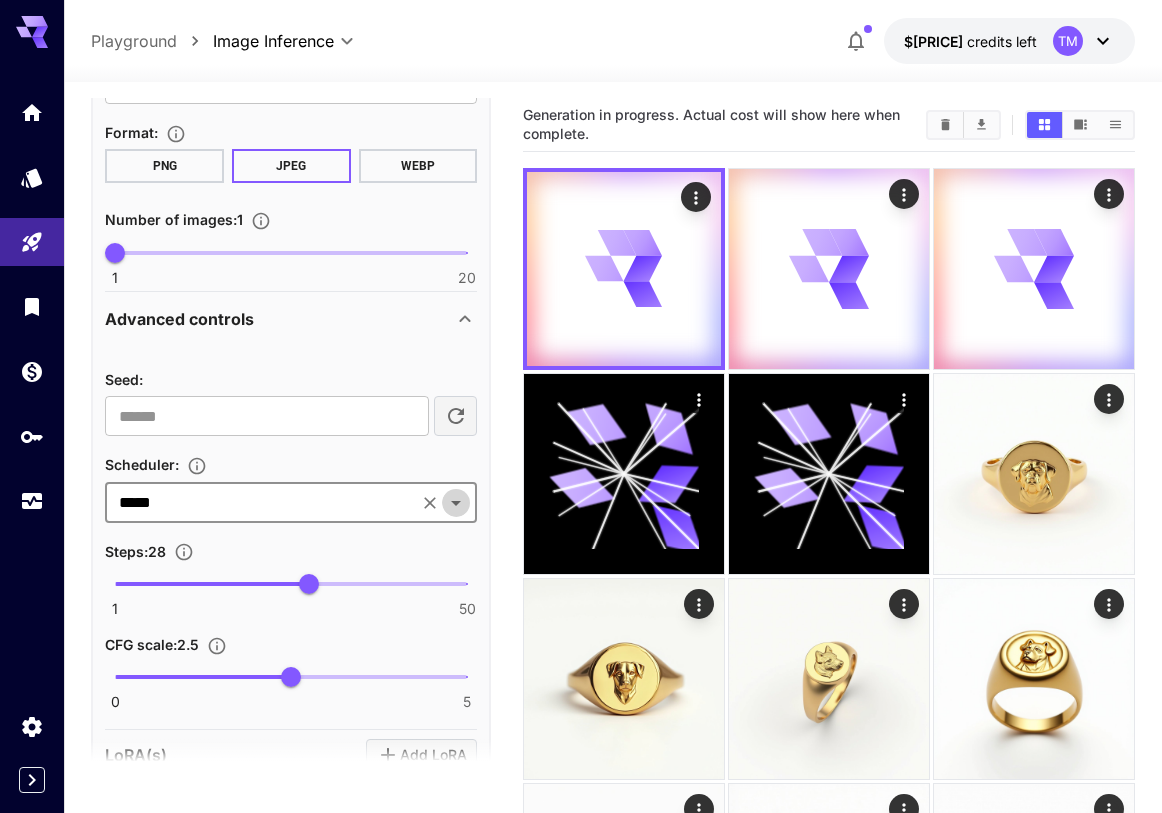 click 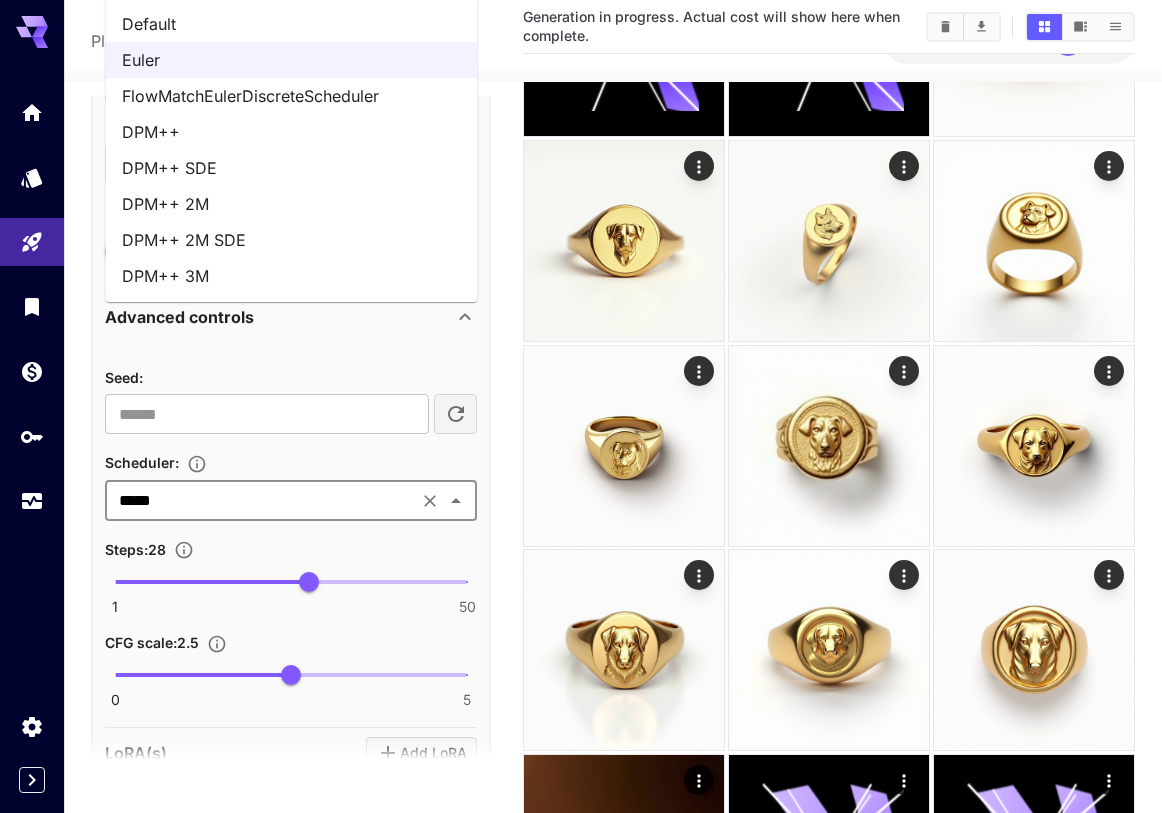 scroll, scrollTop: 204, scrollLeft: 0, axis: vertical 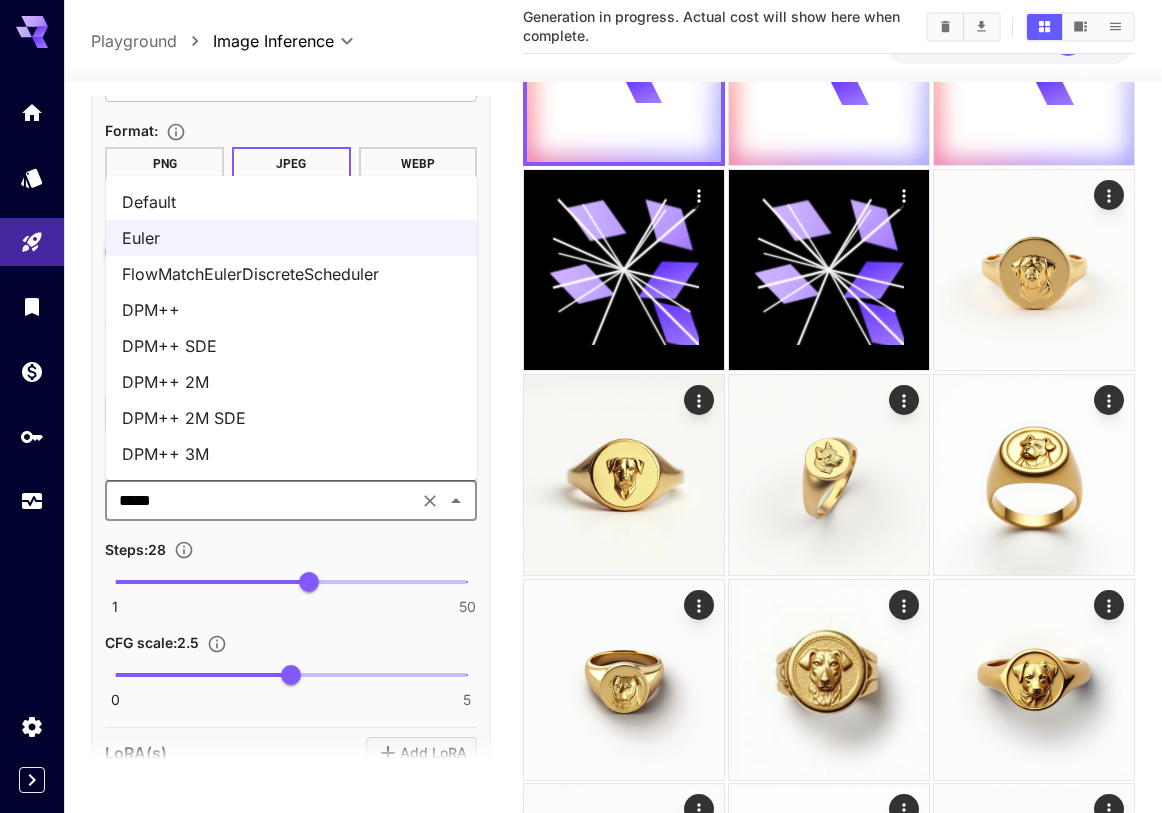 click 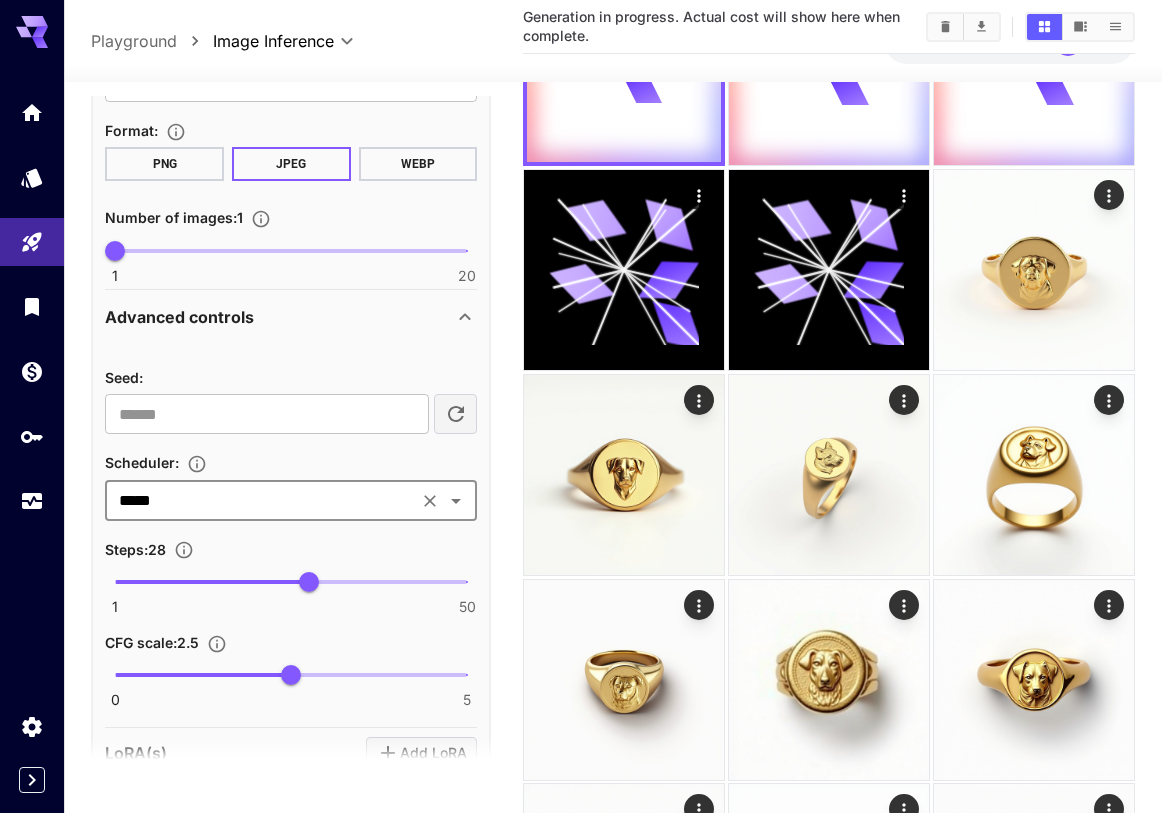 scroll, scrollTop: 0, scrollLeft: 0, axis: both 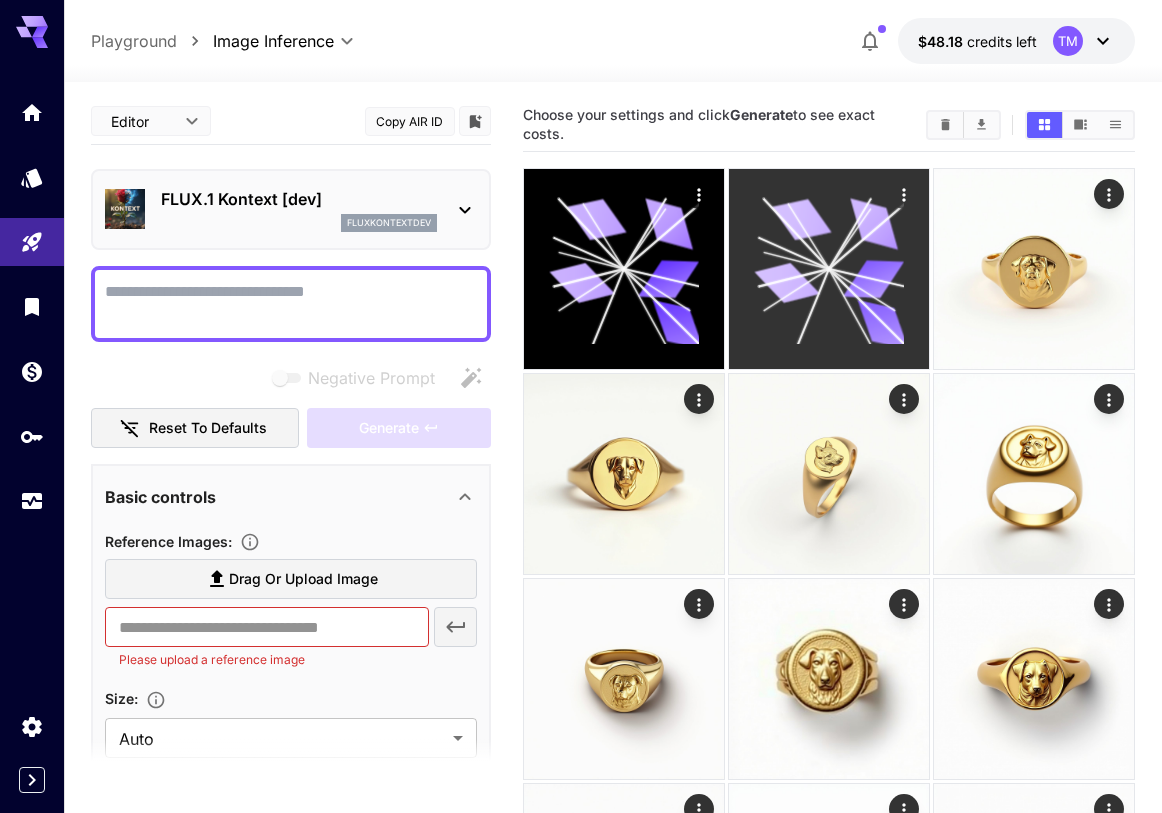 click 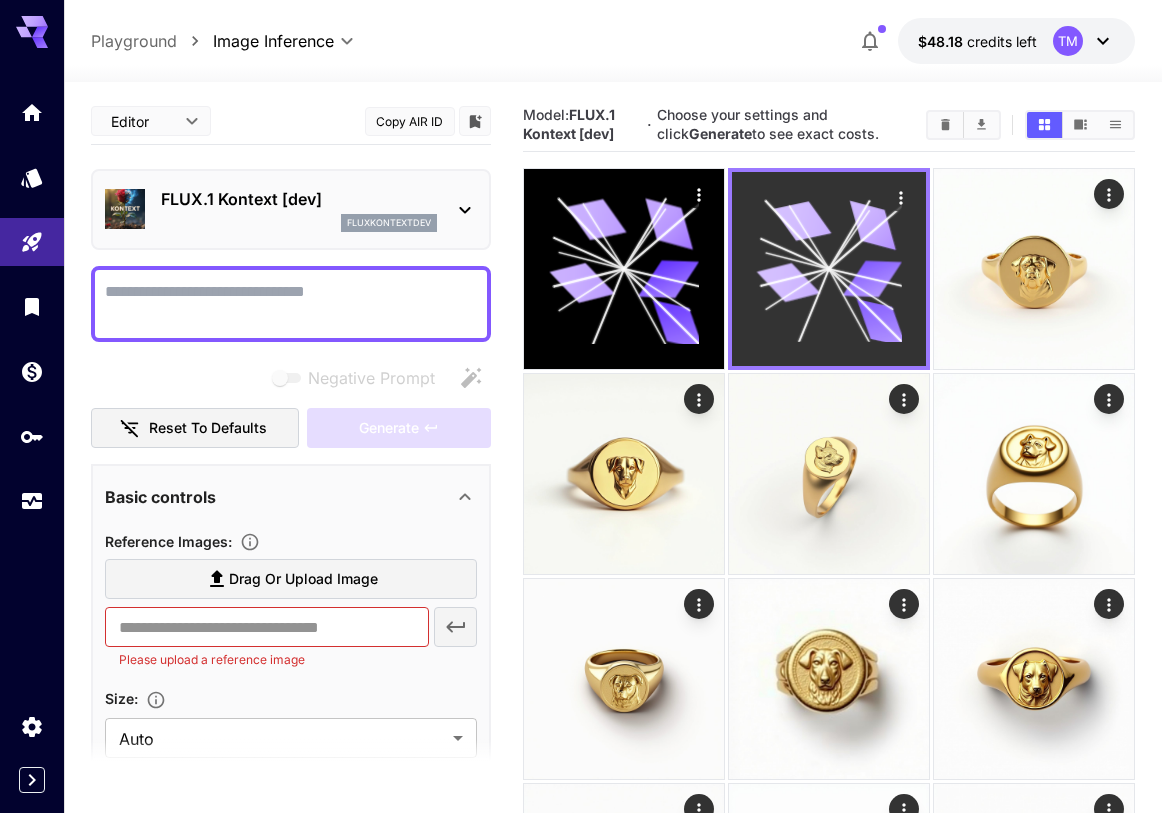 click 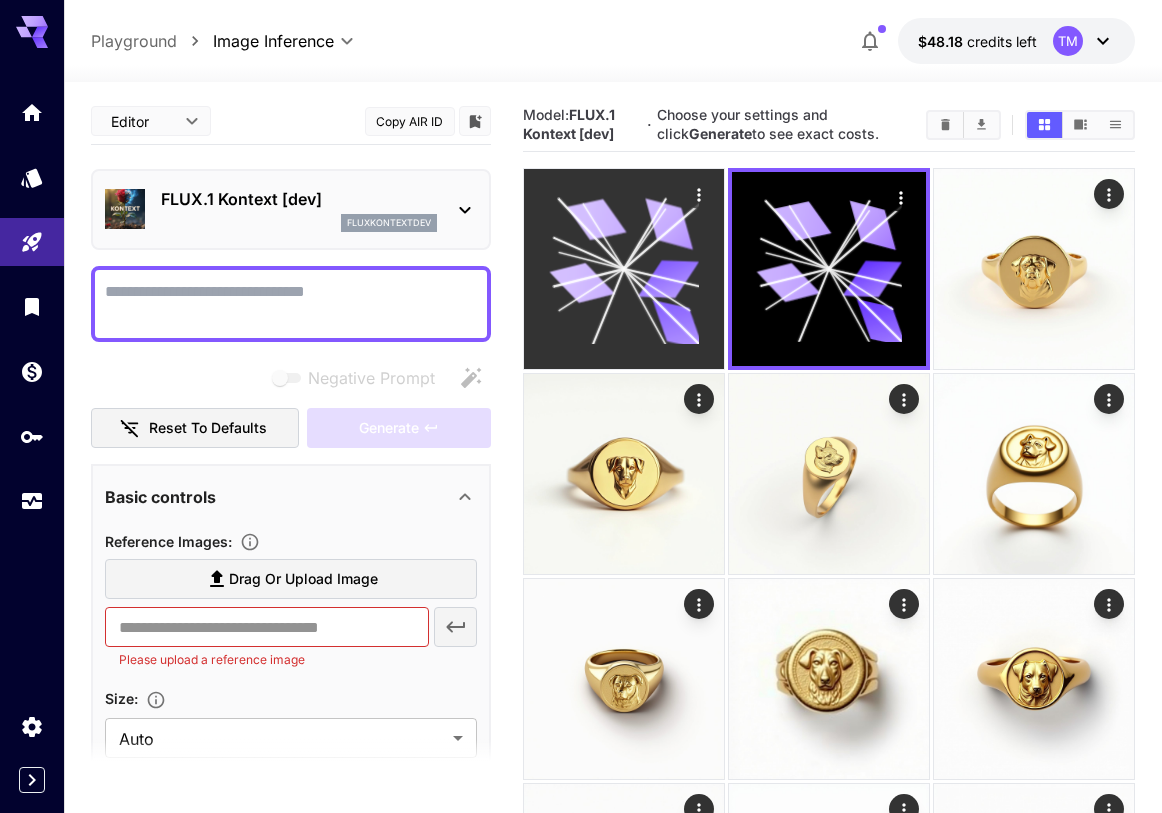 click 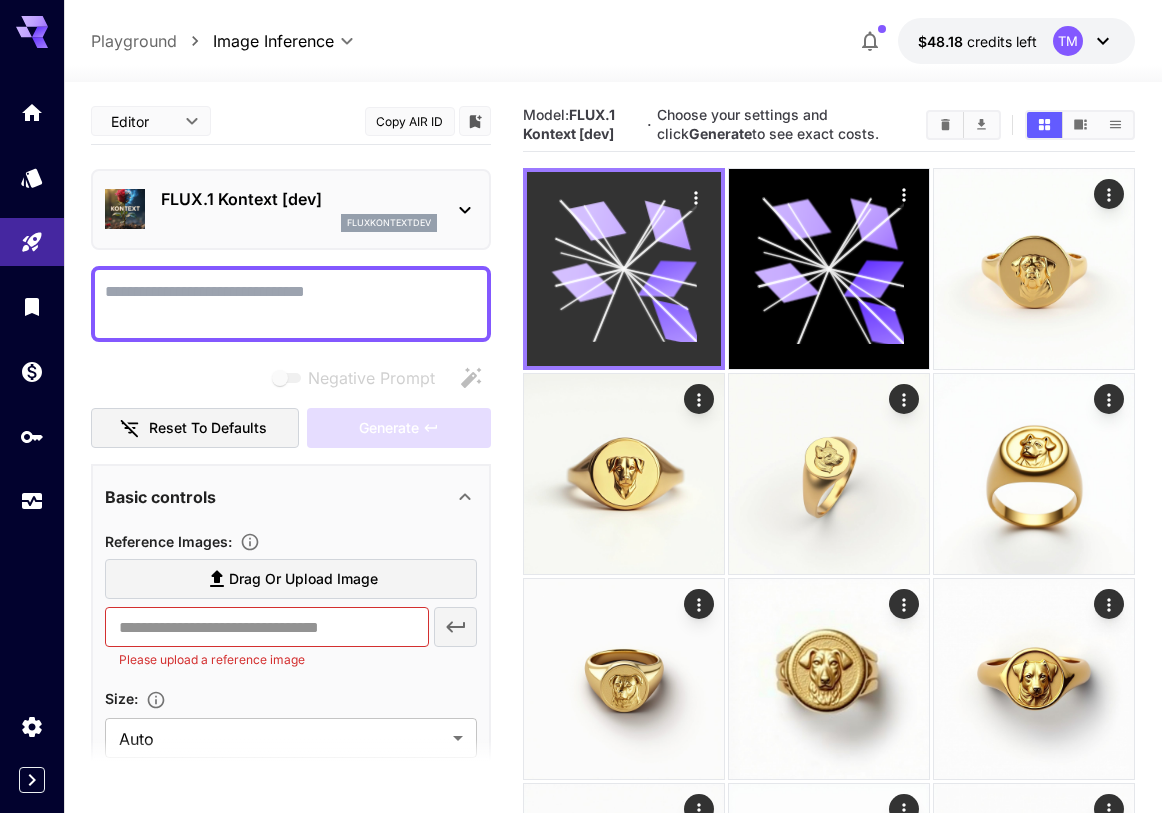 click 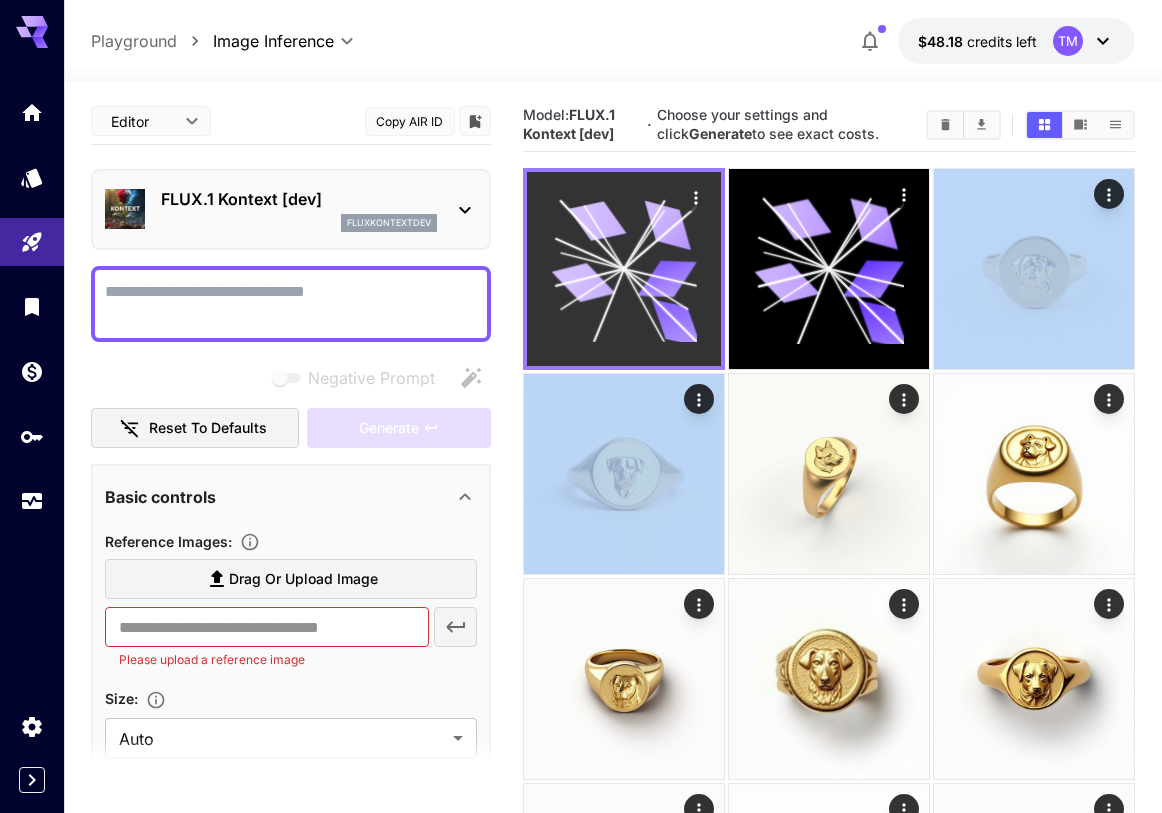click 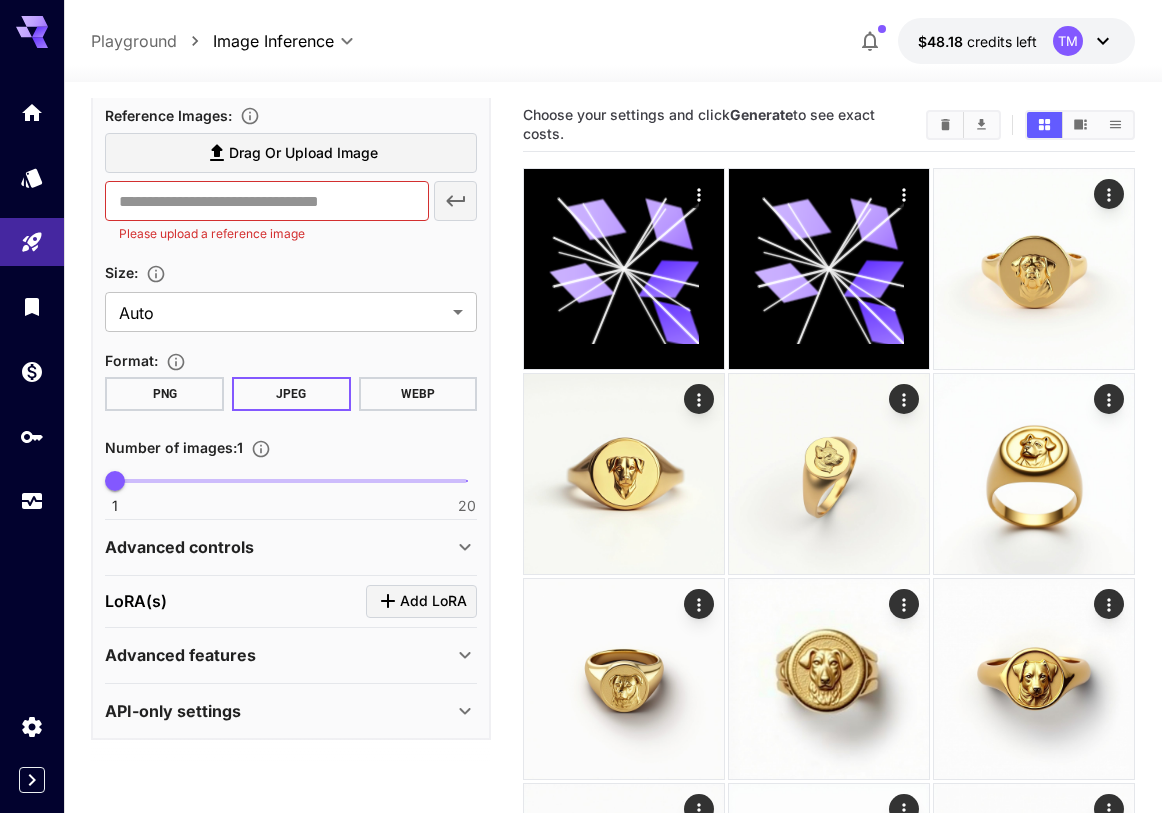 scroll, scrollTop: 123, scrollLeft: 0, axis: vertical 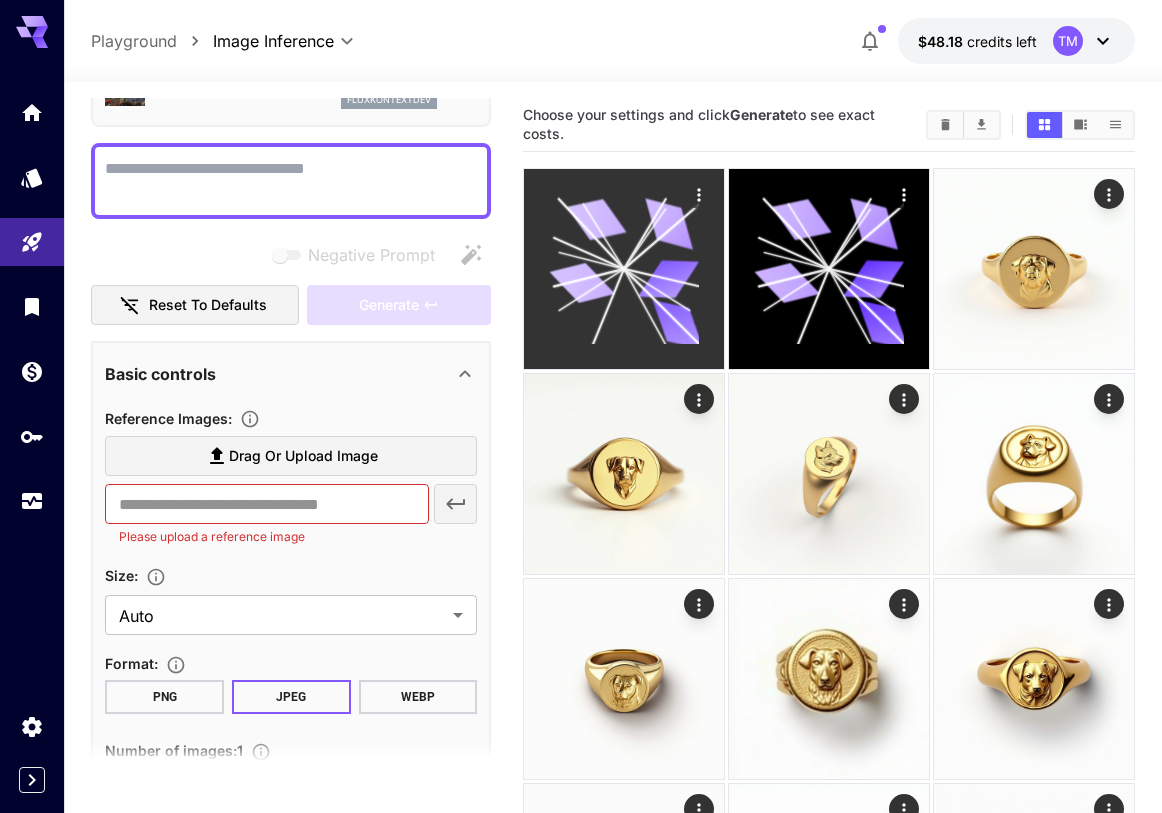 click 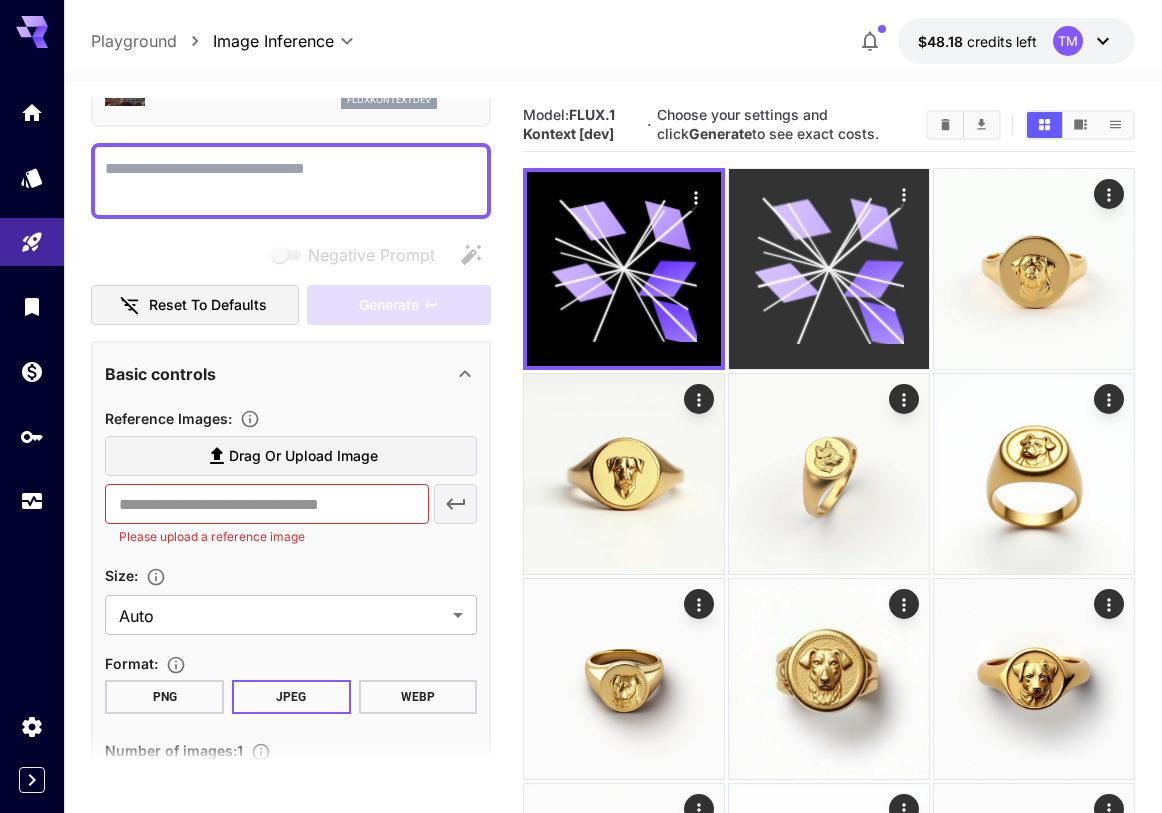 click 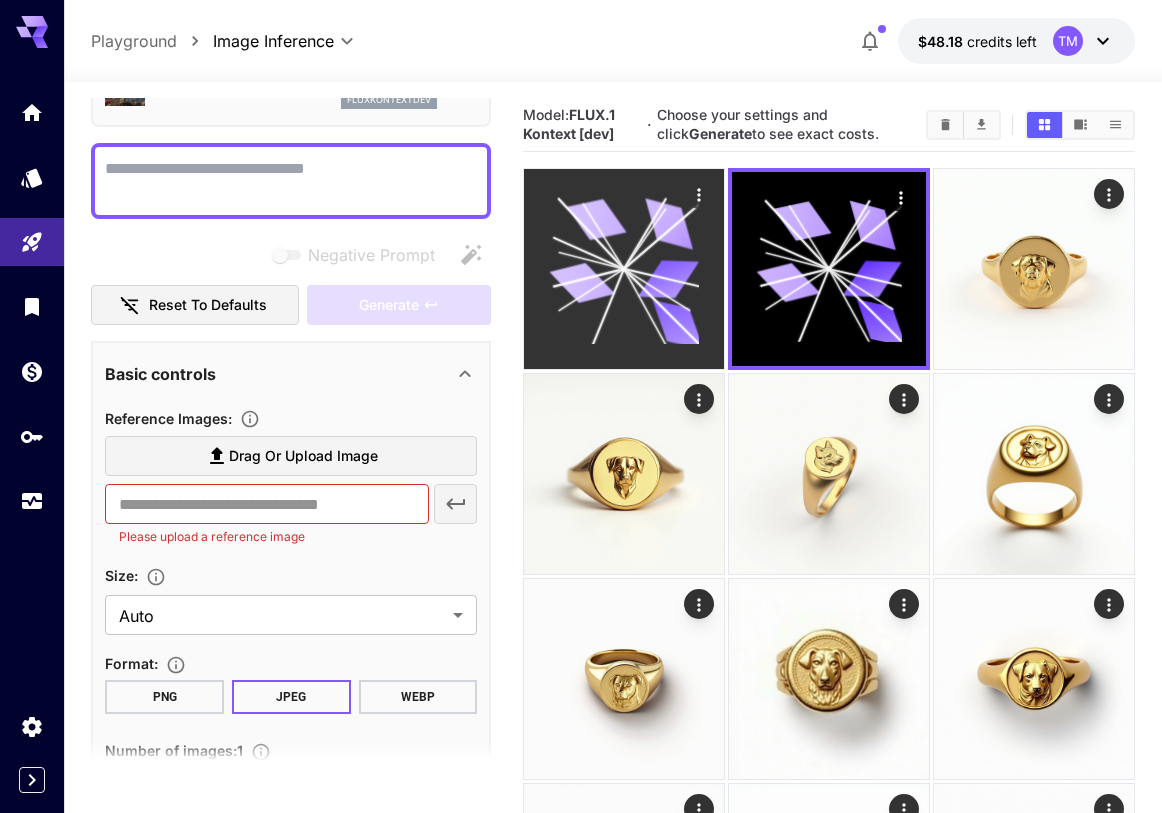click 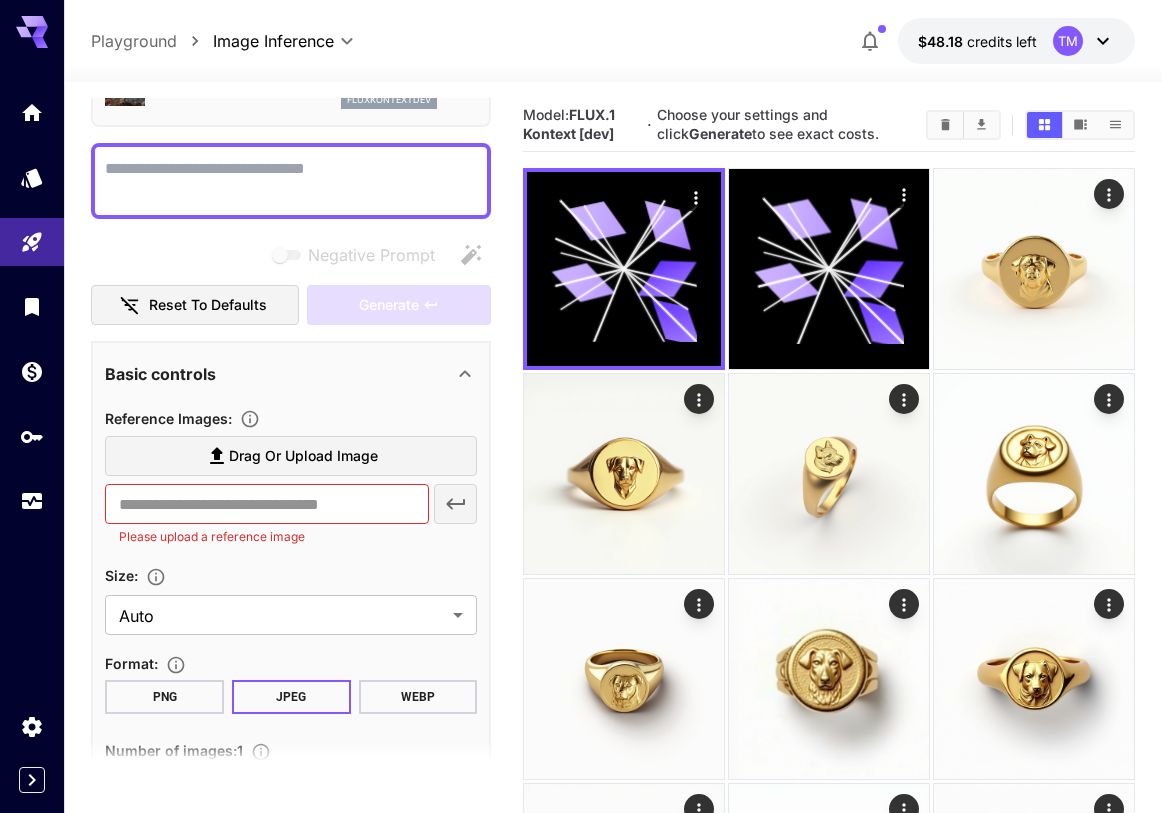 scroll, scrollTop: 0, scrollLeft: 0, axis: both 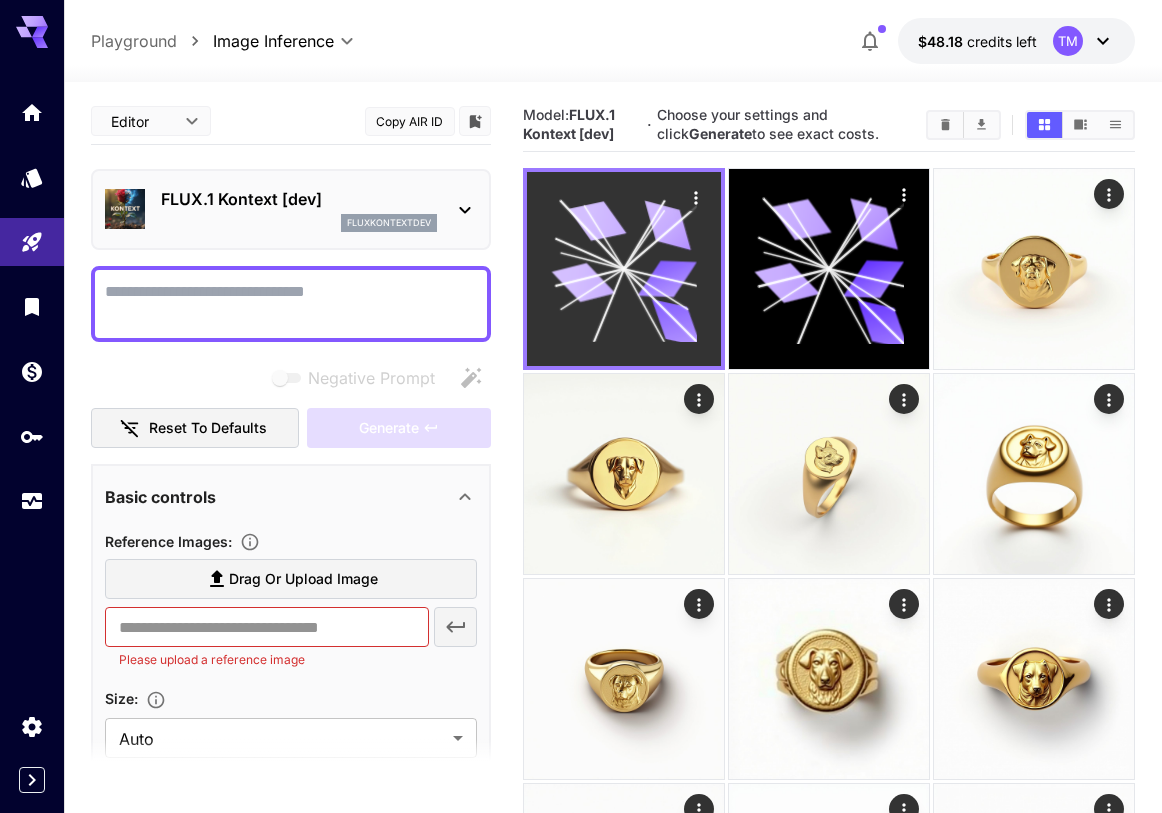 click 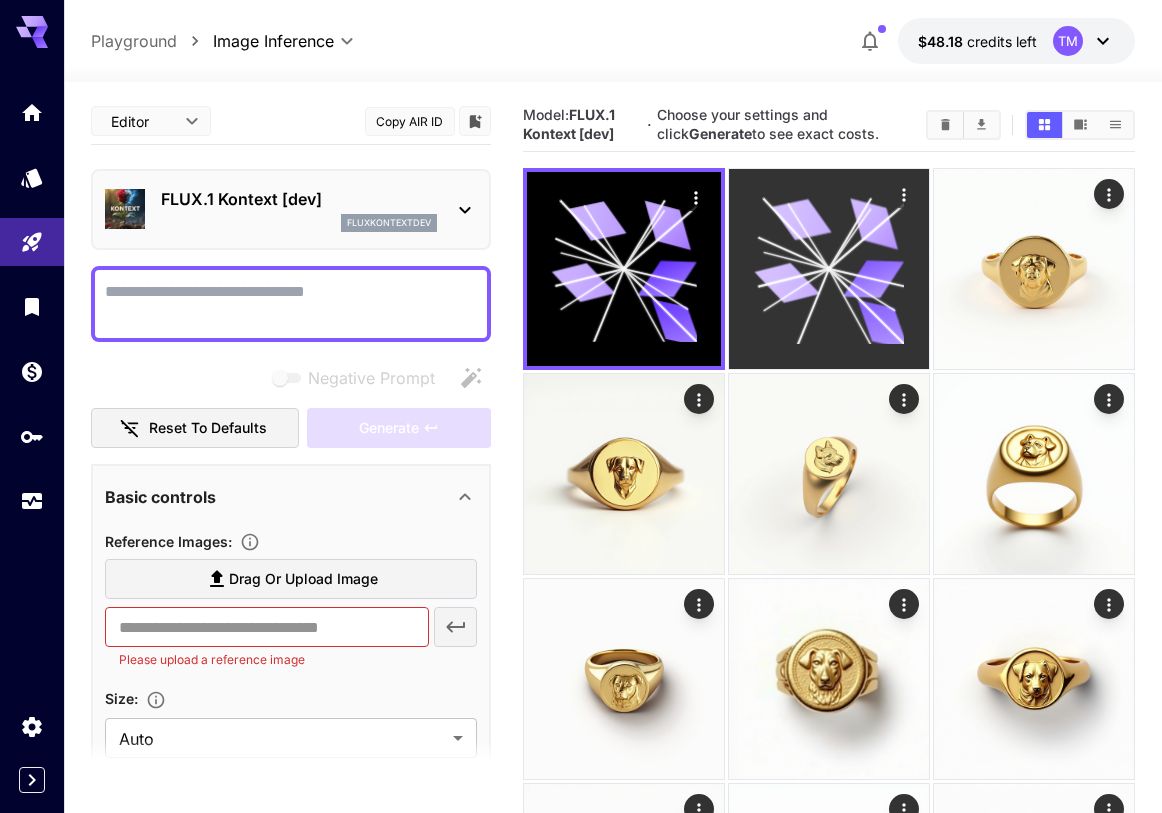 click 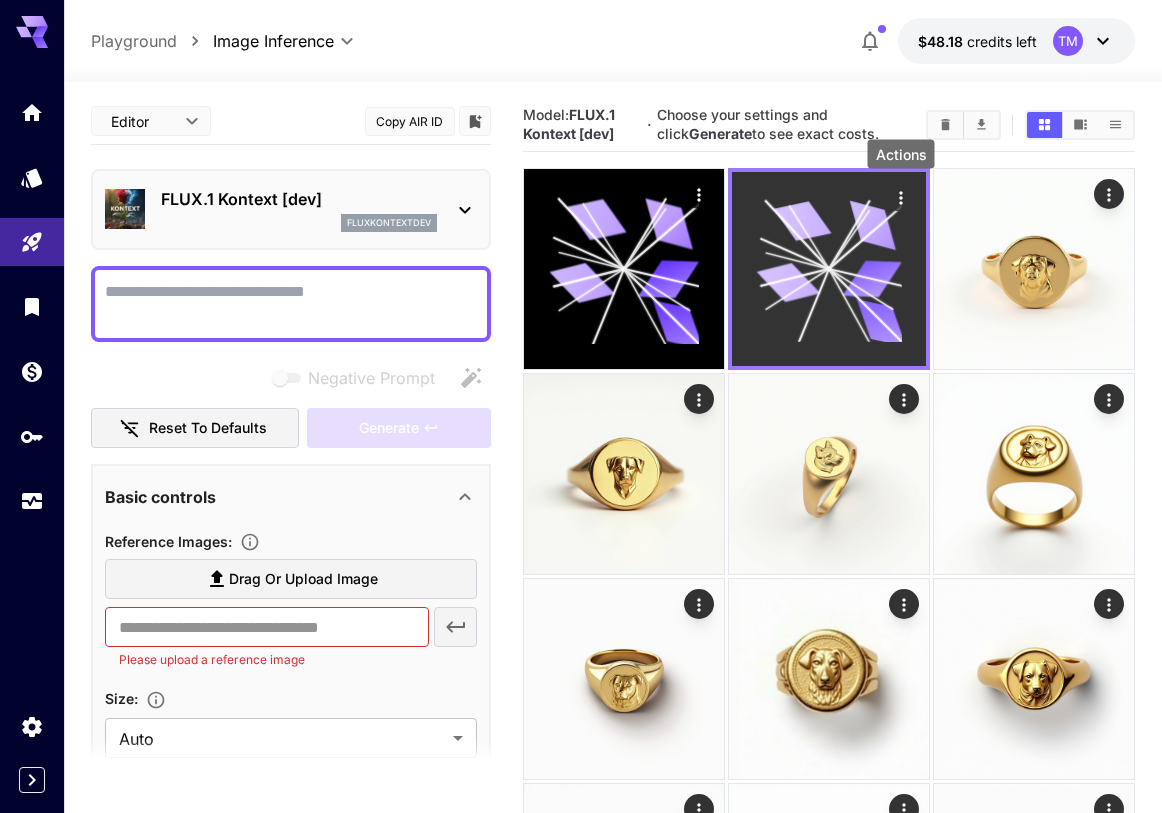 click 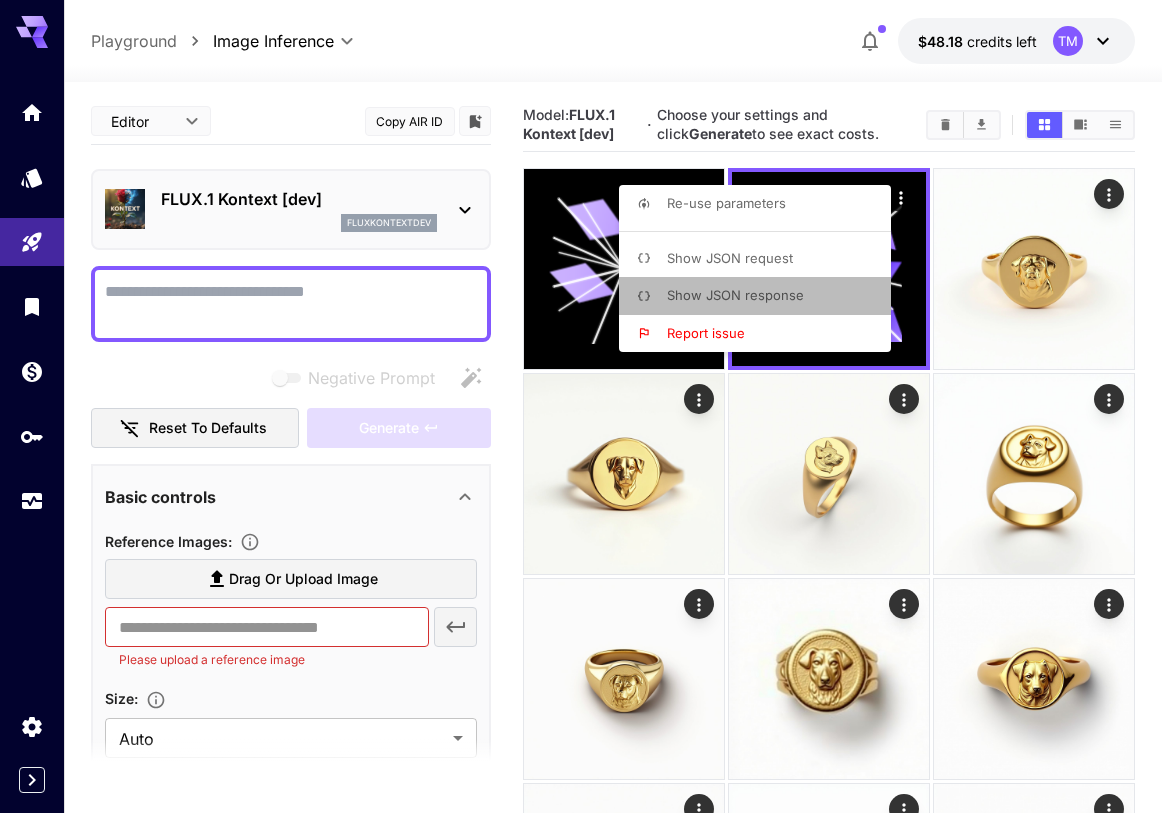 drag, startPoint x: 761, startPoint y: 292, endPoint x: 523, endPoint y: 268, distance: 239.20702 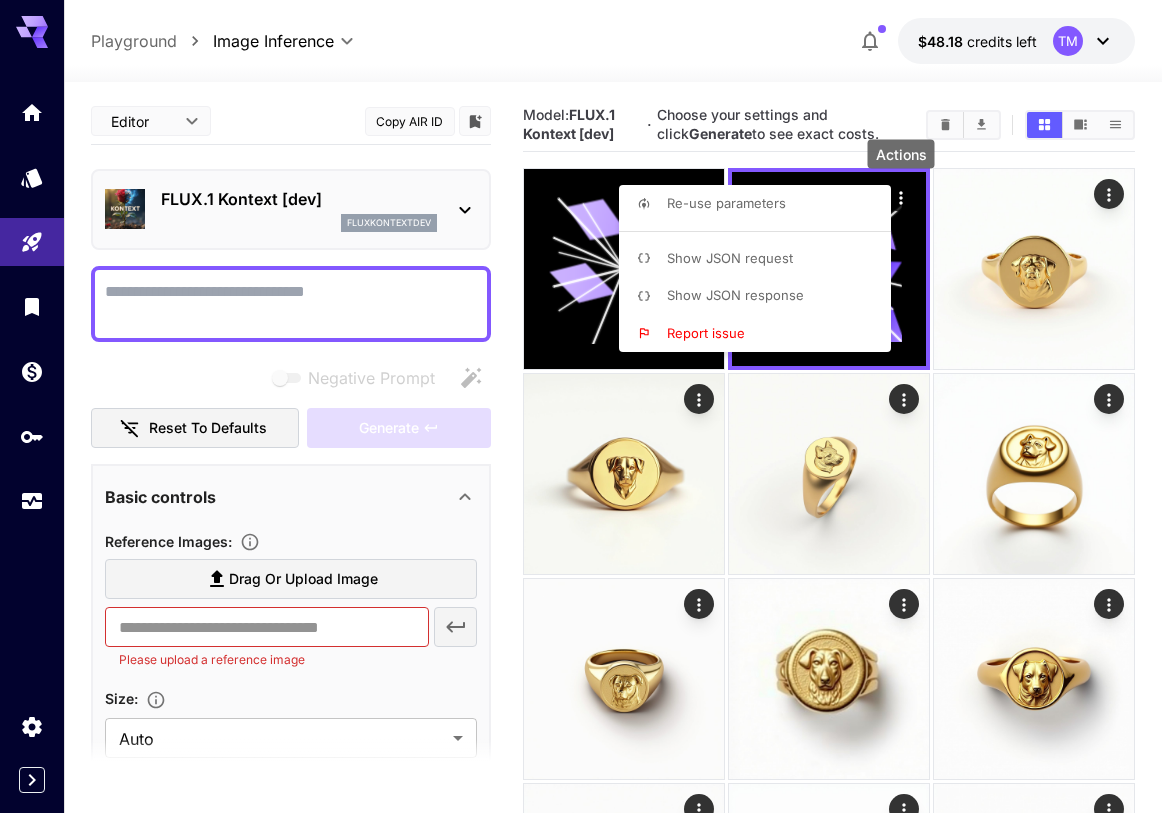 click at bounding box center (581, 406) 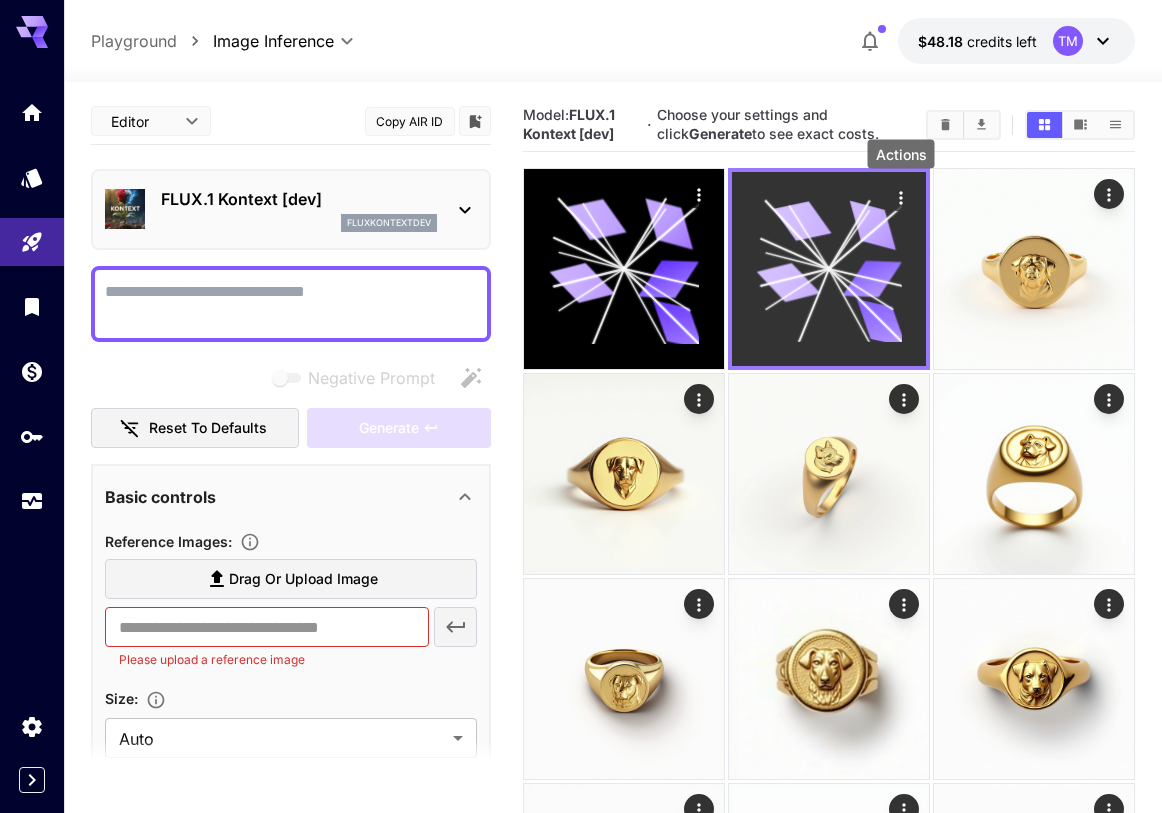 click 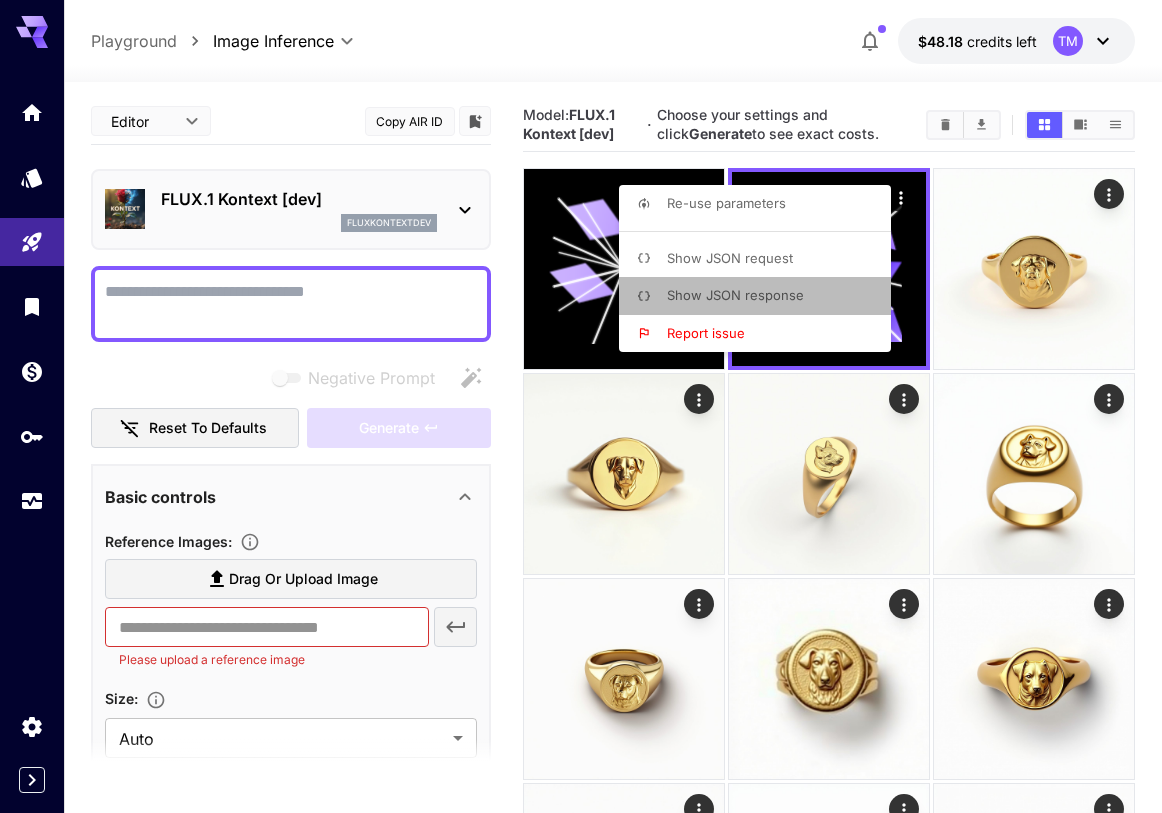 click on "Show JSON response" at bounding box center [735, 295] 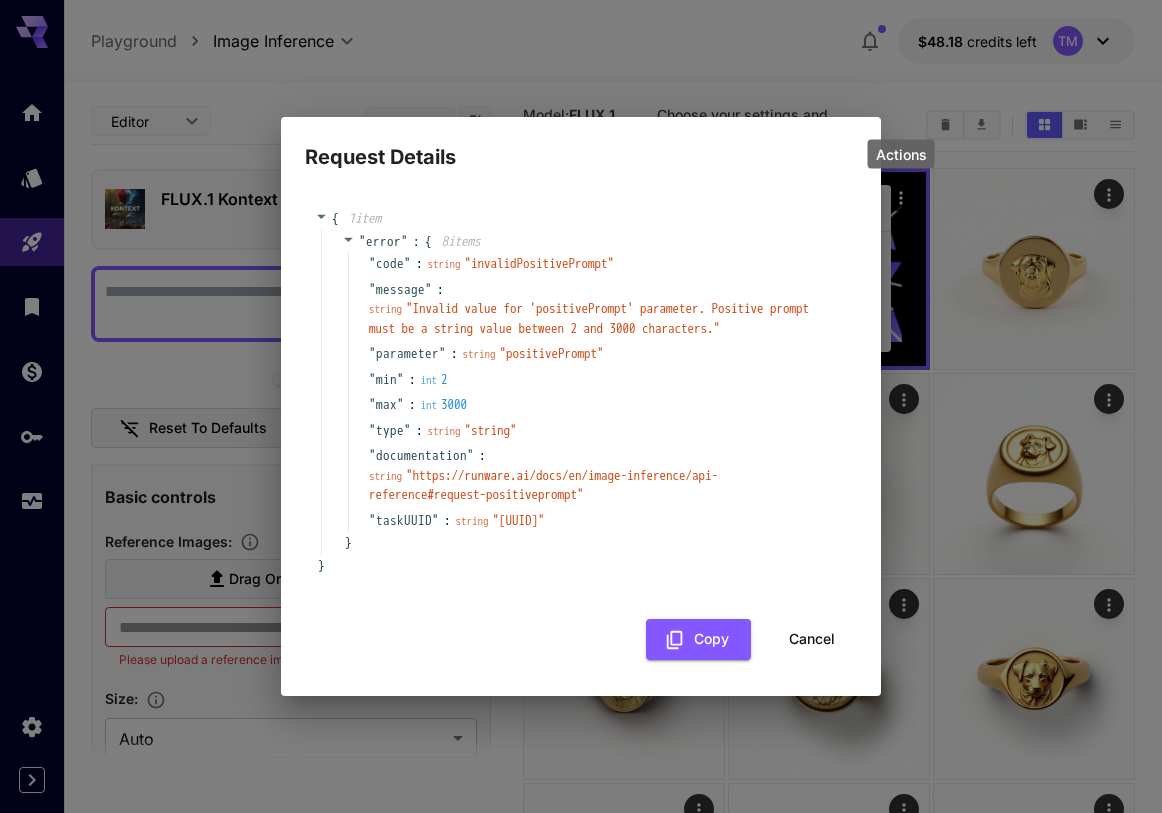 click on "Request Details { 1  item " error " : { 8  item s " code " : string " invalidPositivePrompt " " message " : string " Invalid value for 'positivePrompt' parameter. Positive prompt must be a string value between 2 and 3000 characters. " " parameter " : string " positivePrompt " " min " : int 2 " max " : int 3000 " type " : string " string " " documentation " : string " https://runware.ai/docs/en/image-inference/api-reference#request-positiveprompt " " taskUUID " : string " 478e678b-cad8-42bd-852c-b97de971a8be " } } Copy Cancel" at bounding box center [581, 406] 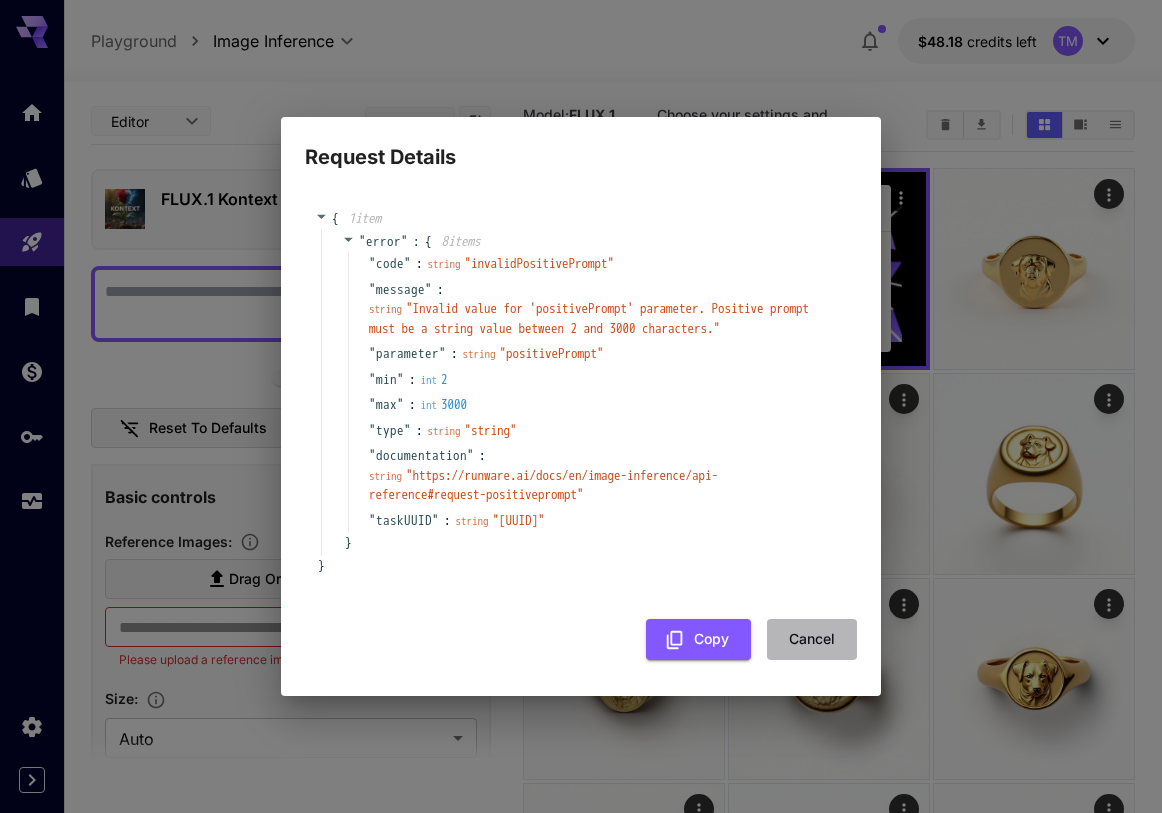 click on "Cancel" at bounding box center (812, 639) 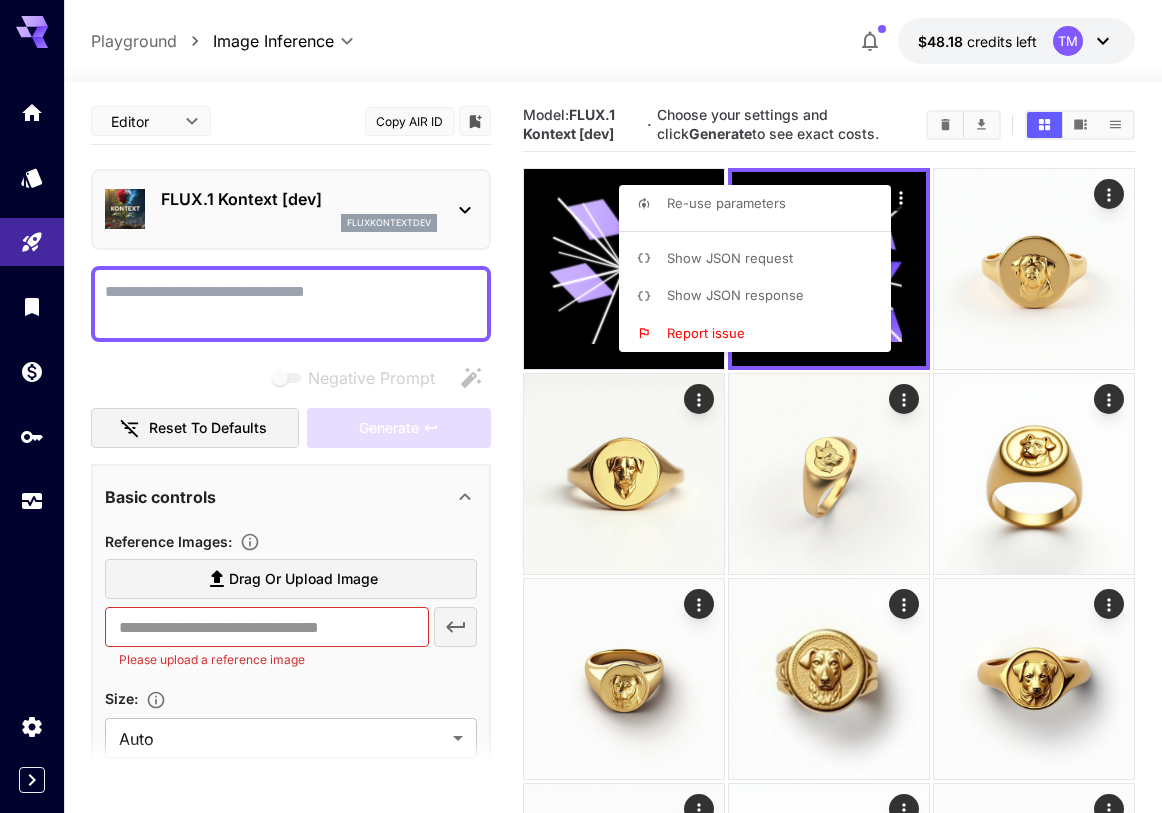 click at bounding box center [581, 406] 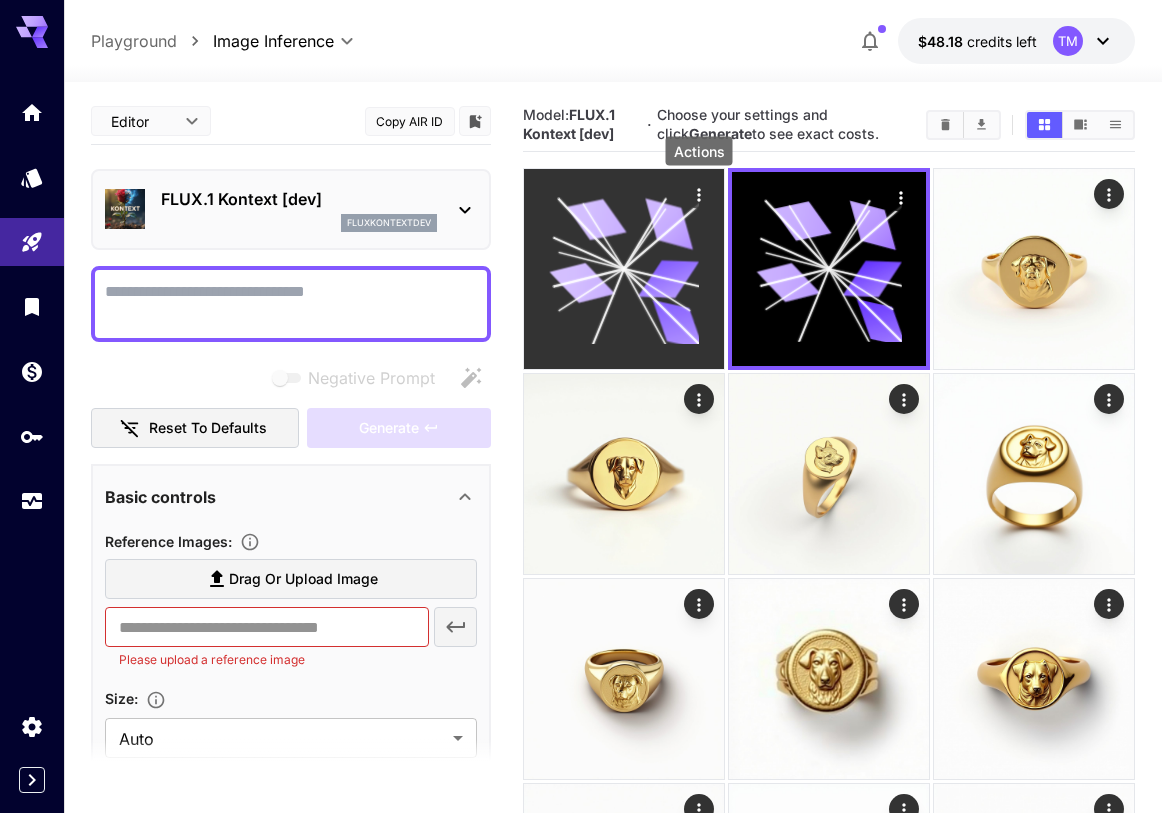 click 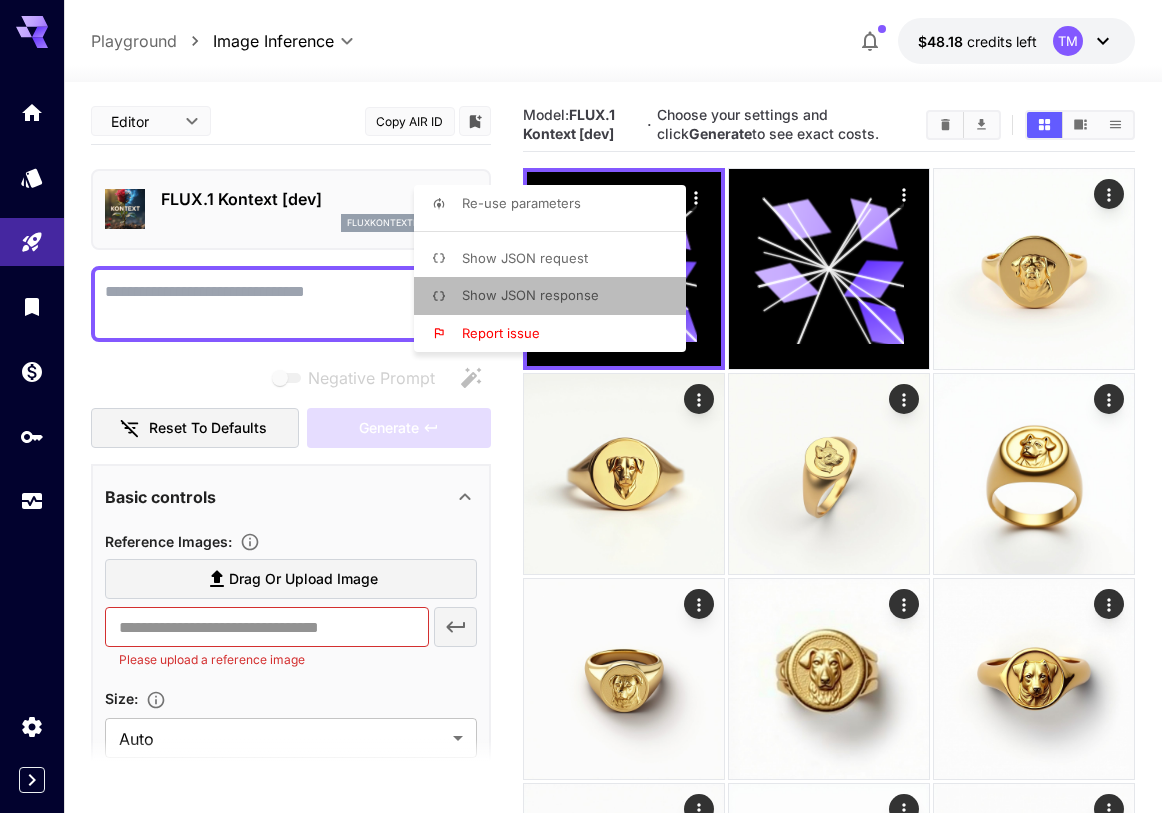 click on "Show JSON response" at bounding box center (556, 296) 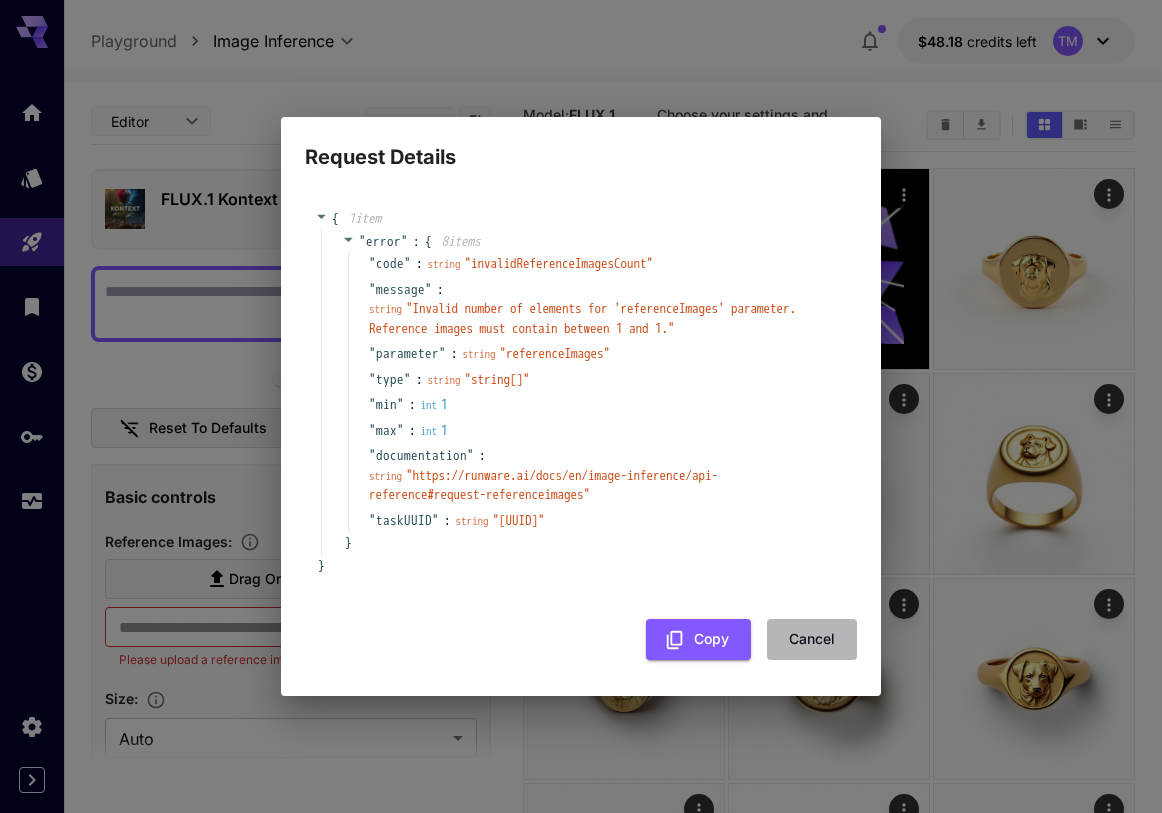 click on "Cancel" at bounding box center [812, 639] 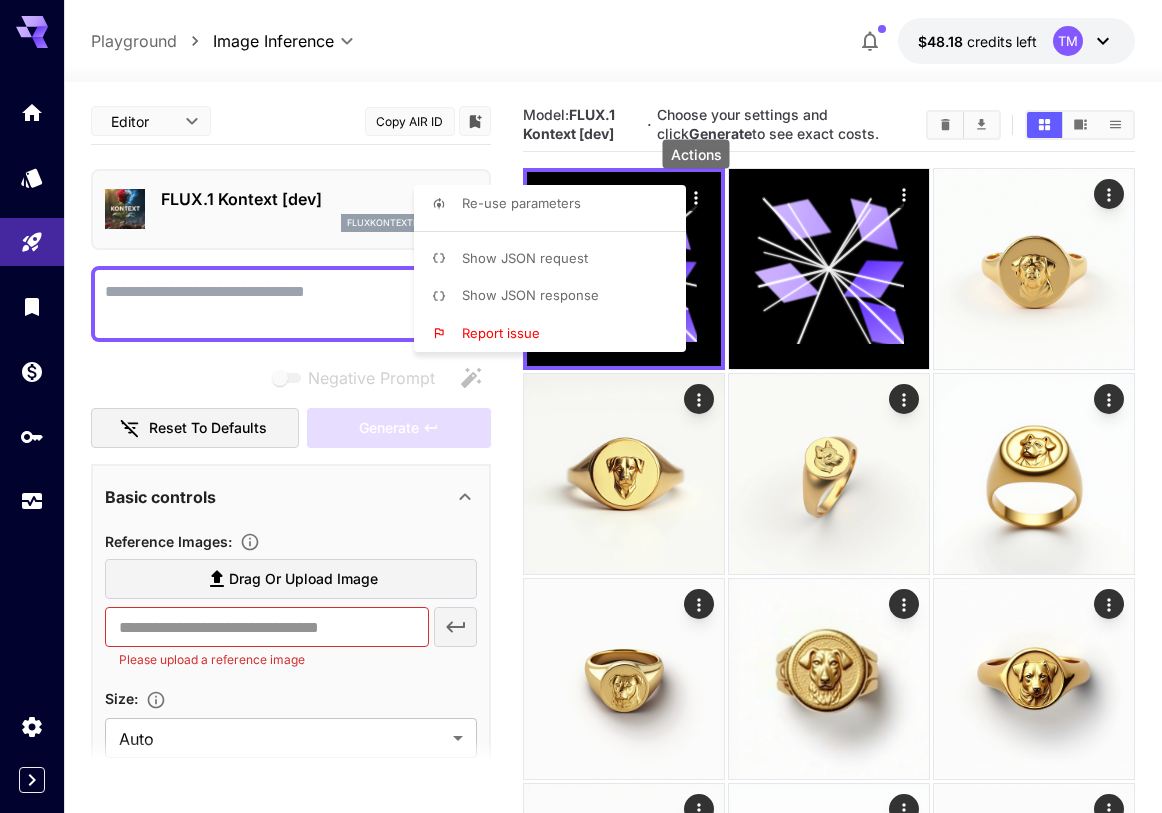 click at bounding box center (581, 406) 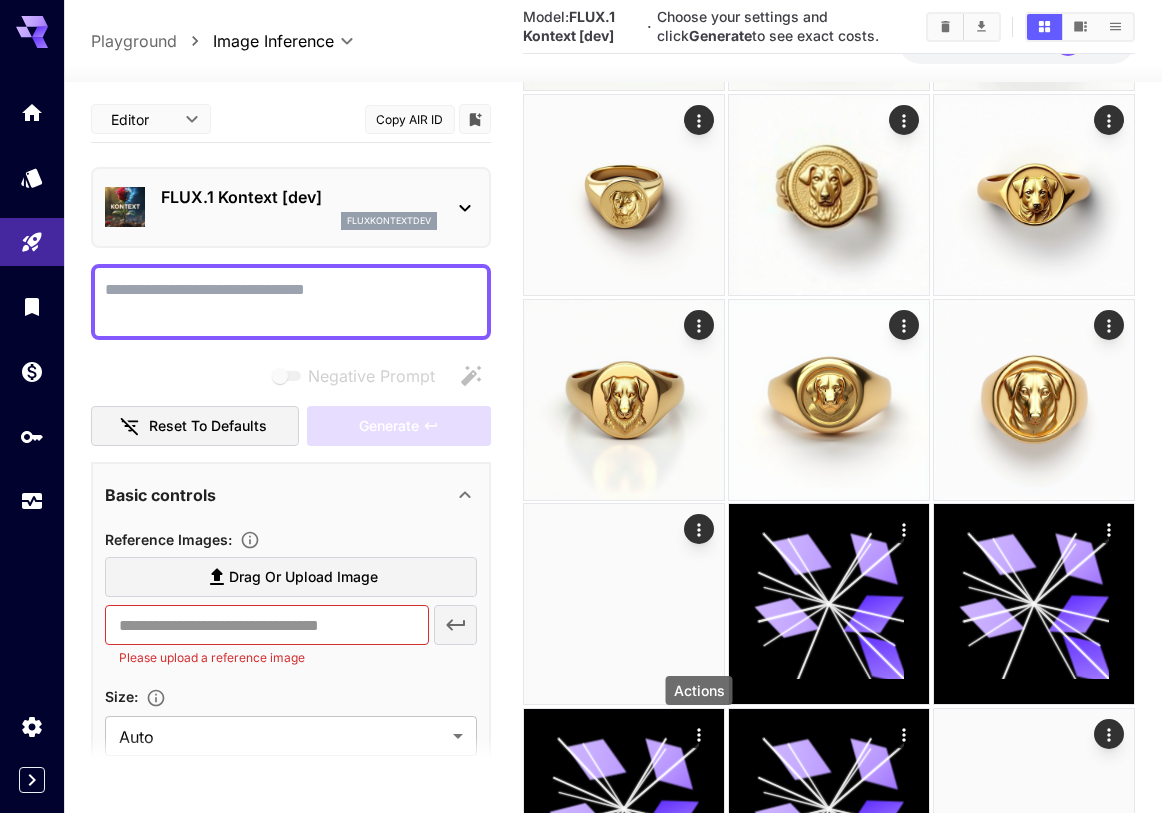 scroll, scrollTop: 60, scrollLeft: 0, axis: vertical 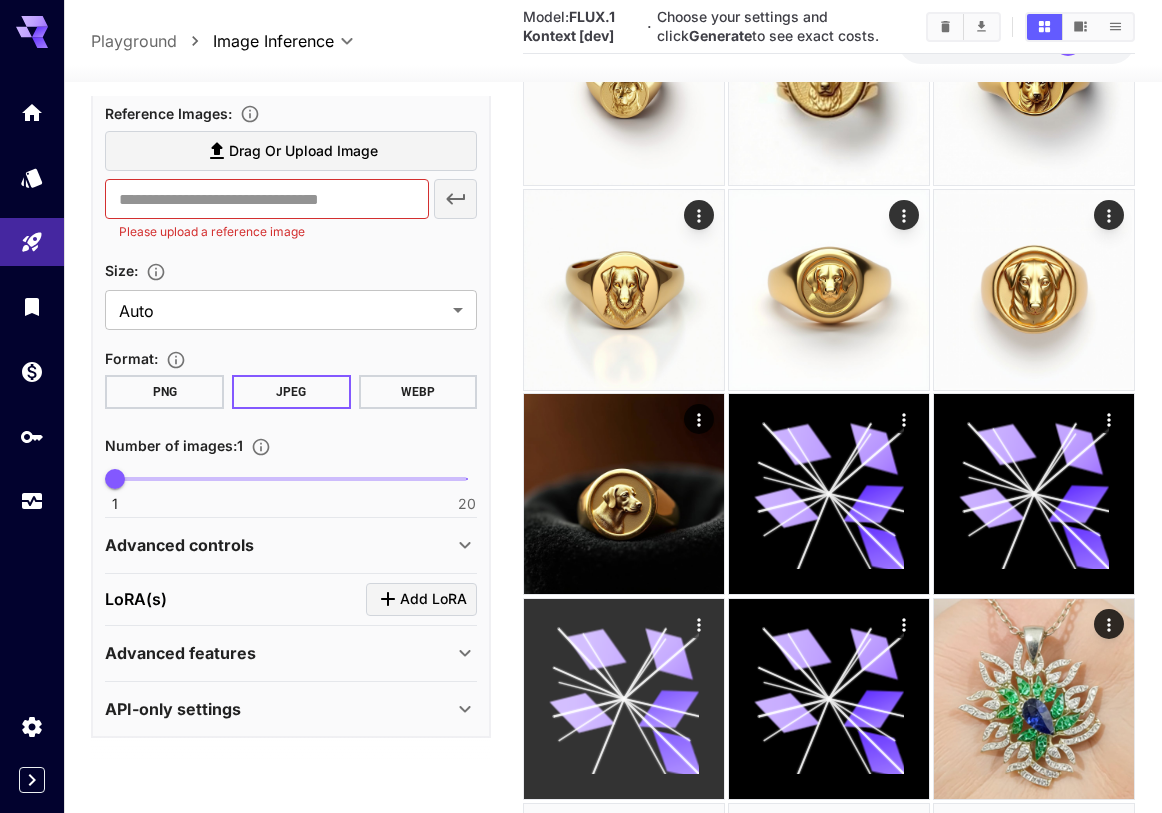 click at bounding box center (624, 699) 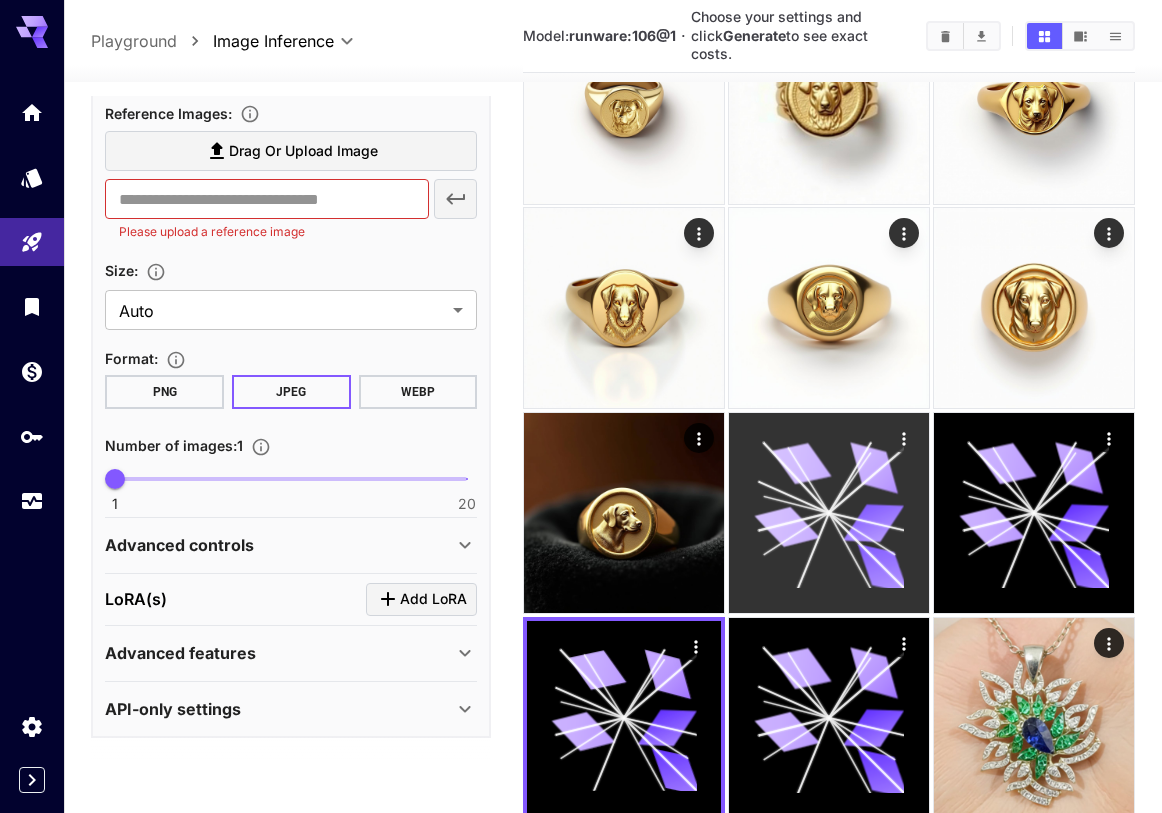 click 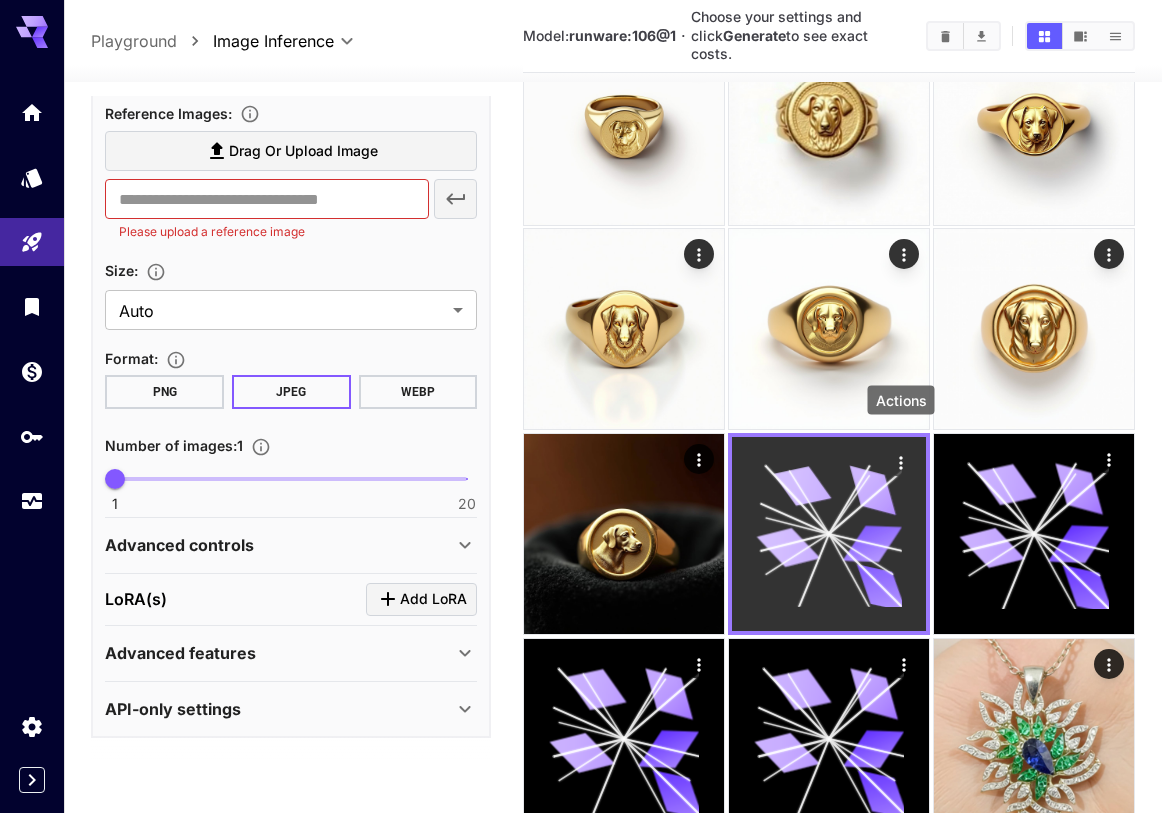 scroll, scrollTop: 612, scrollLeft: 0, axis: vertical 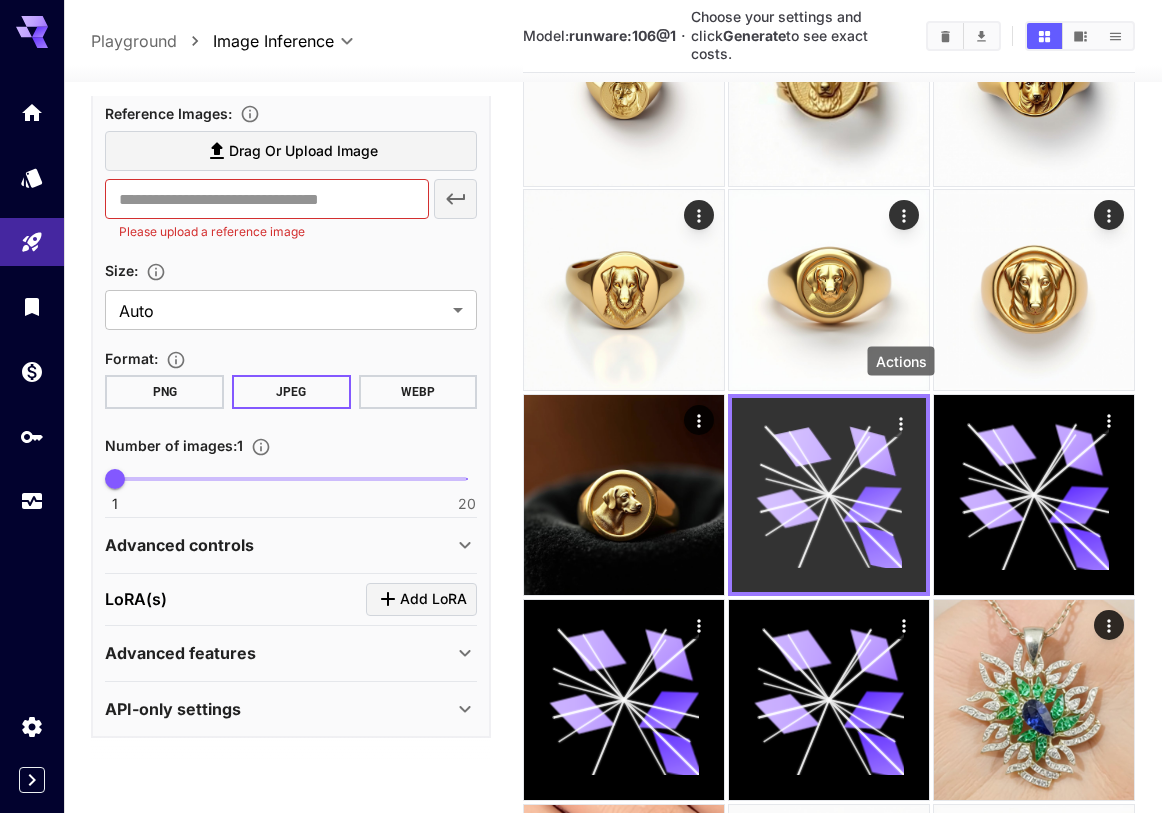 click 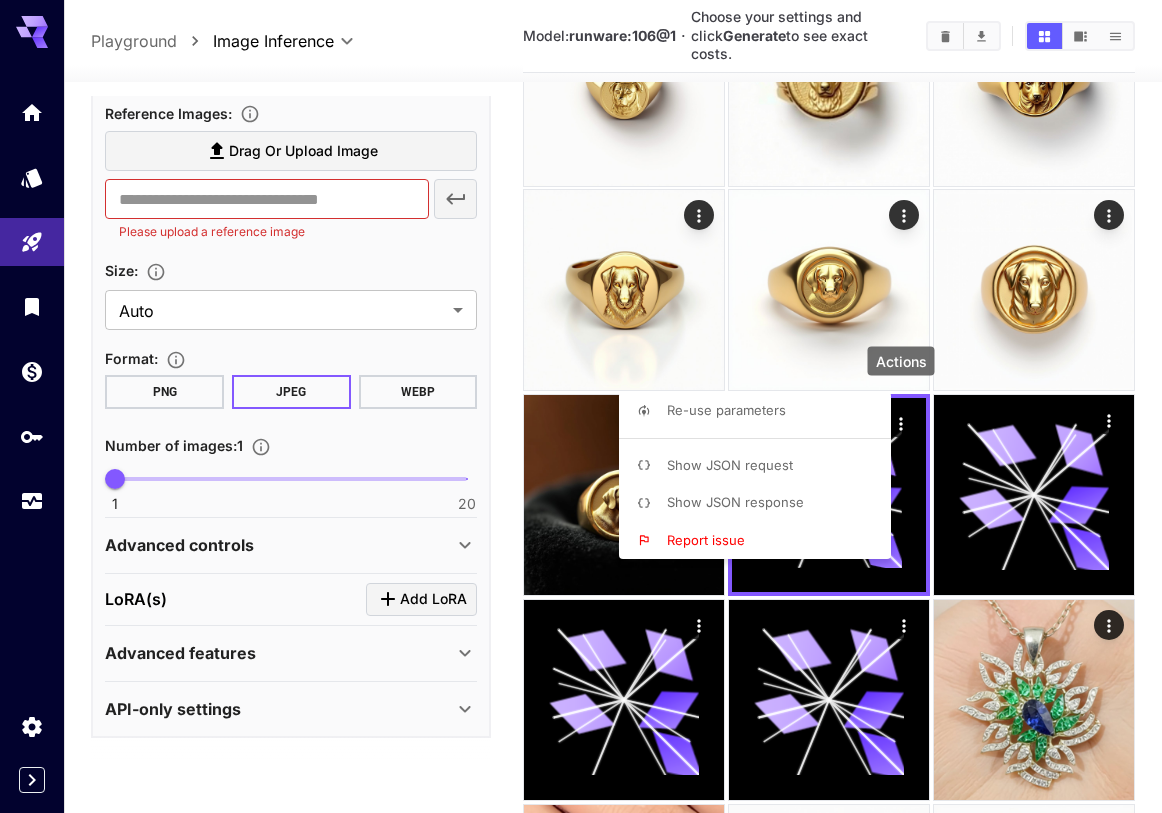 click on "Show JSON response" at bounding box center (735, 502) 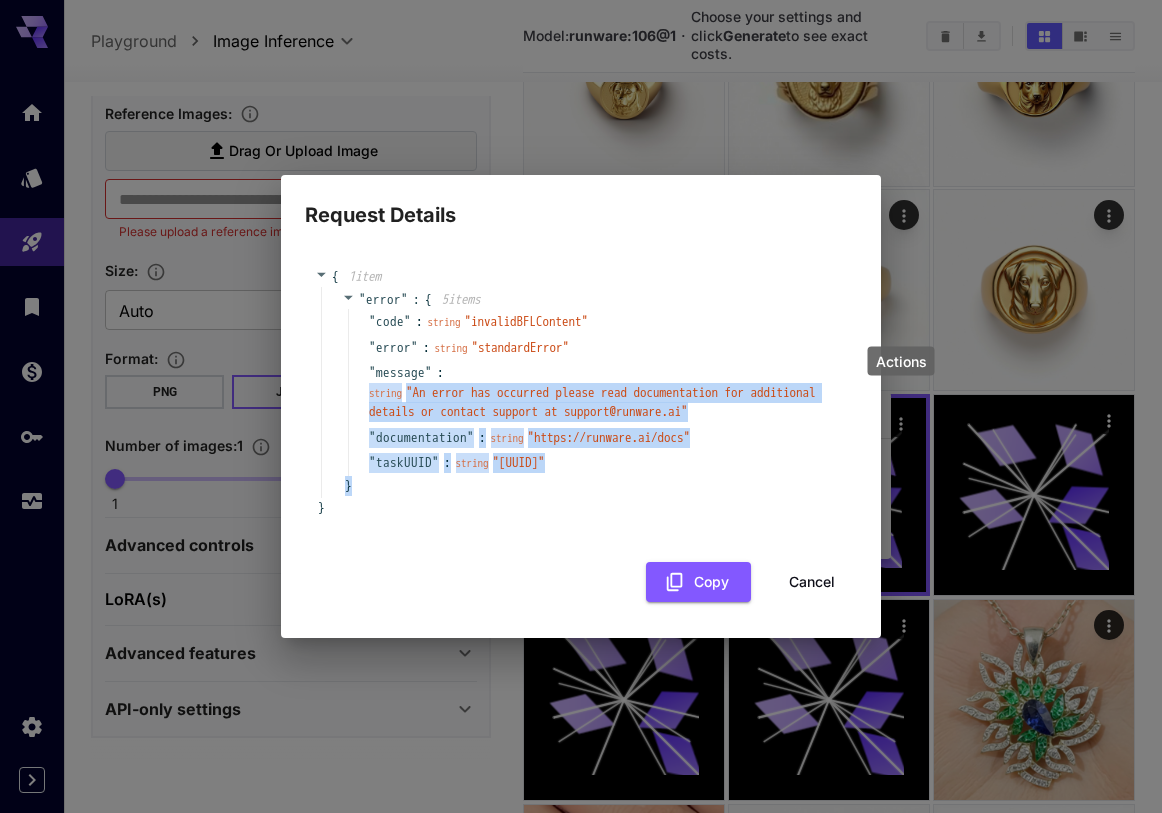drag, startPoint x: 417, startPoint y: 505, endPoint x: 312, endPoint y: 341, distance: 194.73315 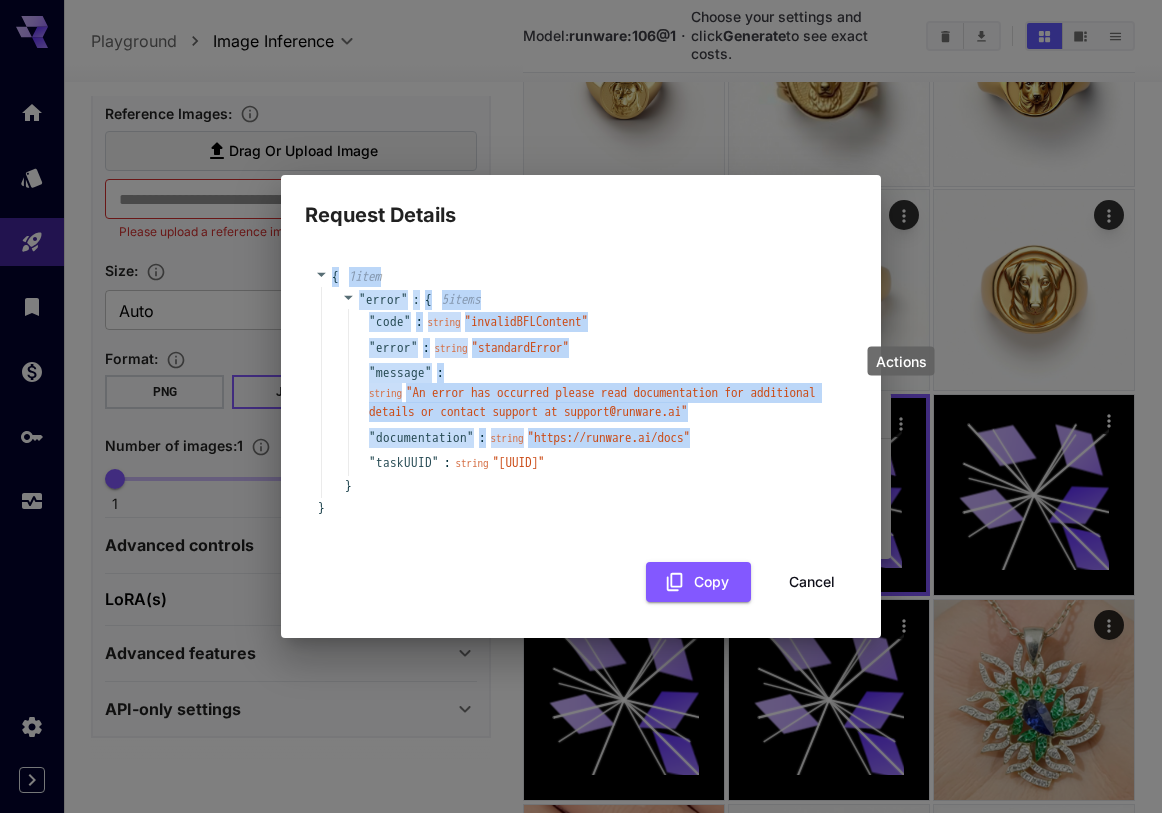 drag, startPoint x: 335, startPoint y: 256, endPoint x: 361, endPoint y: 470, distance: 215.57365 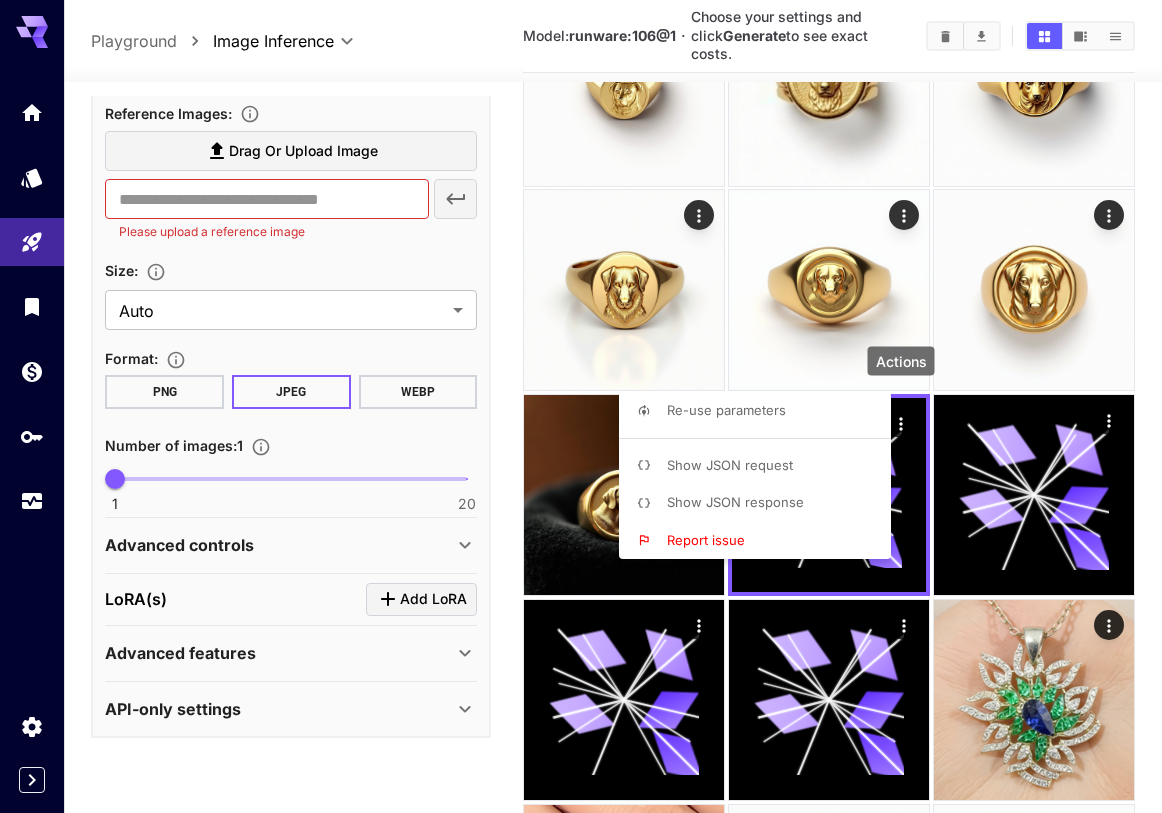 click at bounding box center (581, 406) 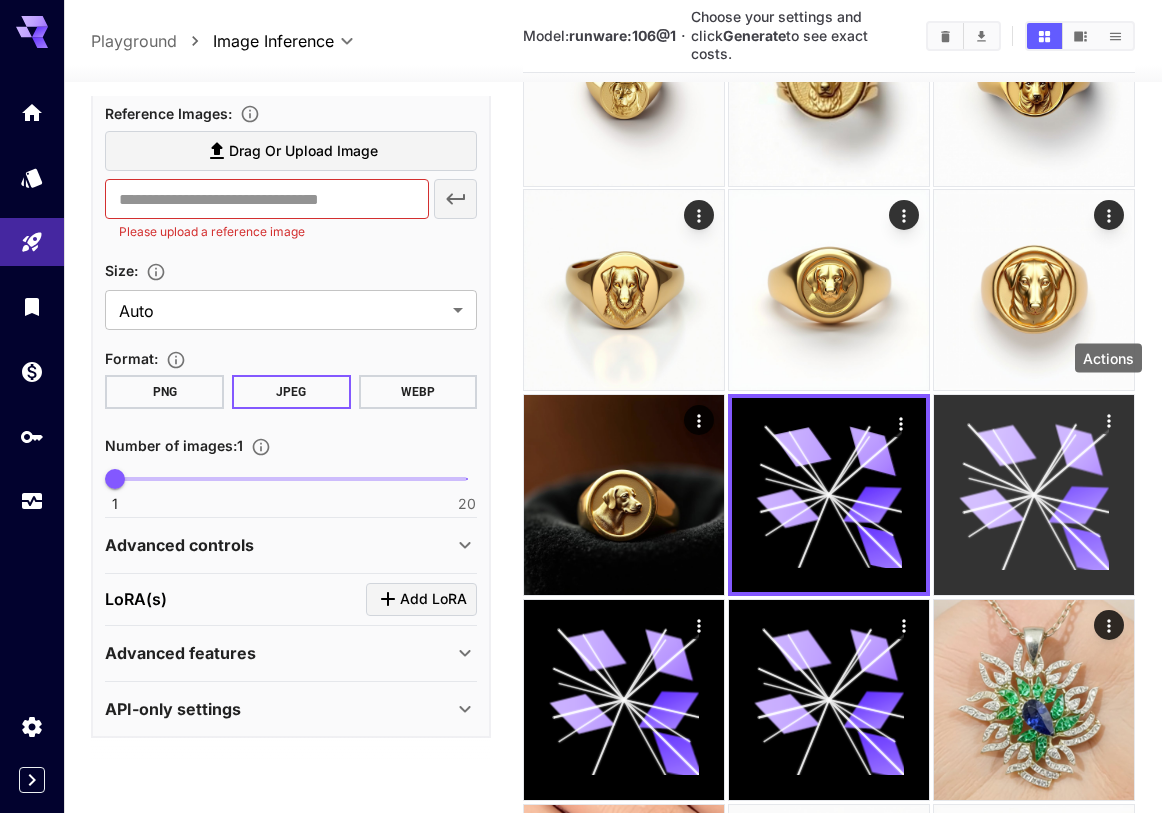 click 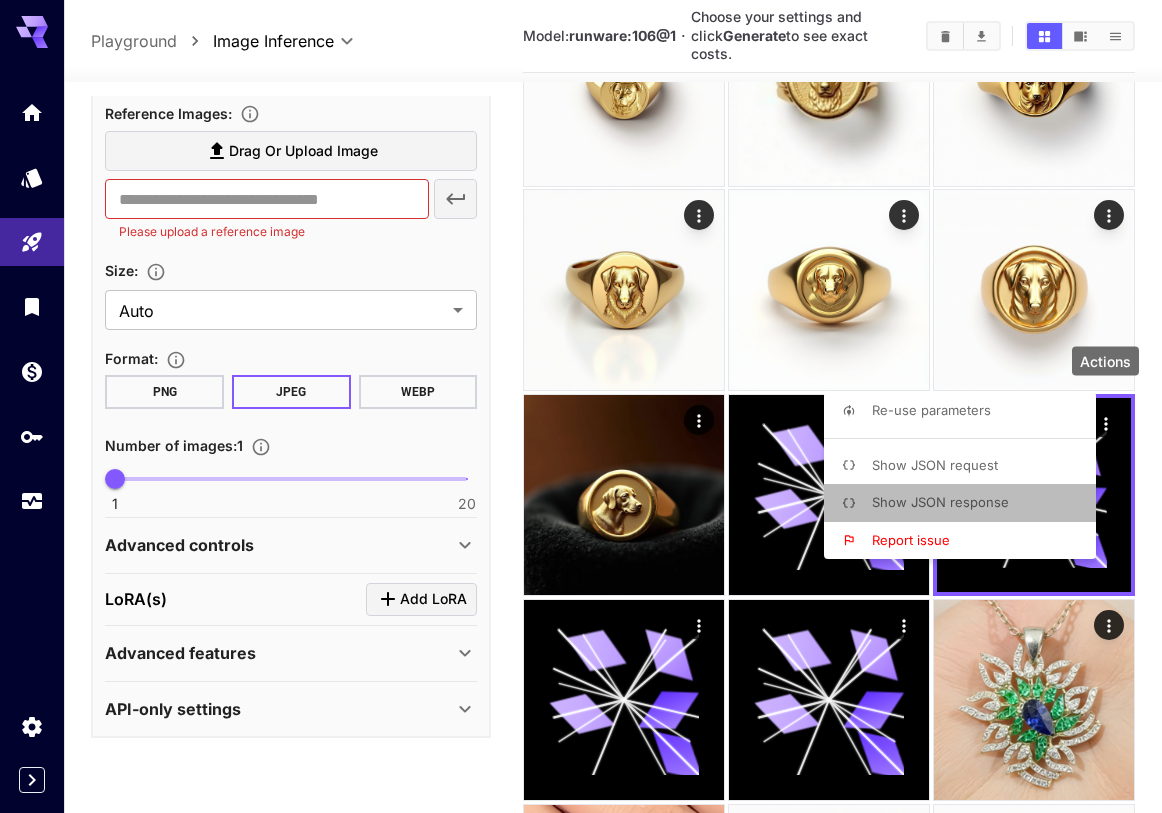 click on "Show JSON response" at bounding box center [940, 502] 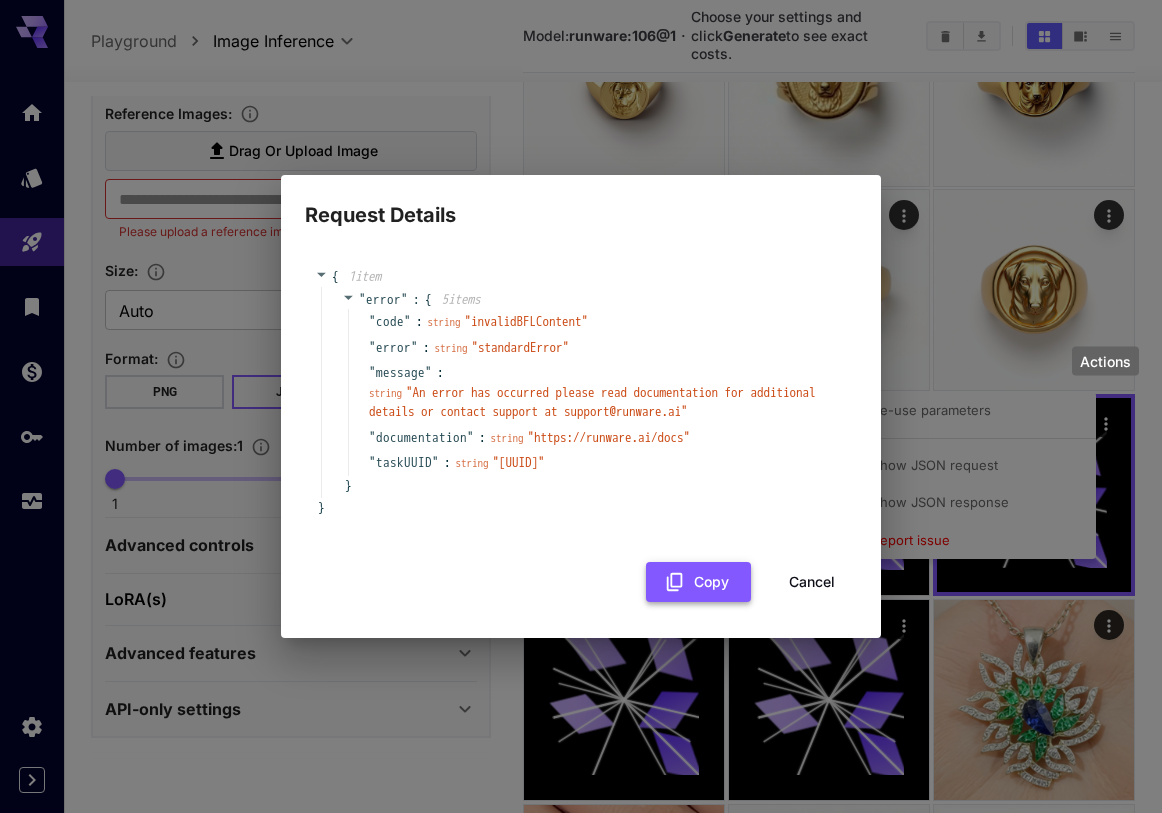 click on "Copy" at bounding box center [698, 582] 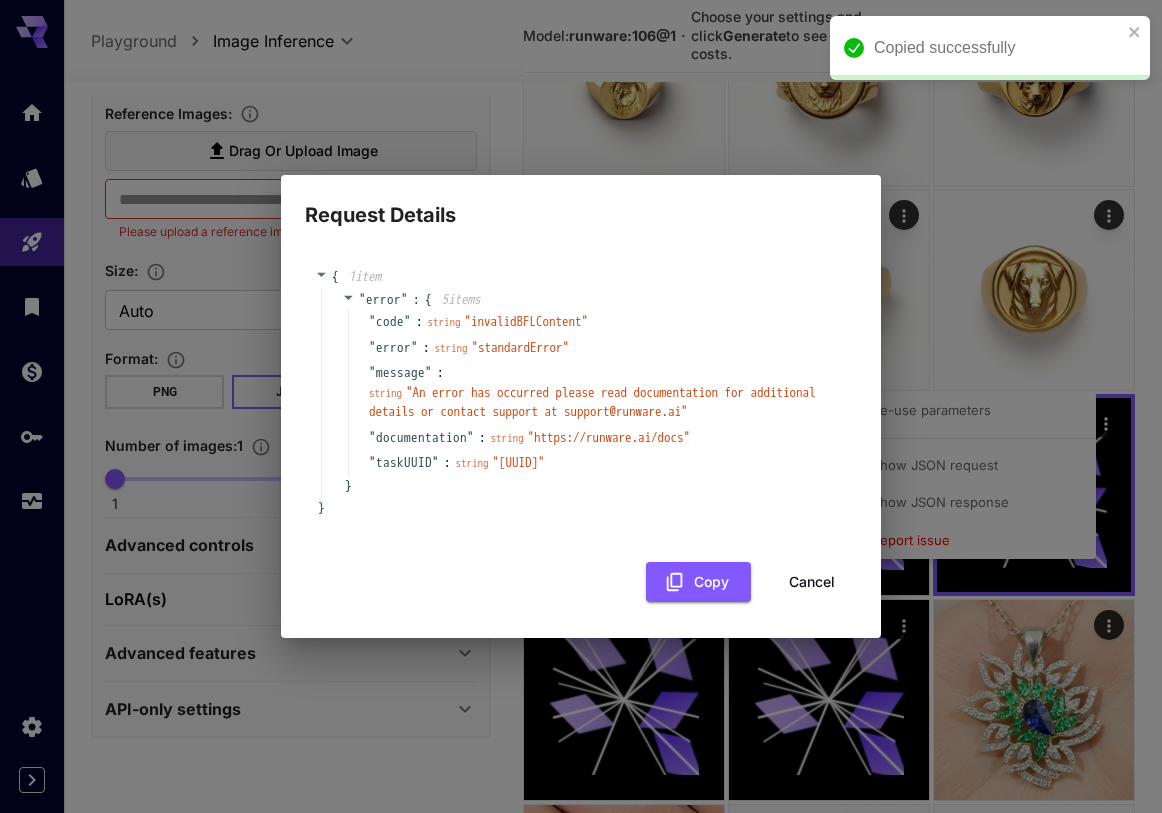 click on "Request Details { 1  item " error " : { 5  item s " code " : string " invalidBFLContent " " error " : string " standardError " " message " : string " An error has occurred please read documentation for additional details or contact support at support@runware.ai " " documentation " : string " https://runware.ai/docs " " taskUUID " : string " 1345de58-49f0-4f0b-ab76-a92346459079 " } } Copy Cancel" at bounding box center (581, 406) 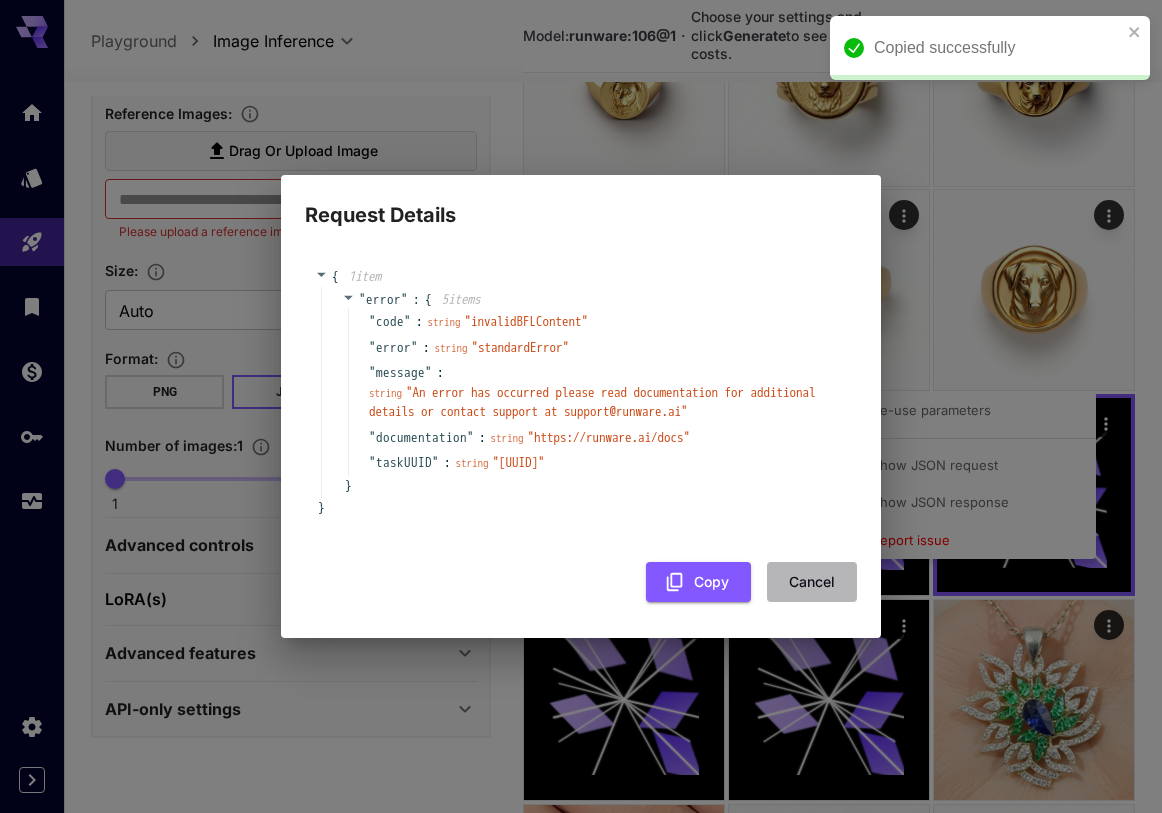 click on "Cancel" at bounding box center (812, 582) 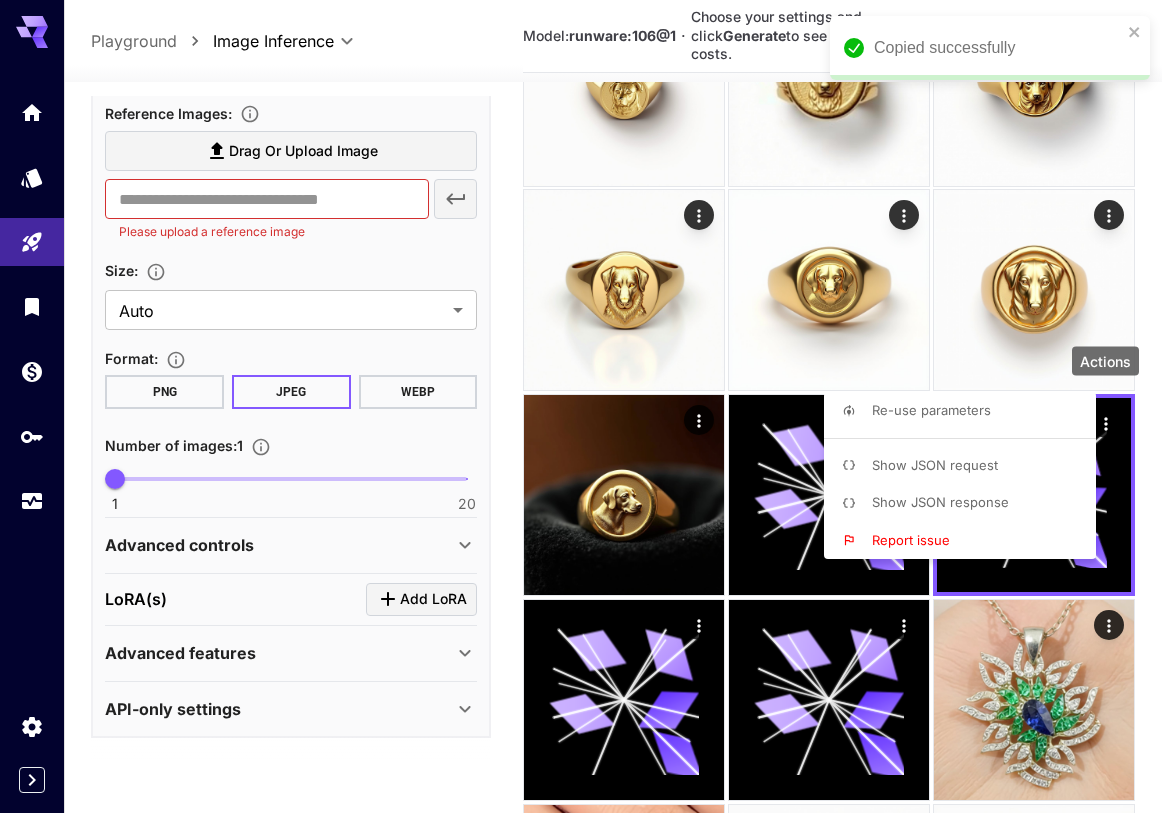 click on "Show JSON request" at bounding box center (966, 466) 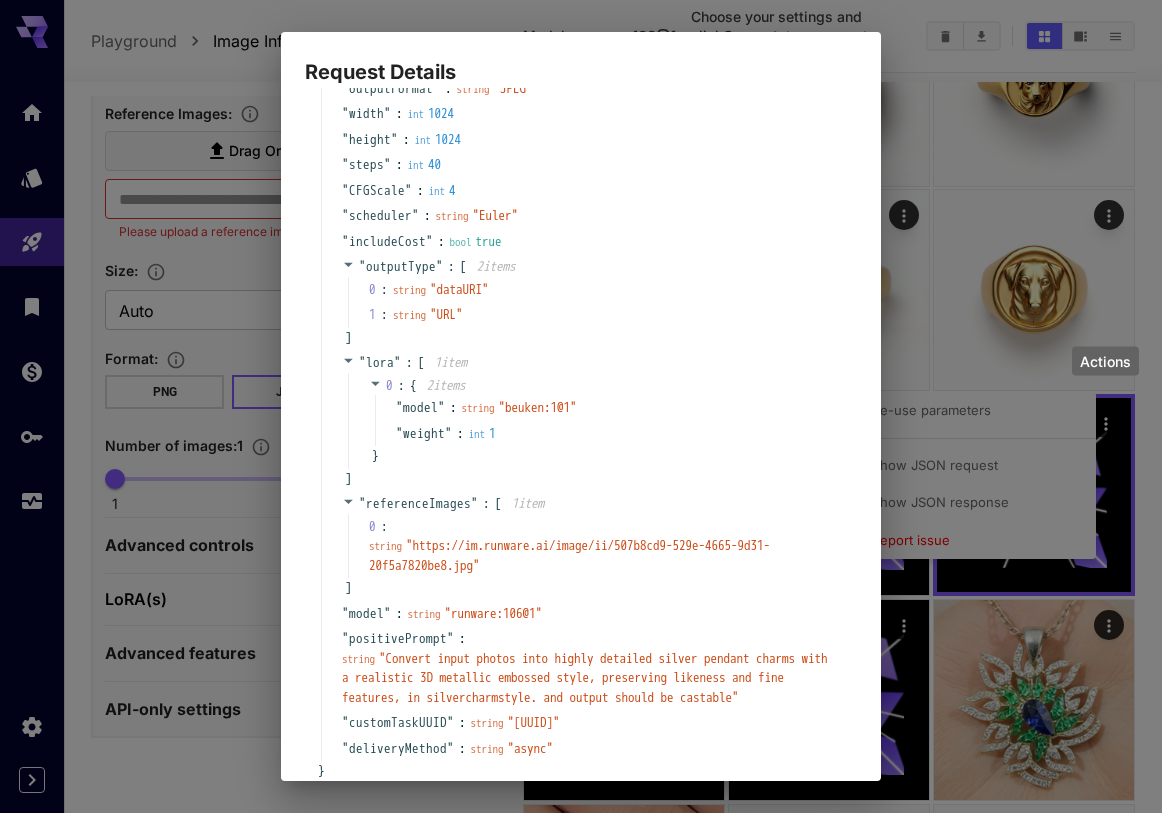 scroll, scrollTop: 0, scrollLeft: 0, axis: both 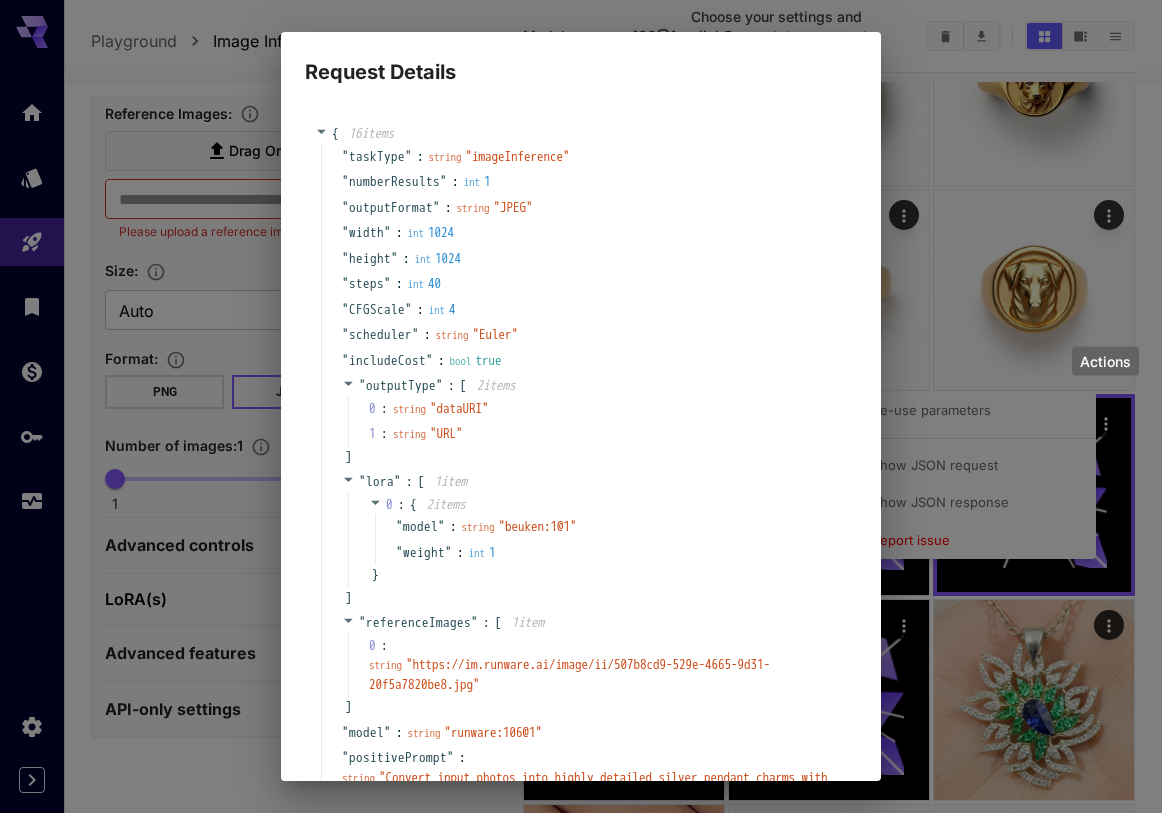 click on "Request Details { 16  item s " taskType " : string " imageInference " " numberResults " : int 1 " outputFormat " : string " JPEG " " width " : int 1024 " height " : int 1024 " steps " : int 40 " CFGScale " : int 4 " scheduler " : string " Euler " " includeCost " : bool true " outputType " : [ 2  item s 0 : string " dataURI " 1 : string " URL " ] " lora " : [ 1  item 0 : { 2  item s " model " : string " beuken:1@1 " " weight " : int 1 } ] " referenceImages " : [ 1  item 0 : string " https://im.runware.ai/image/ii/507b8cd9-529e-4665-9d31-20f5a7820be8.jpg " ] " model " : string " runware:106@1 " " positivePrompt " : string " Convert input photos into highly detailed silver pendant charms with a realistic 3D metallic embossed style, preserving likeness and fine features, in silvercharmstyle. and output should be castable " " customTaskUUID " : string " 1345de58-49f0-4f0b-ab76-a92346459079 " " deliveryMethod " : string " async " } Copy Cancel" at bounding box center [581, 406] 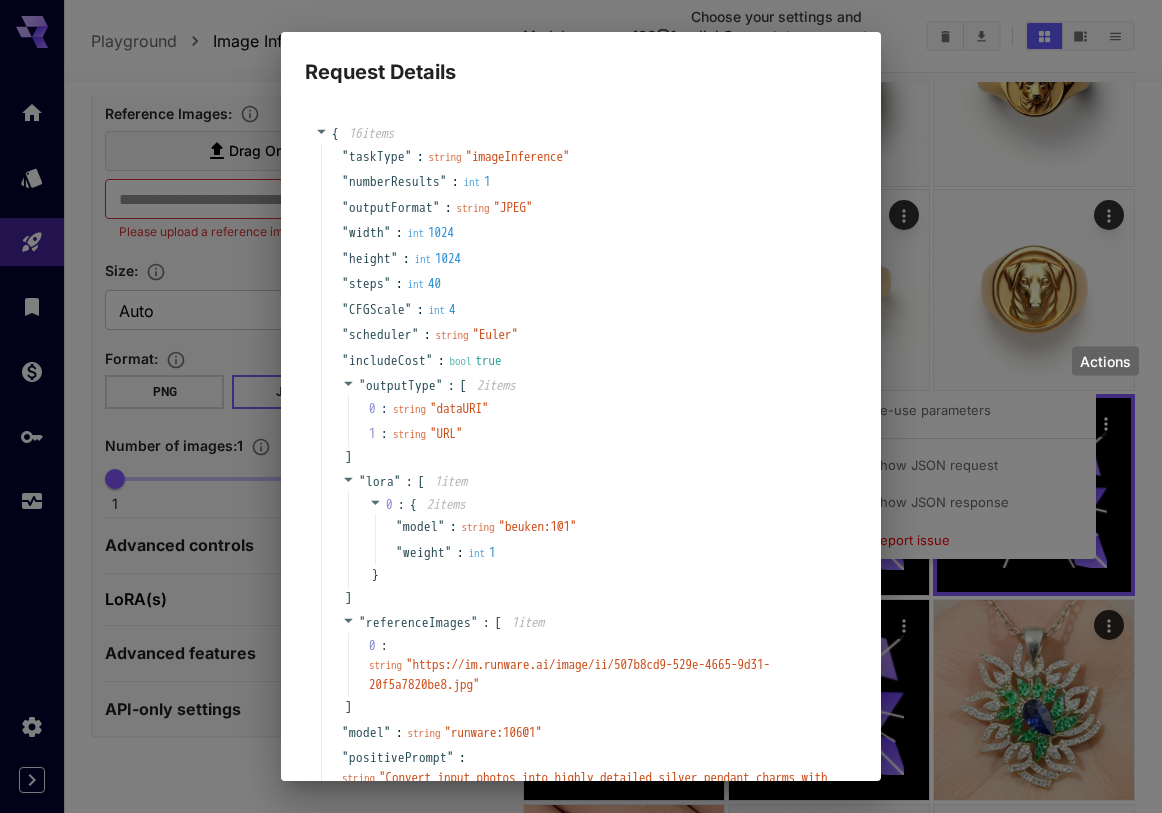 click on "Request Details { 16  item s " taskType " : string " imageInference " " numberResults " : int 1 " outputFormat " : string " JPEG " " width " : int 1024 " height " : int 1024 " steps " : int 40 " CFGScale " : int 4 " scheduler " : string " Euler " " includeCost " : bool true " outputType " : [ 2  item s 0 : string " dataURI " 1 : string " URL " ] " lora " : [ 1  item 0 : { 2  item s " model " : string " beuken:1@1 " " weight " : int 1 } ] " referenceImages " : [ 1  item 0 : string " https://im.runware.ai/image/ii/507b8cd9-529e-4665-9d31-20f5a7820be8.jpg " ] " model " : string " runware:106@1 " " positivePrompt " : string " Convert input photos into highly detailed silver pendant charms with a realistic 3D metallic embossed style, preserving likeness and fine features, in silvercharmstyle. and output should be castable " " customTaskUUID " : string " 1345de58-49f0-4f0b-ab76-a92346459079 " " deliveryMethod " : string " async " } Copy Cancel" at bounding box center (581, 406) 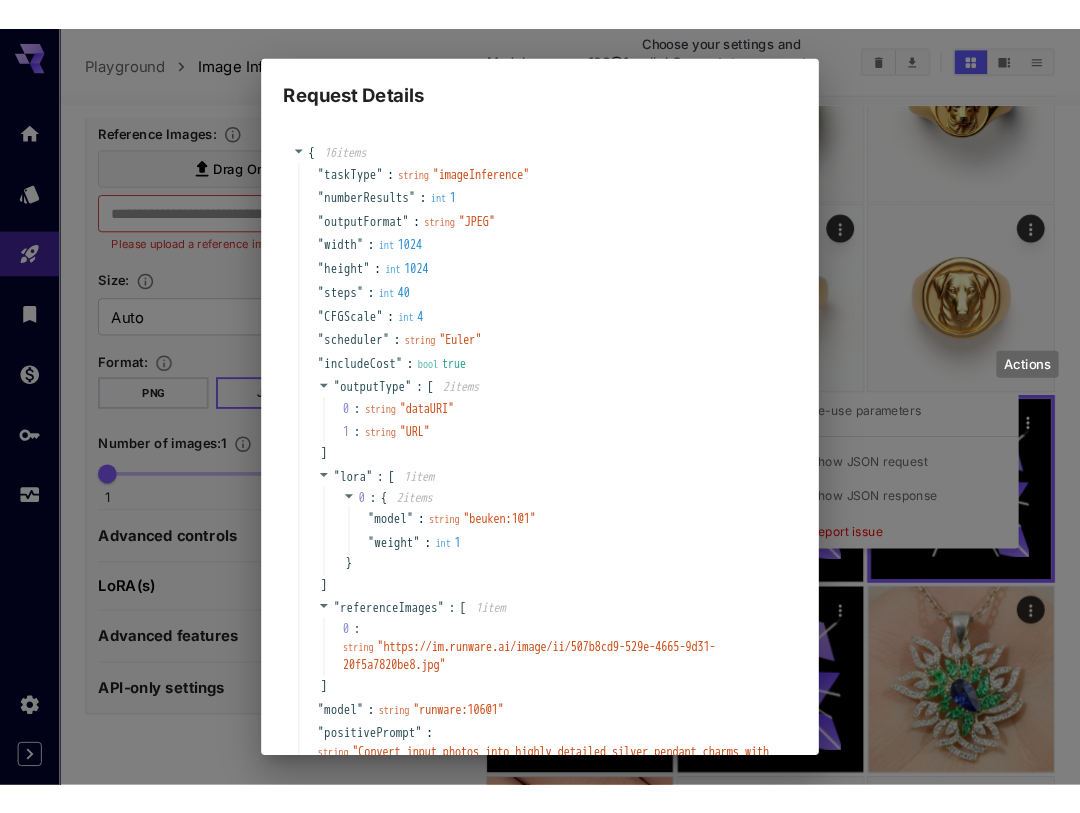 scroll, scrollTop: 258, scrollLeft: 0, axis: vertical 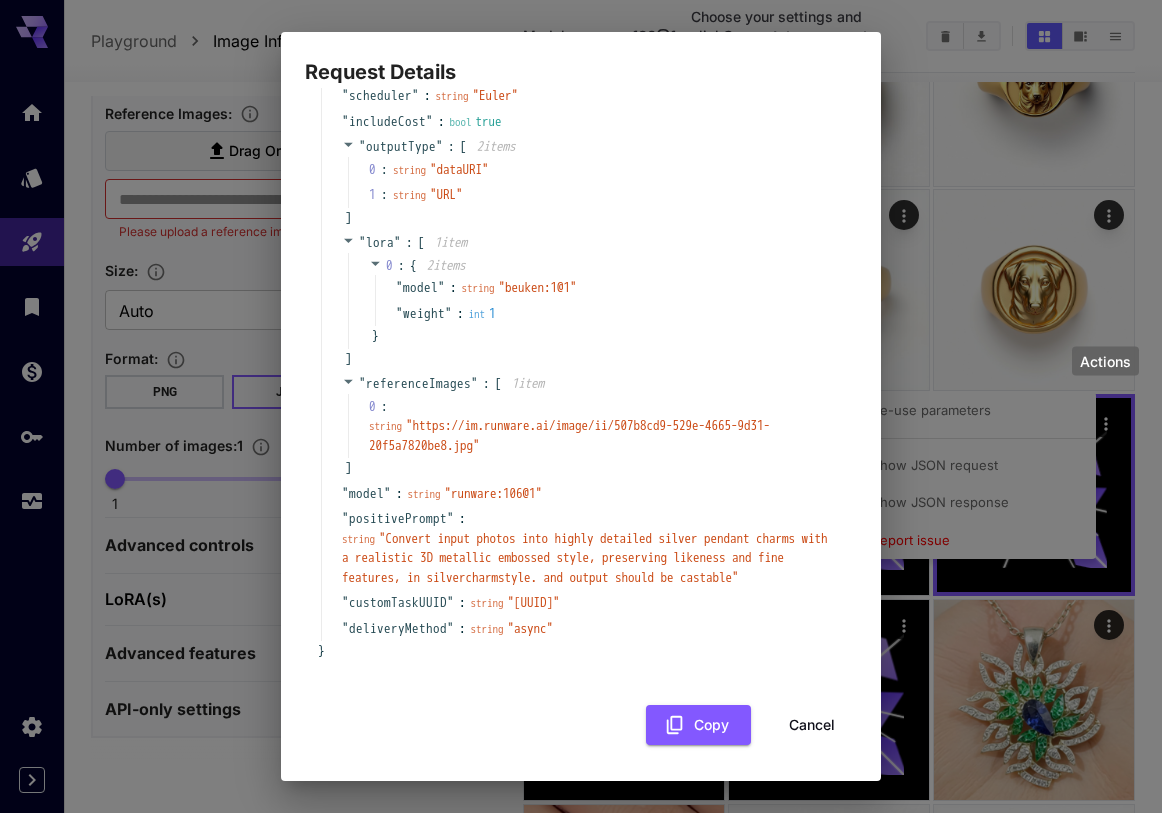 click on "Cancel" at bounding box center (812, 725) 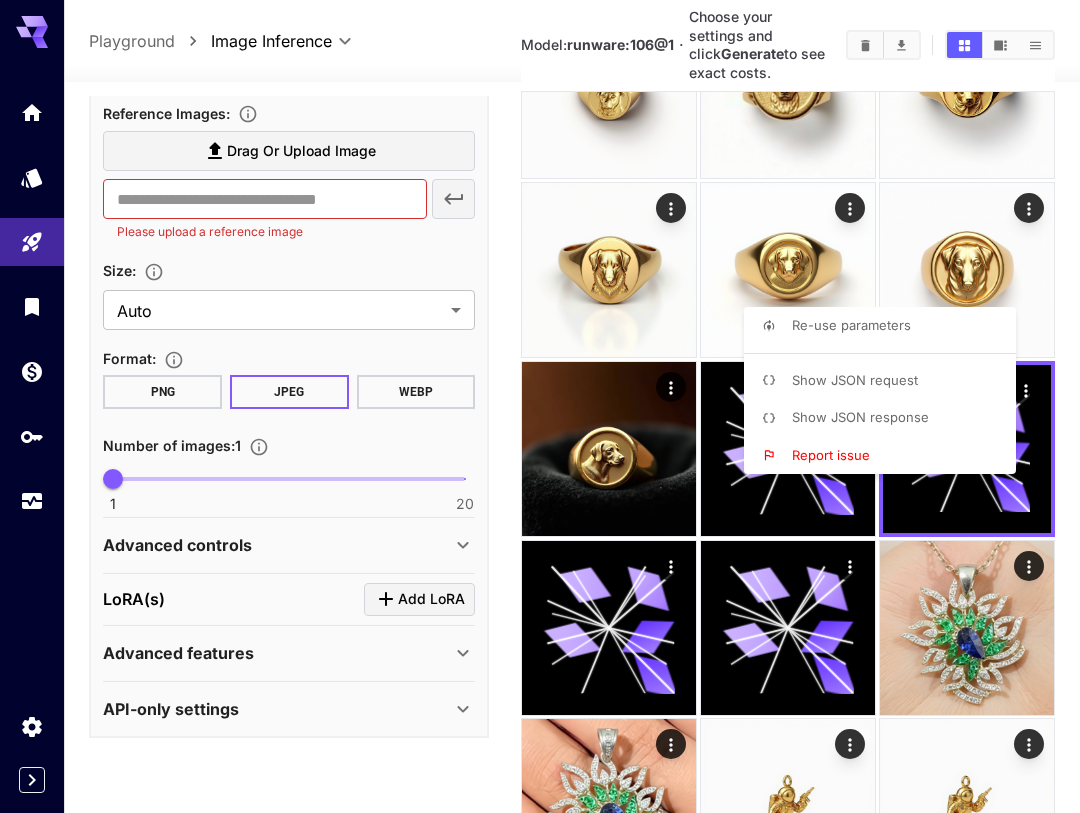 type 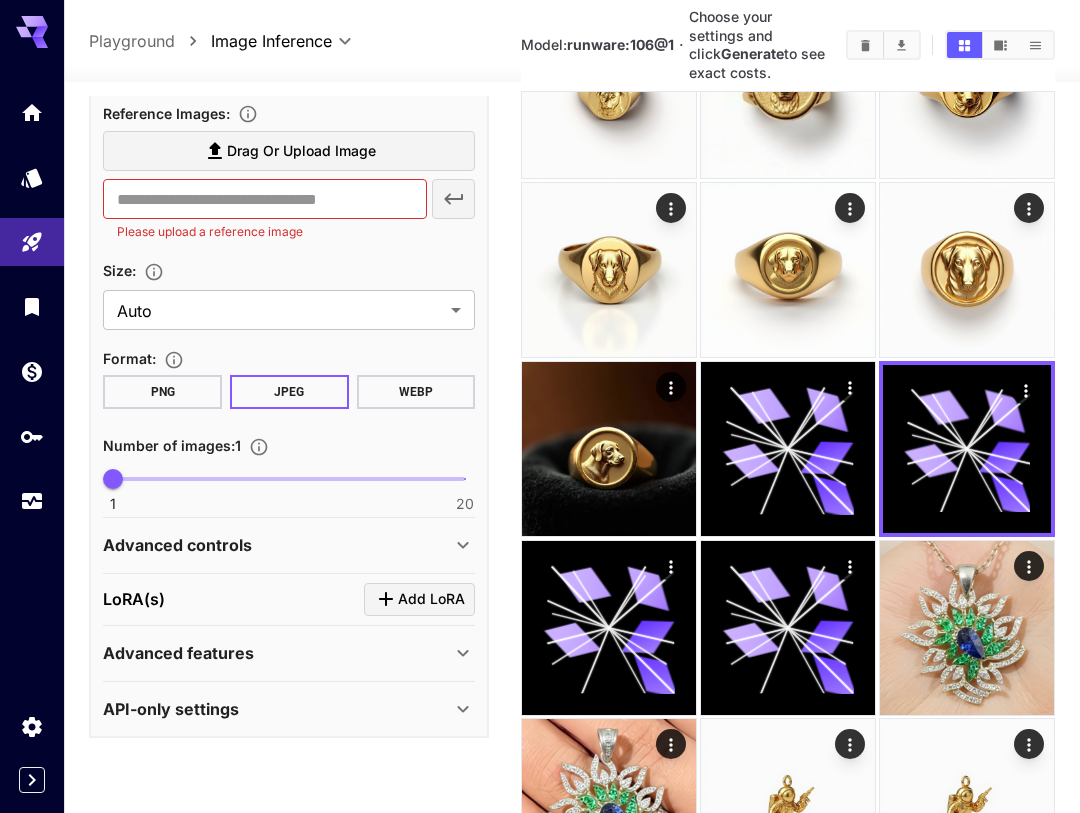 scroll, scrollTop: 682, scrollLeft: 0, axis: vertical 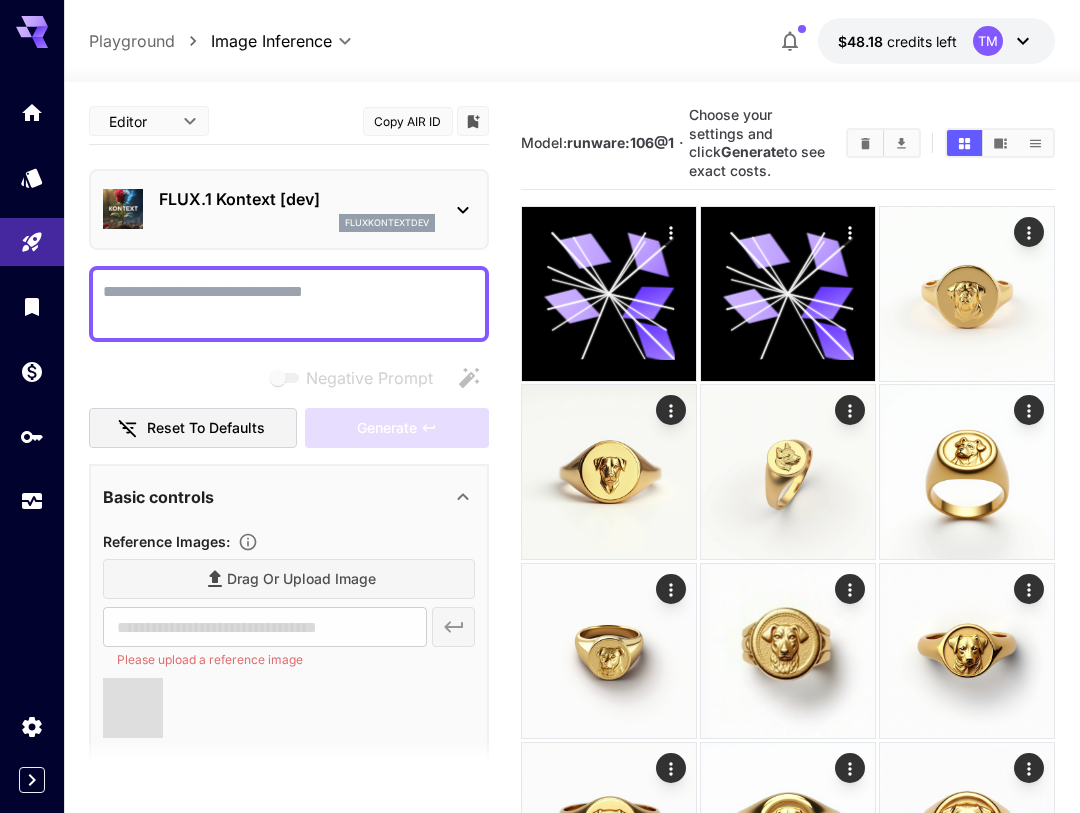 type on "**********" 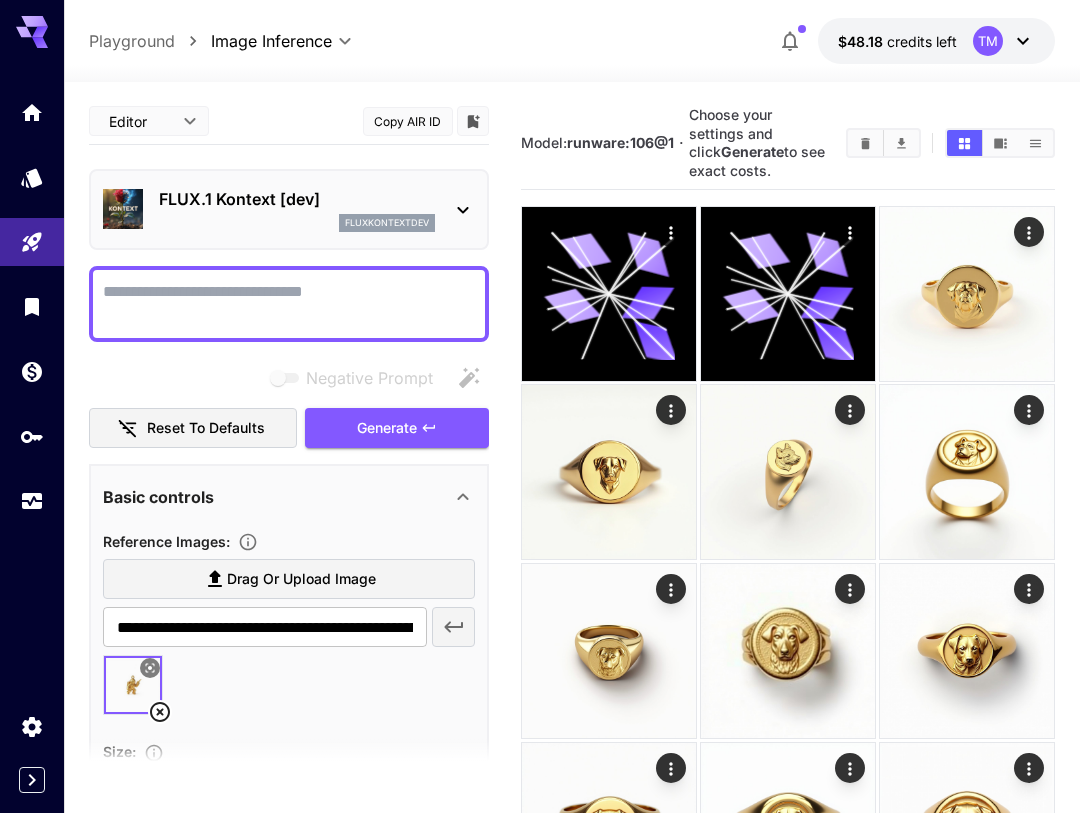 click on "Negative Prompt" at bounding box center [289, 304] 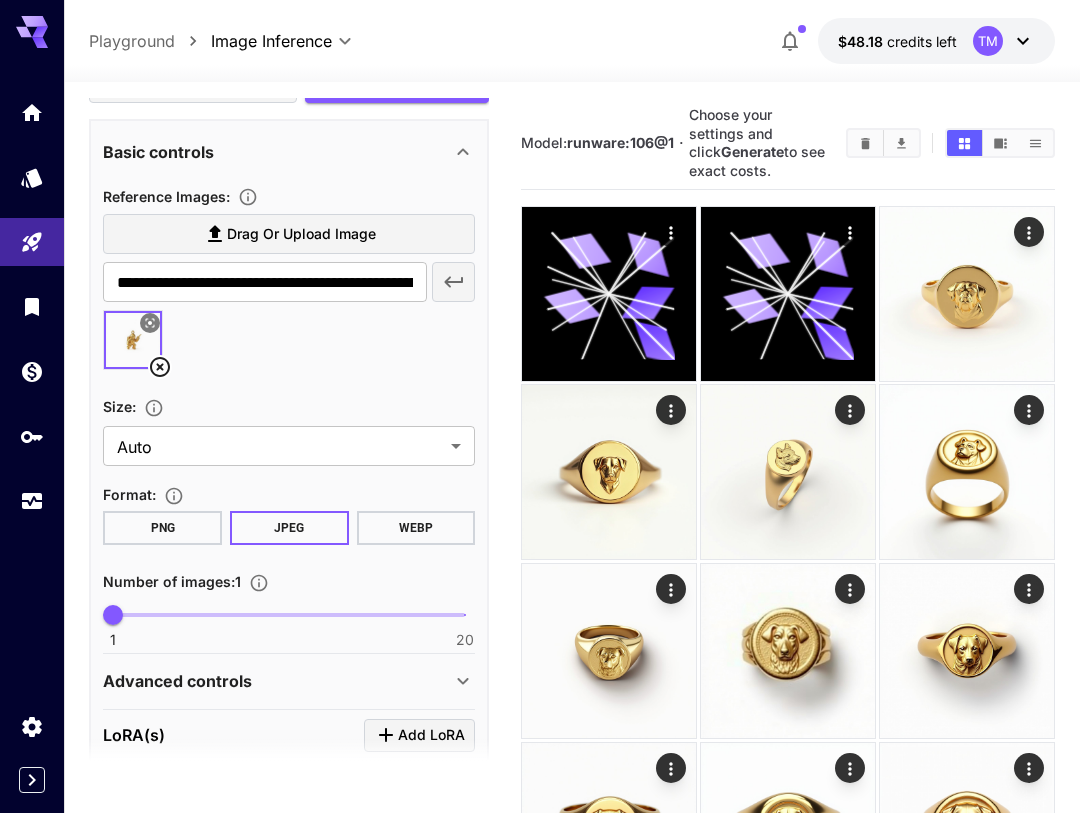scroll, scrollTop: 479, scrollLeft: 0, axis: vertical 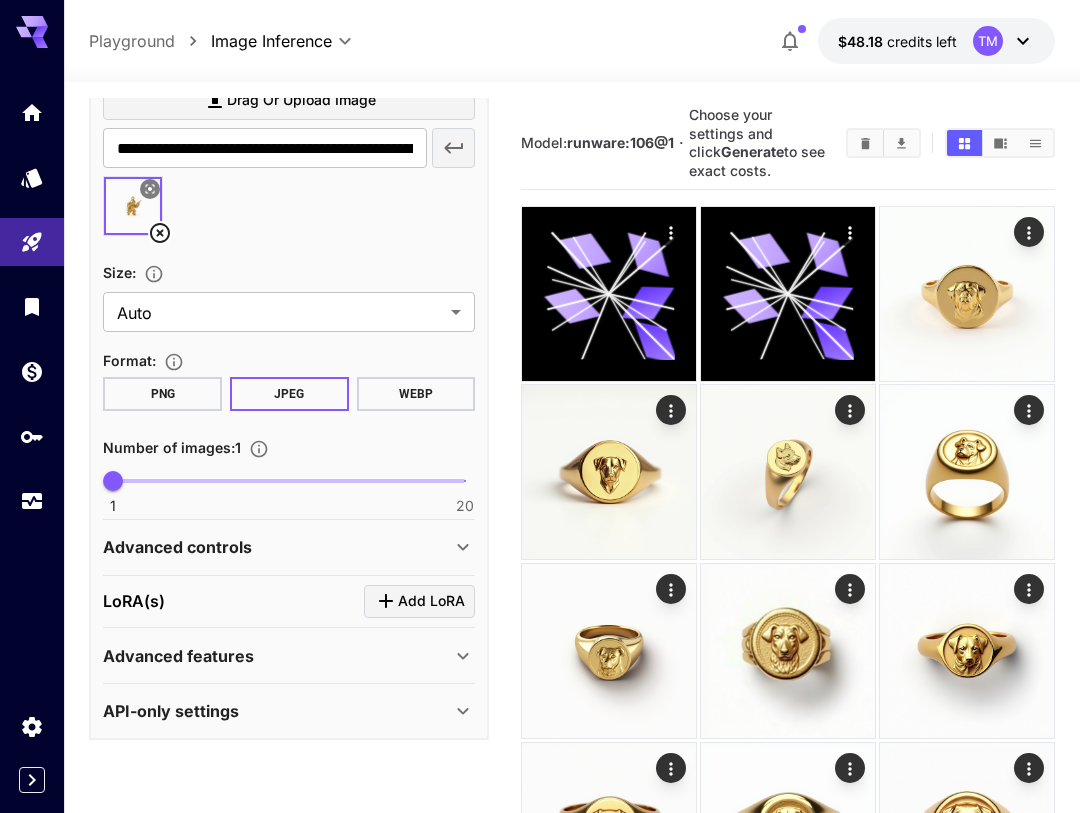 type on "**********" 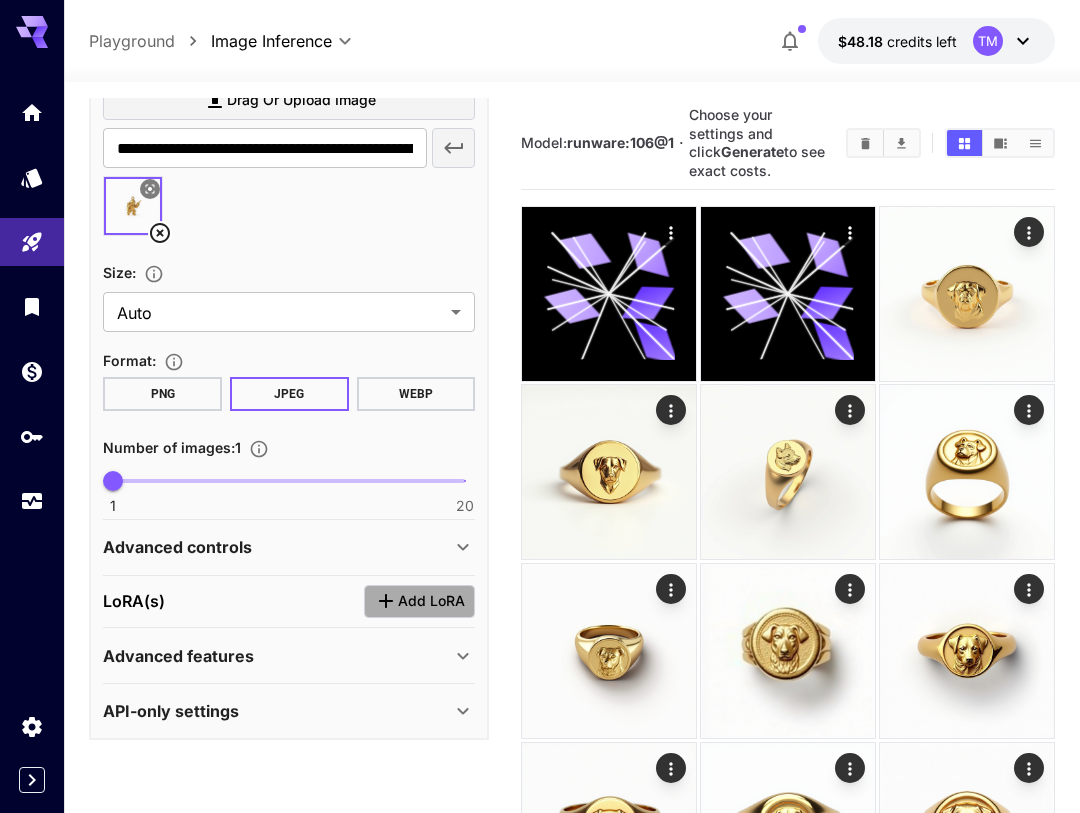 click on "Add LoRA" at bounding box center (431, 601) 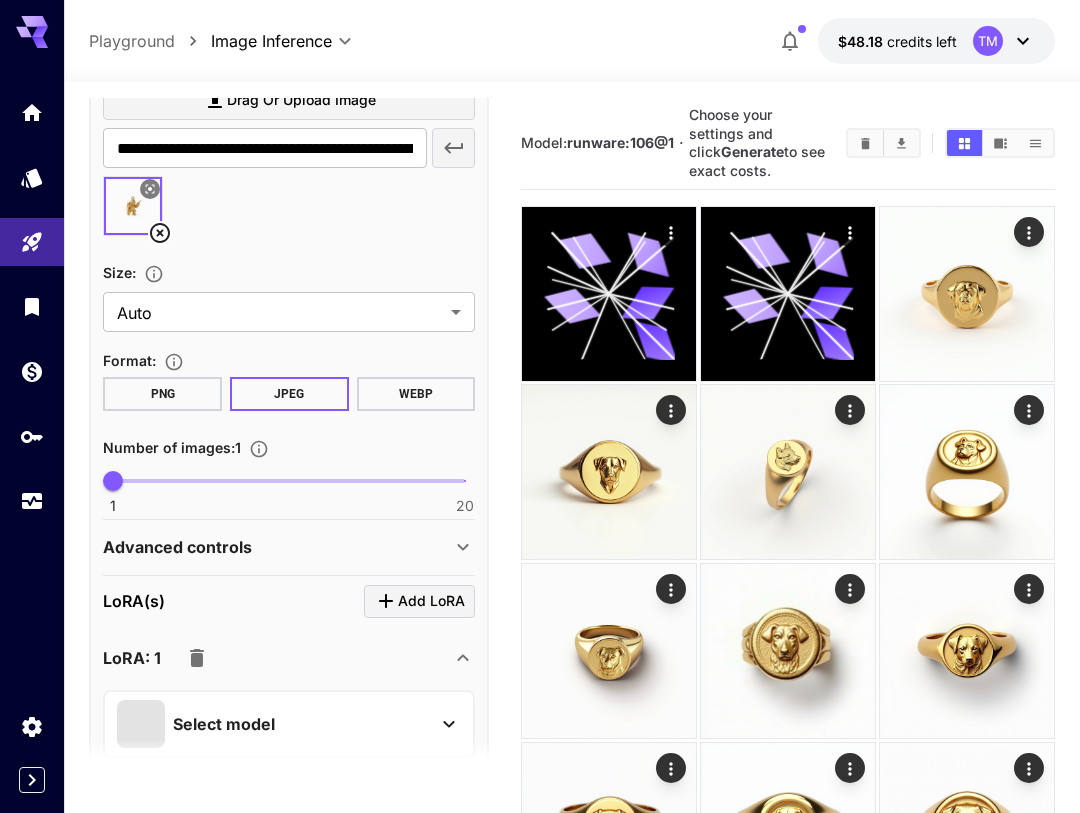 click on "Select model" at bounding box center (273, 724) 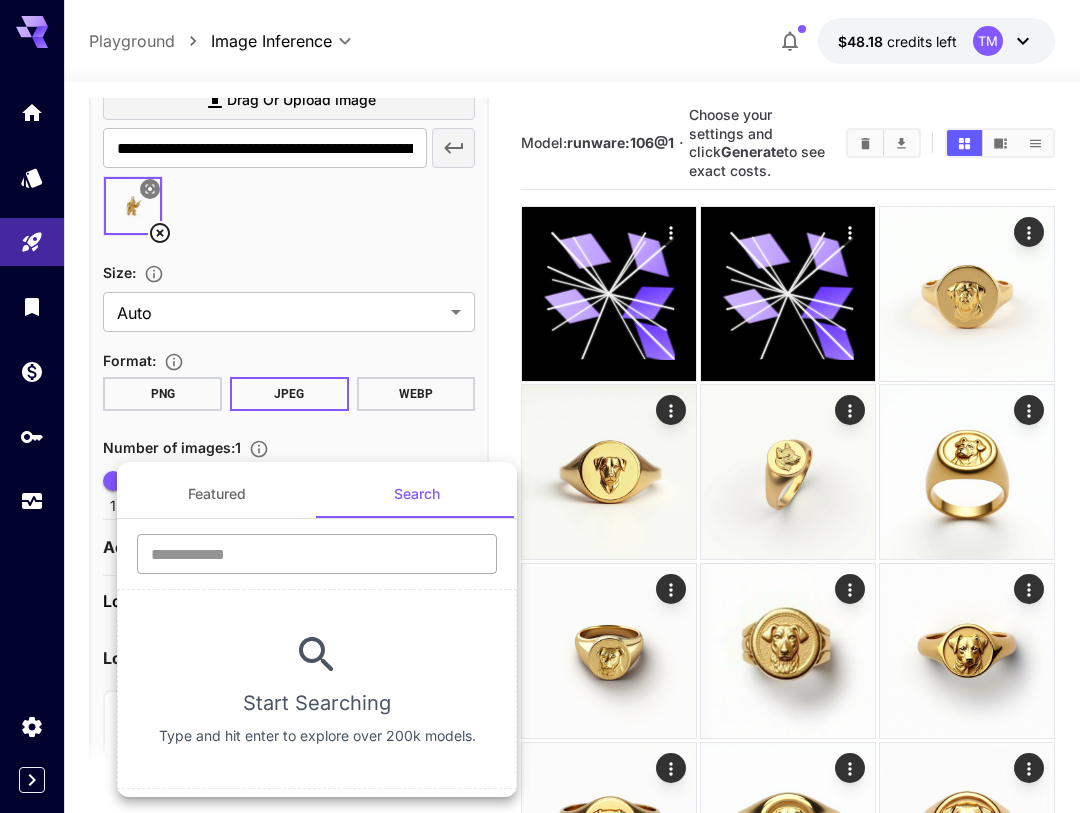 click at bounding box center (317, 554) 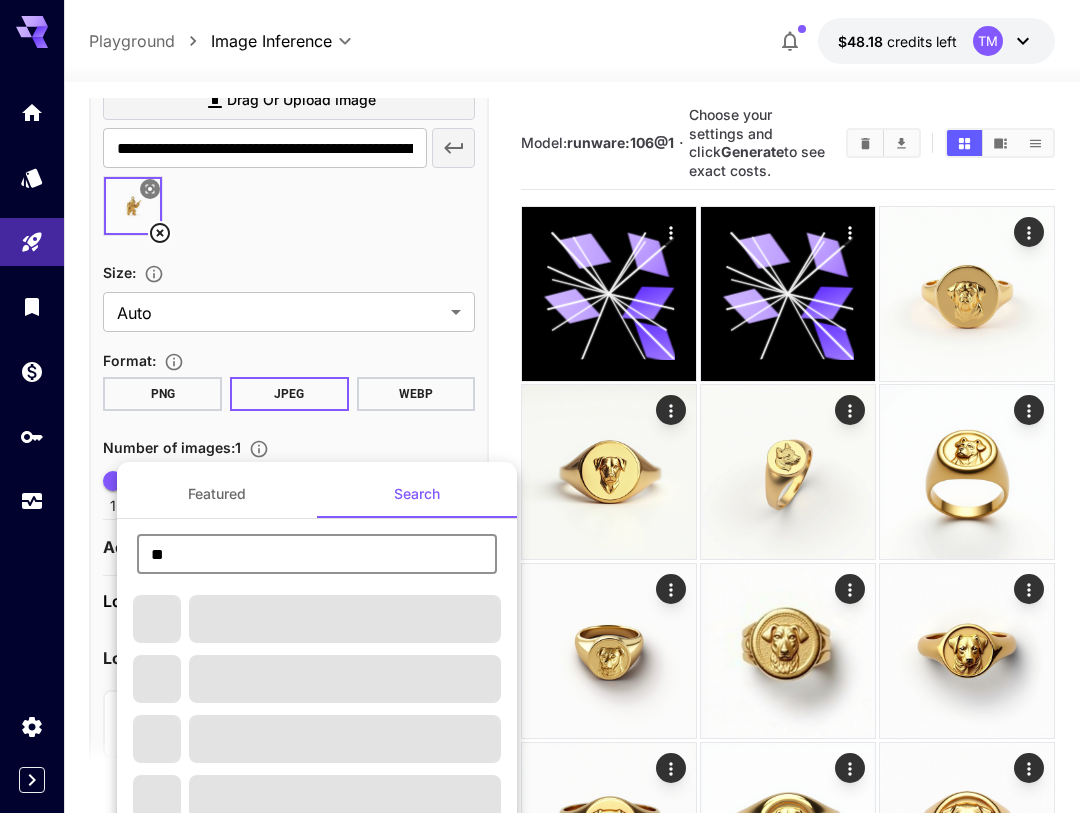 type on "**********" 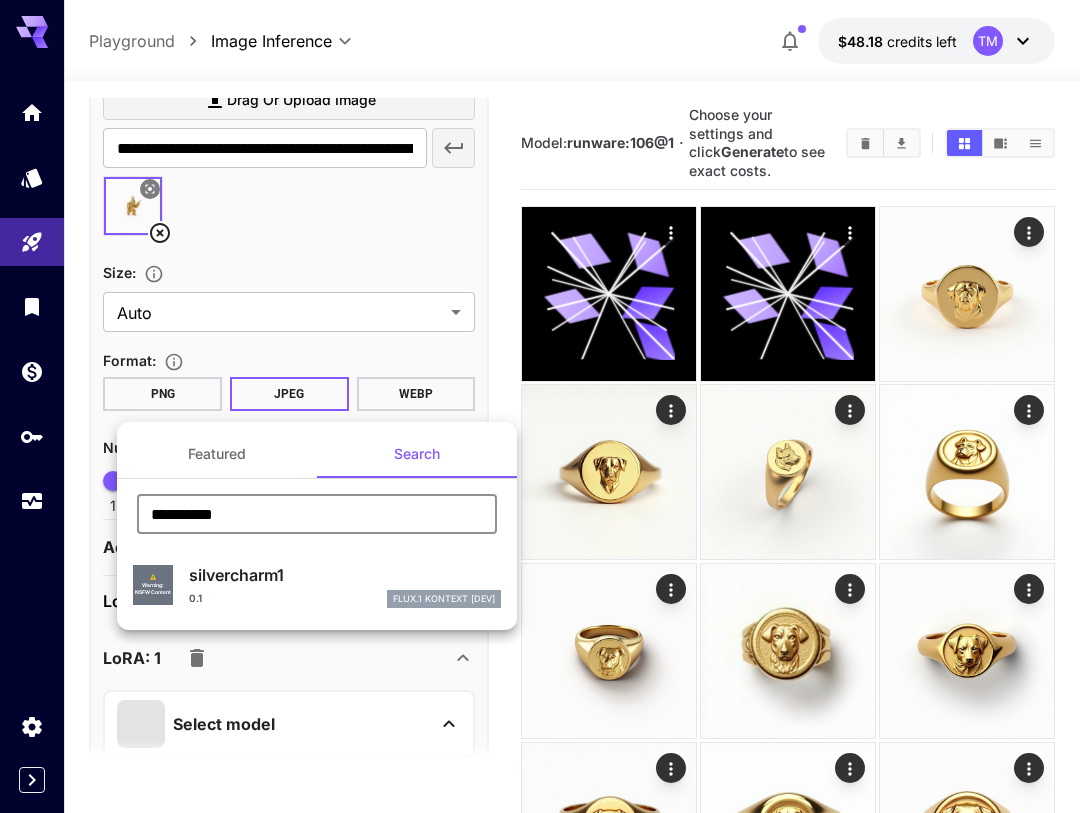 click on "[USERNAME]" at bounding box center [345, 575] 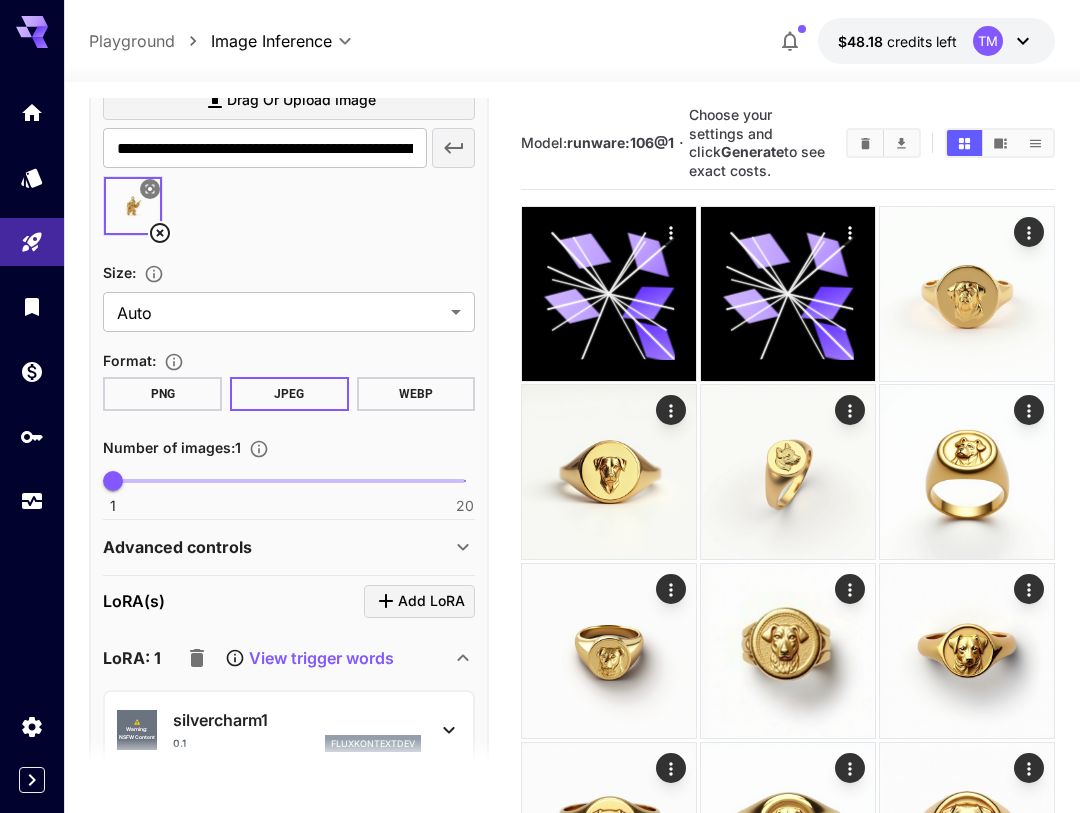 scroll, scrollTop: 719, scrollLeft: 0, axis: vertical 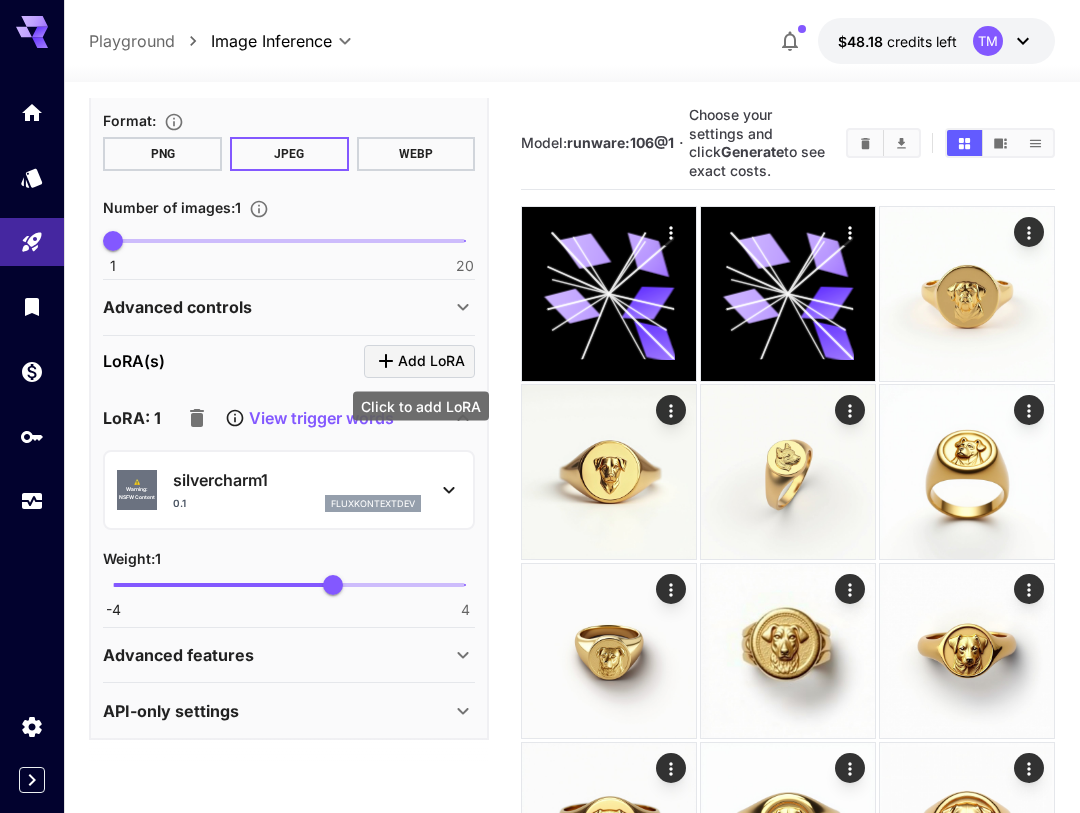 click on "Click to add LoRA" at bounding box center [421, 406] 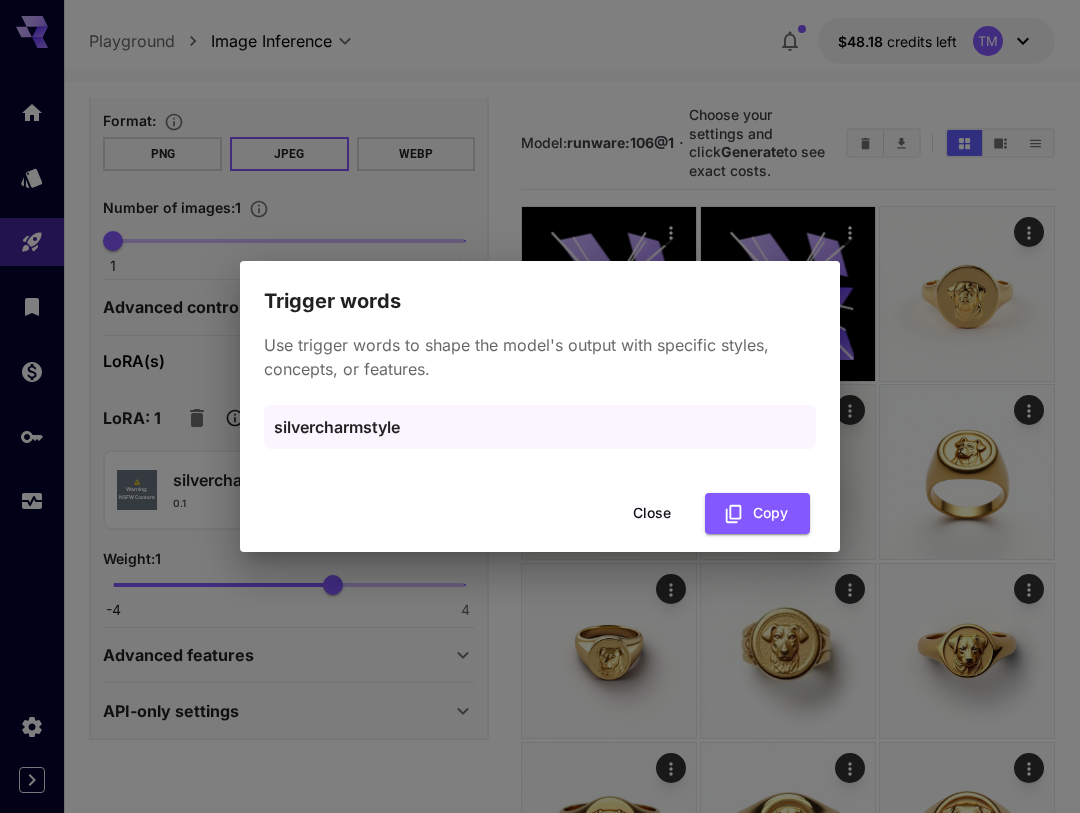 click on "Close" at bounding box center (652, 513) 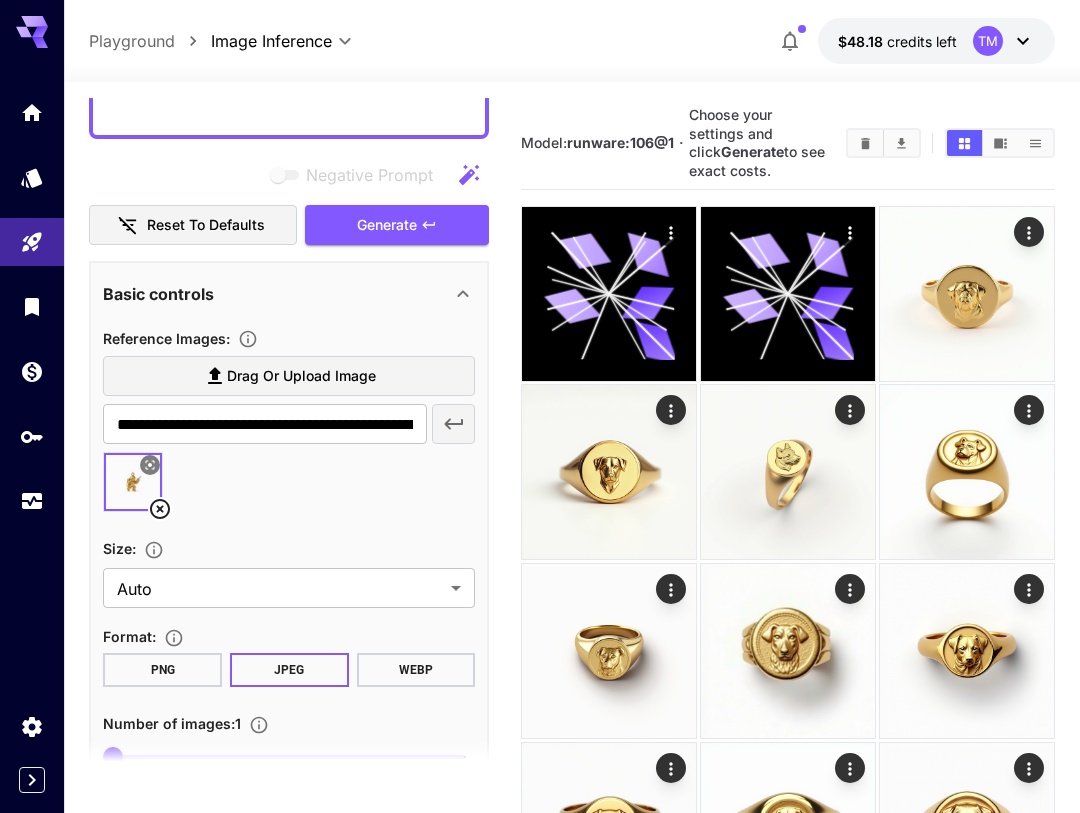 scroll, scrollTop: 152, scrollLeft: 0, axis: vertical 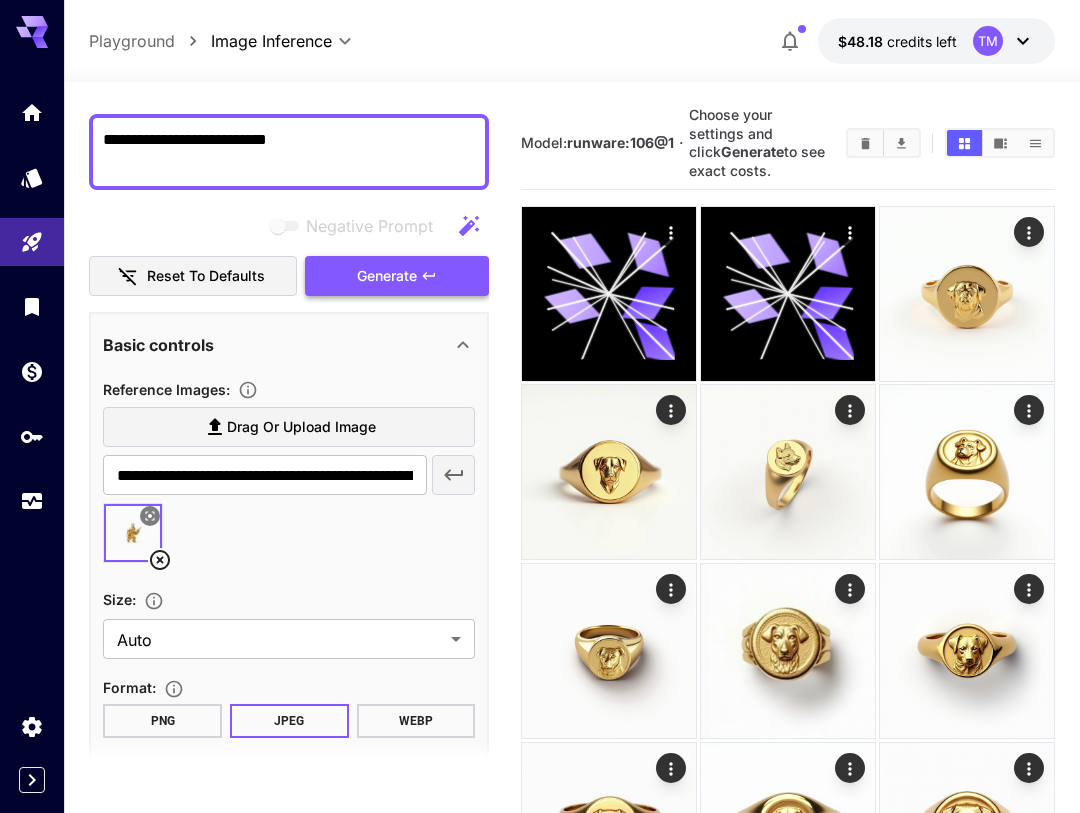 click on "Generate" at bounding box center (387, 276) 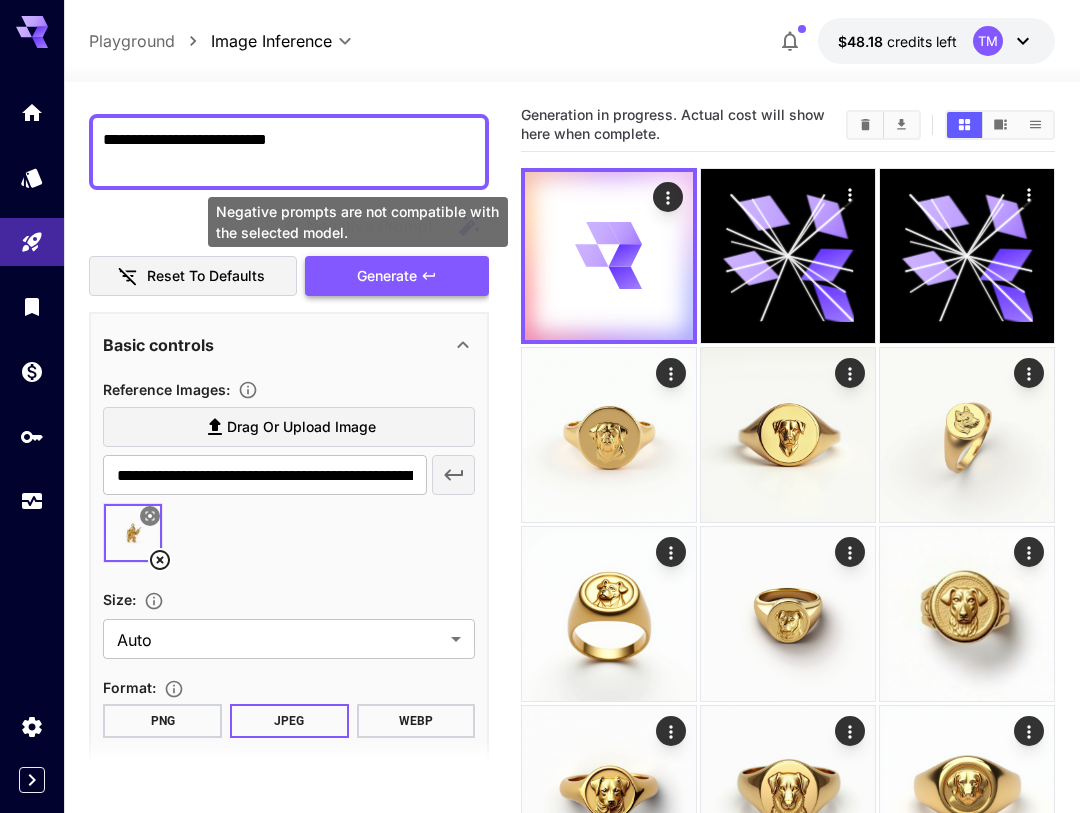 scroll, scrollTop: 0, scrollLeft: 0, axis: both 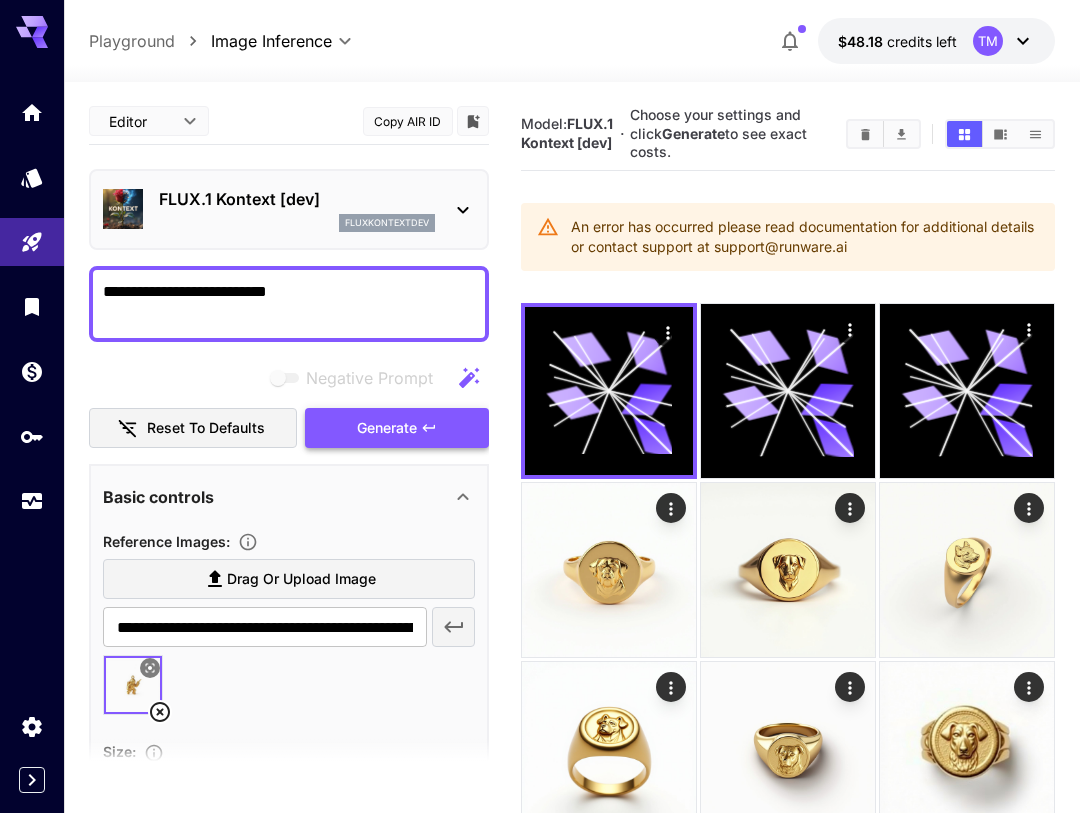 click on "Generate" at bounding box center [397, 428] 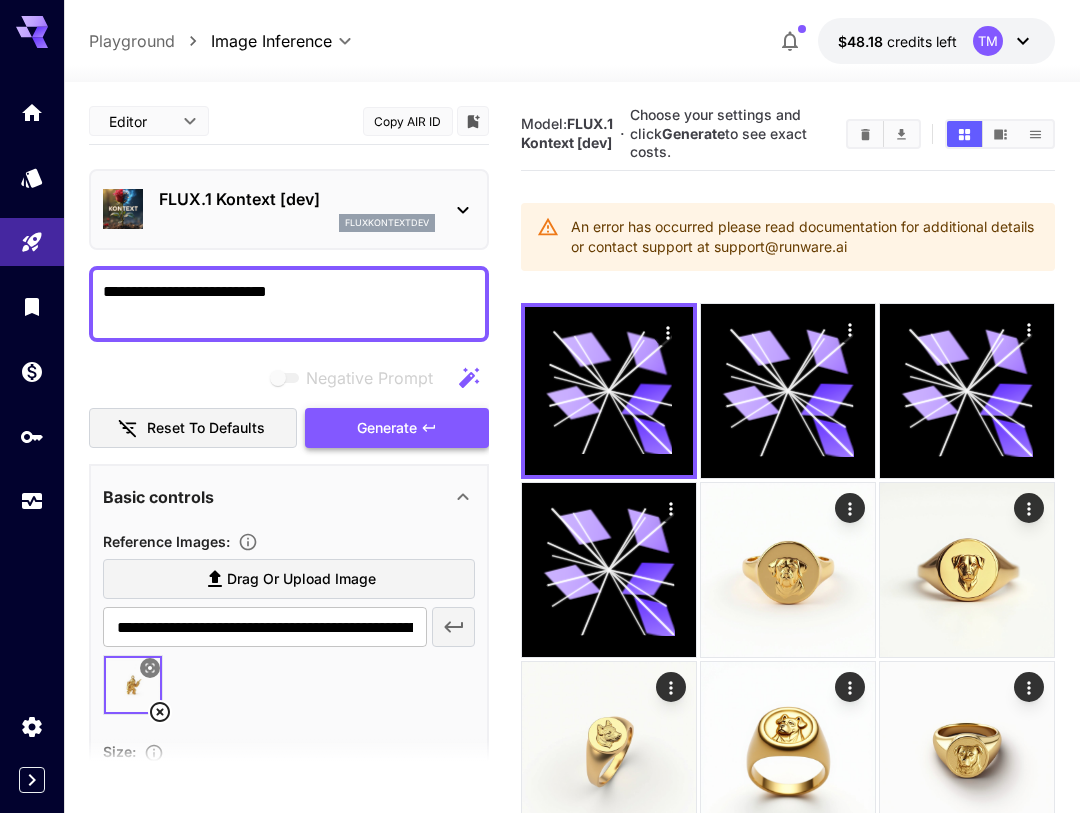 click on "Generate" at bounding box center [387, 428] 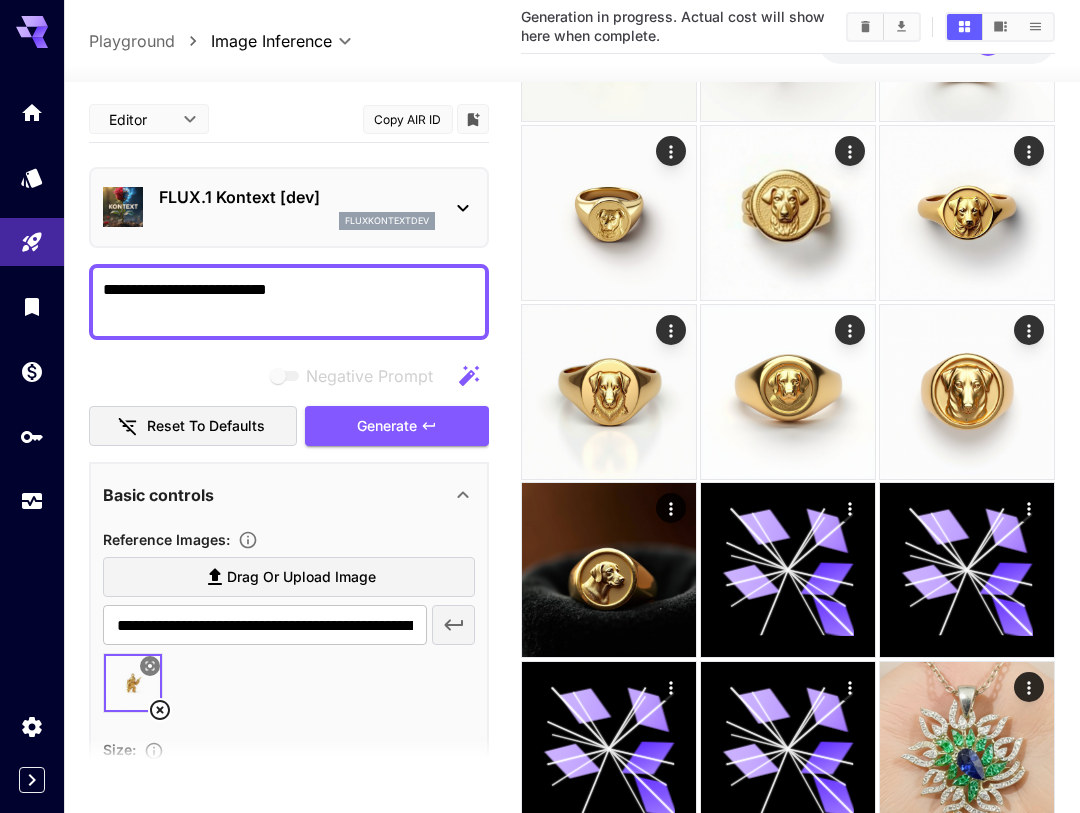 scroll, scrollTop: 322, scrollLeft: 0, axis: vertical 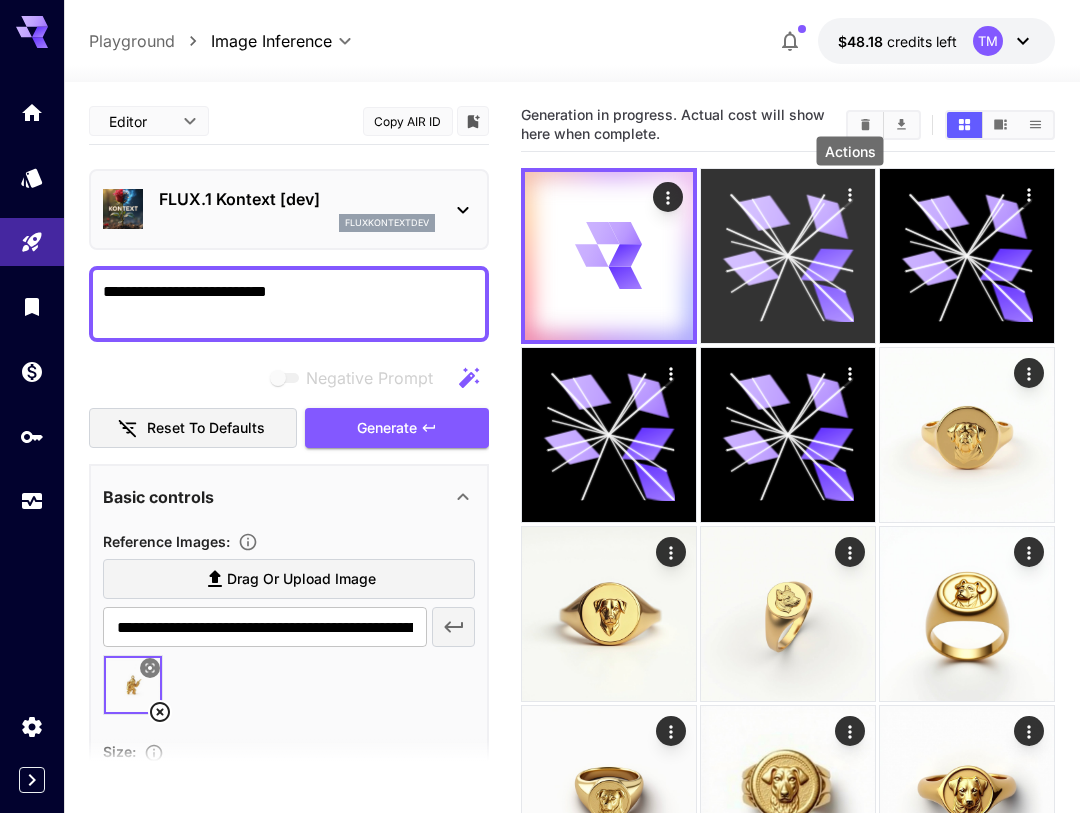 click 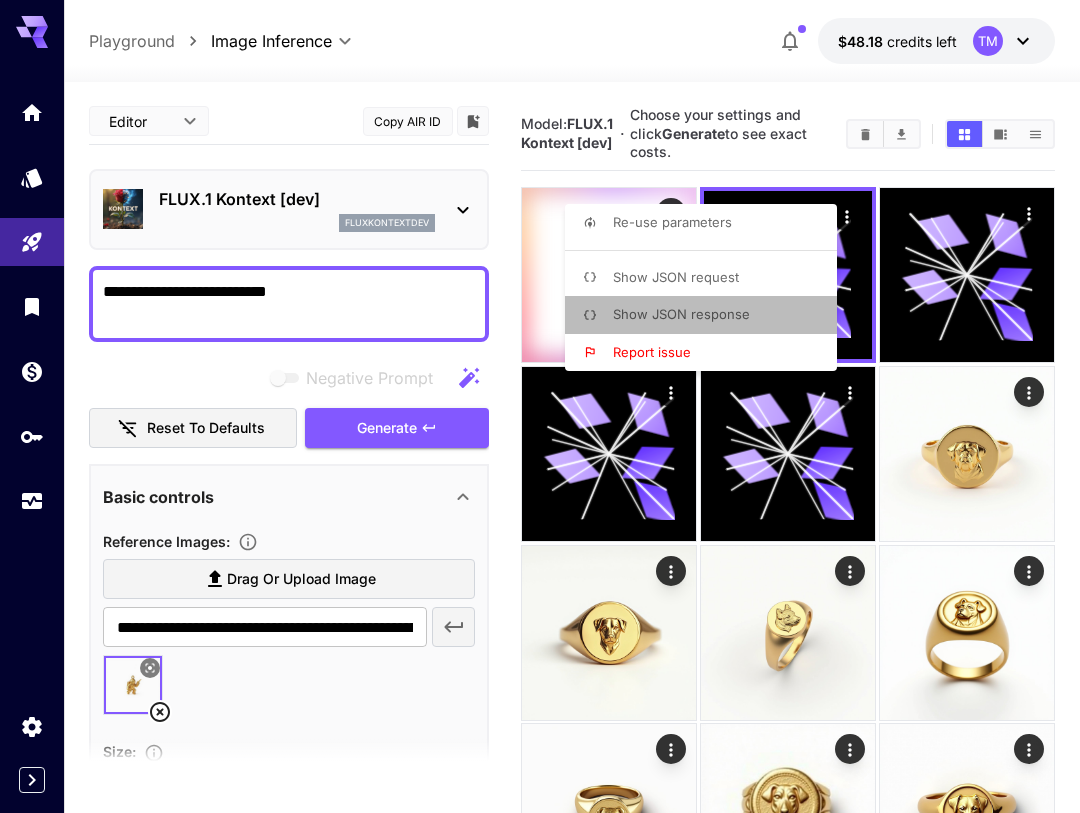 click on "Show JSON response" at bounding box center (681, 314) 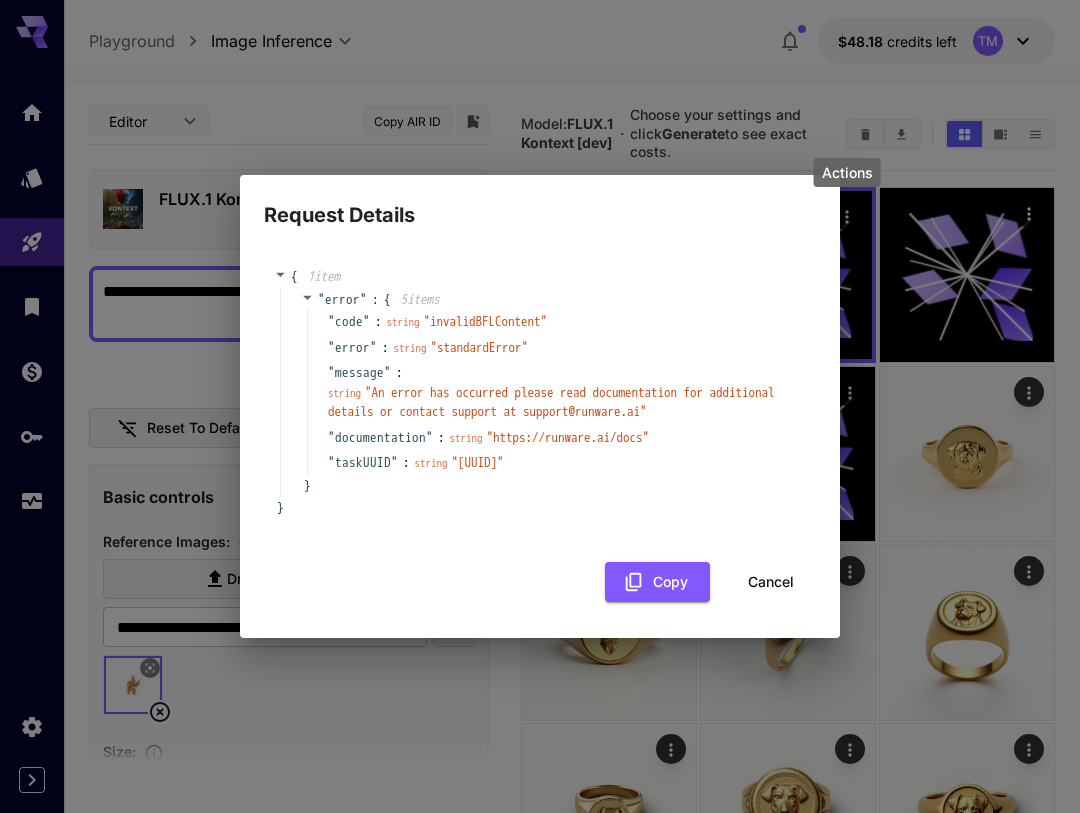 click on "Cancel" at bounding box center [771, 582] 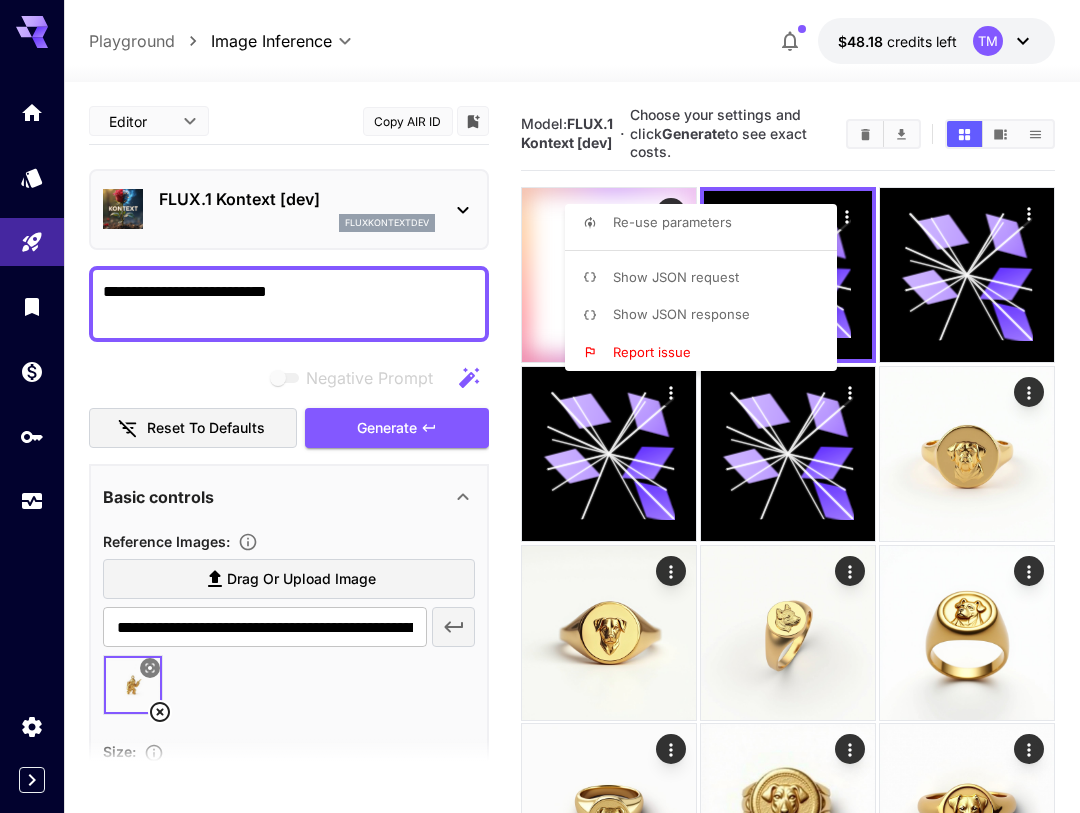 click at bounding box center [540, 406] 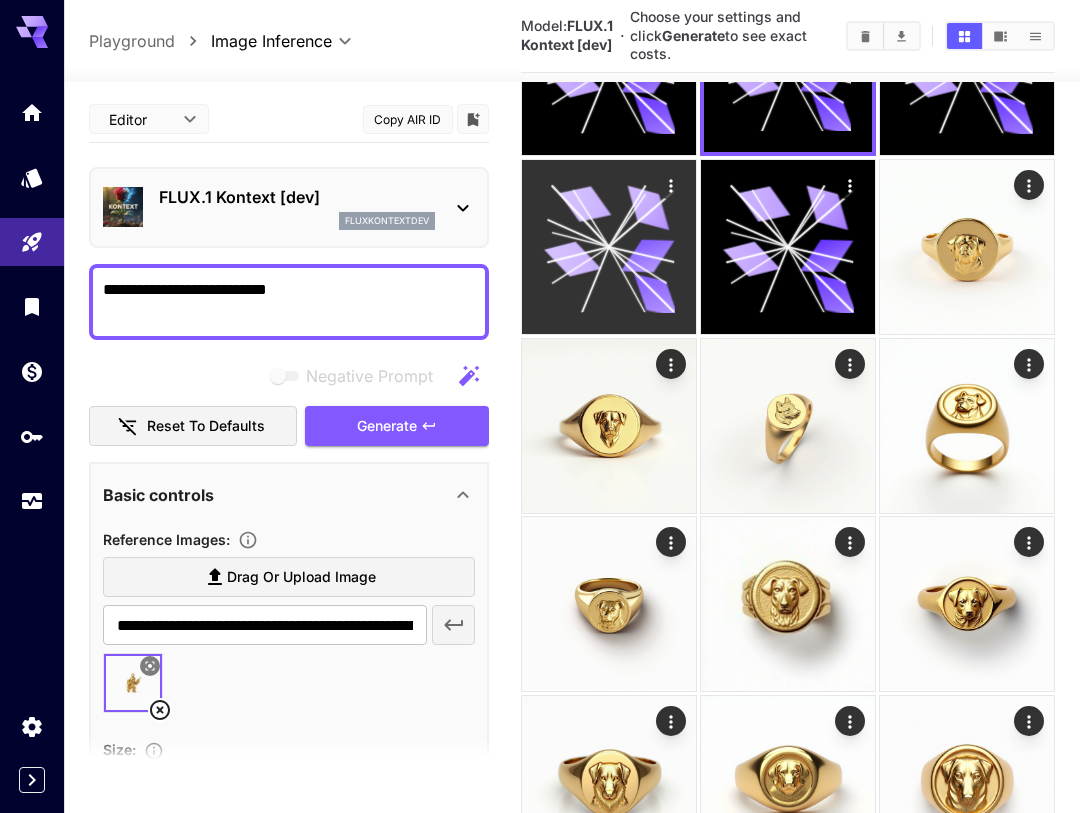 scroll, scrollTop: 0, scrollLeft: 0, axis: both 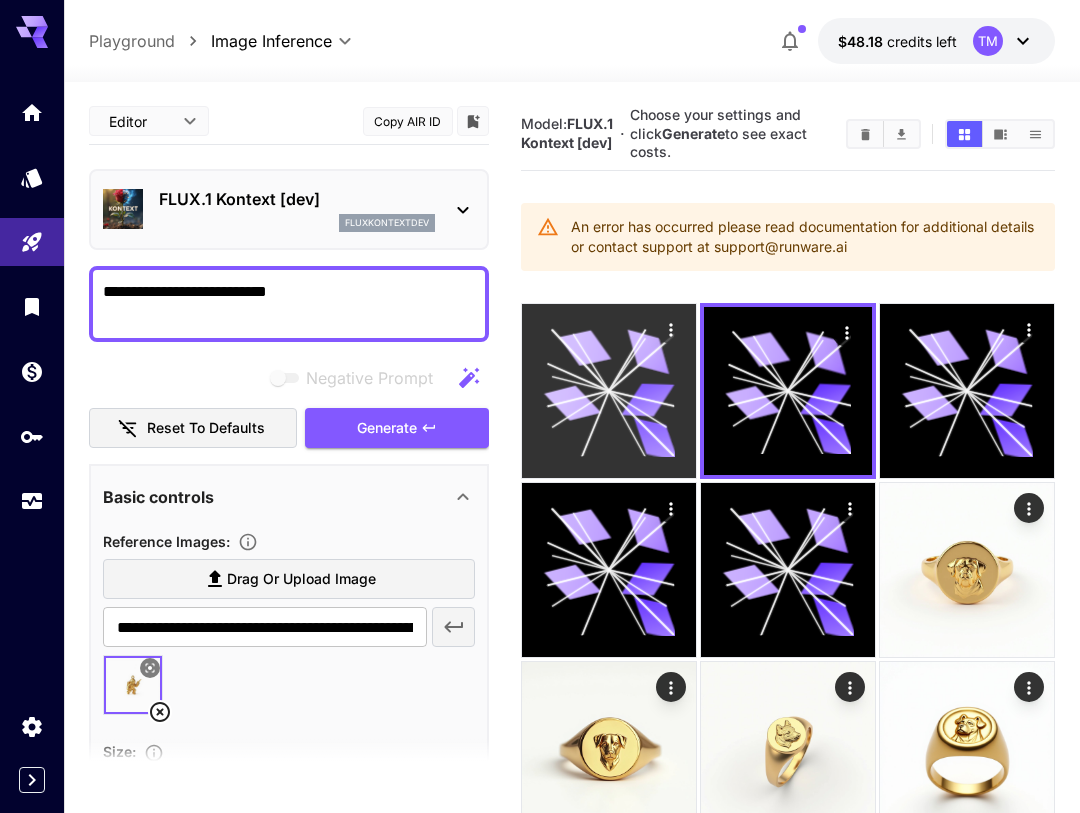 click 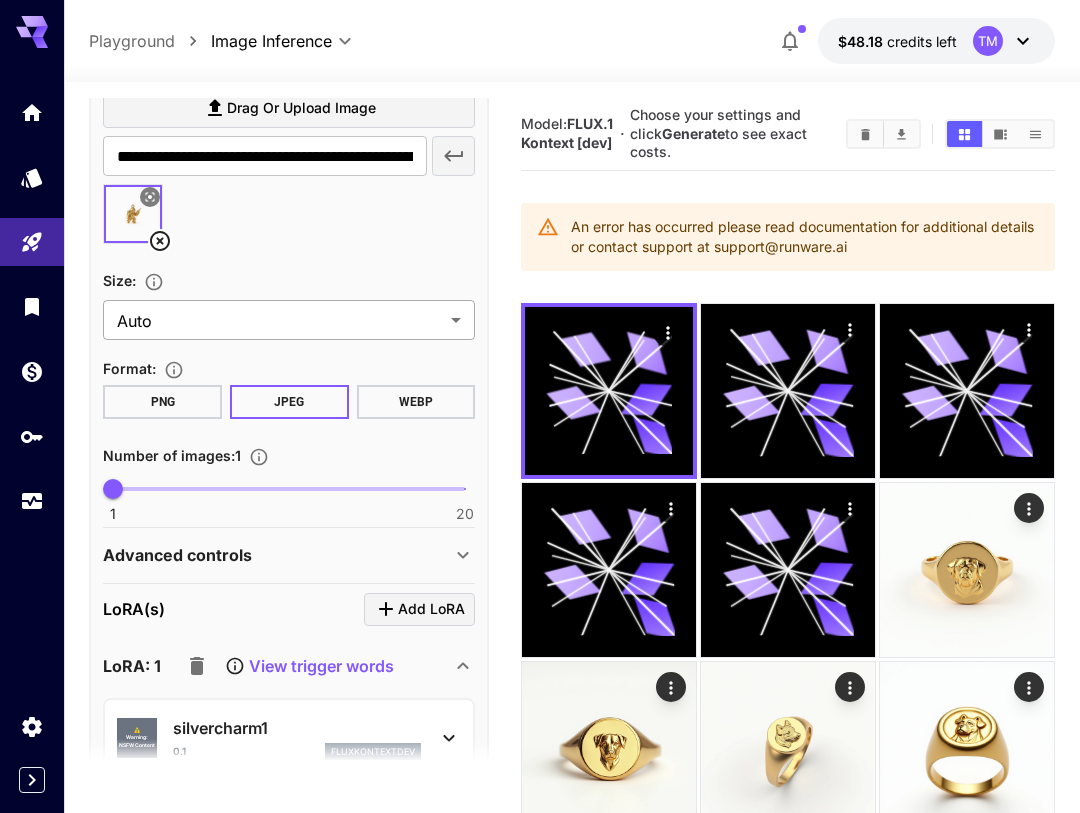 scroll, scrollTop: 719, scrollLeft: 0, axis: vertical 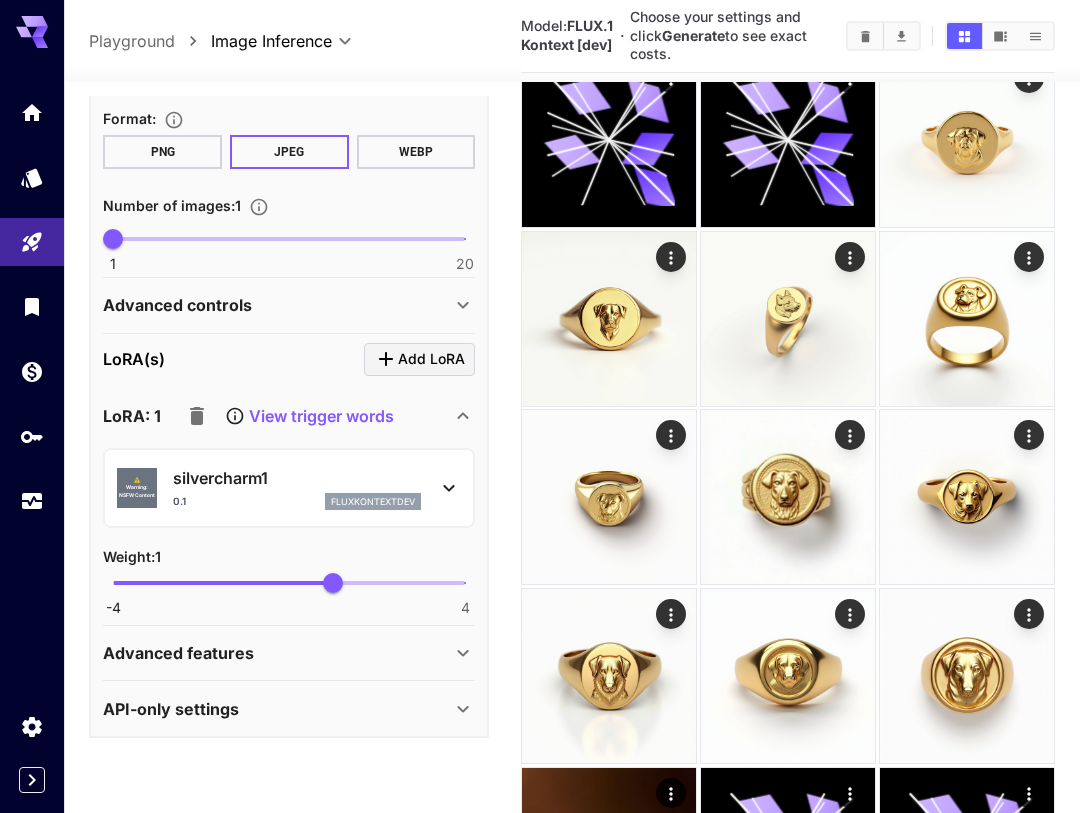 click on "Advanced features" at bounding box center [277, 653] 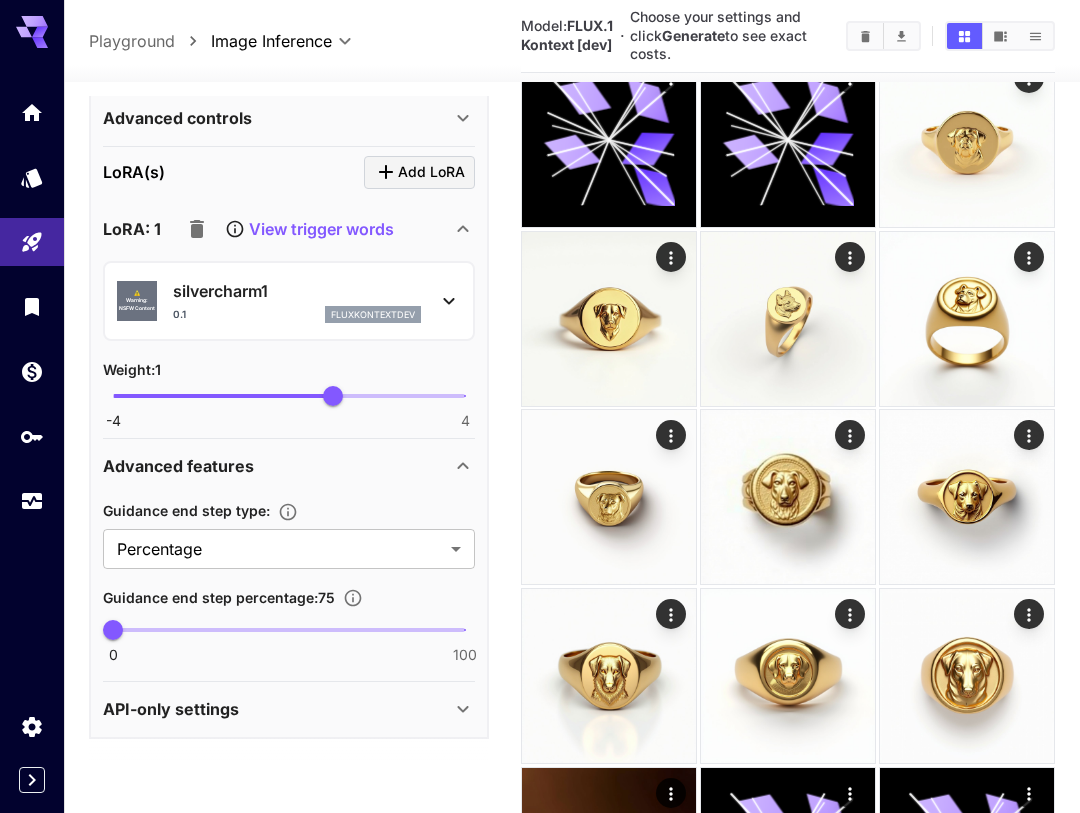 click on "API-only settings" at bounding box center [289, 709] 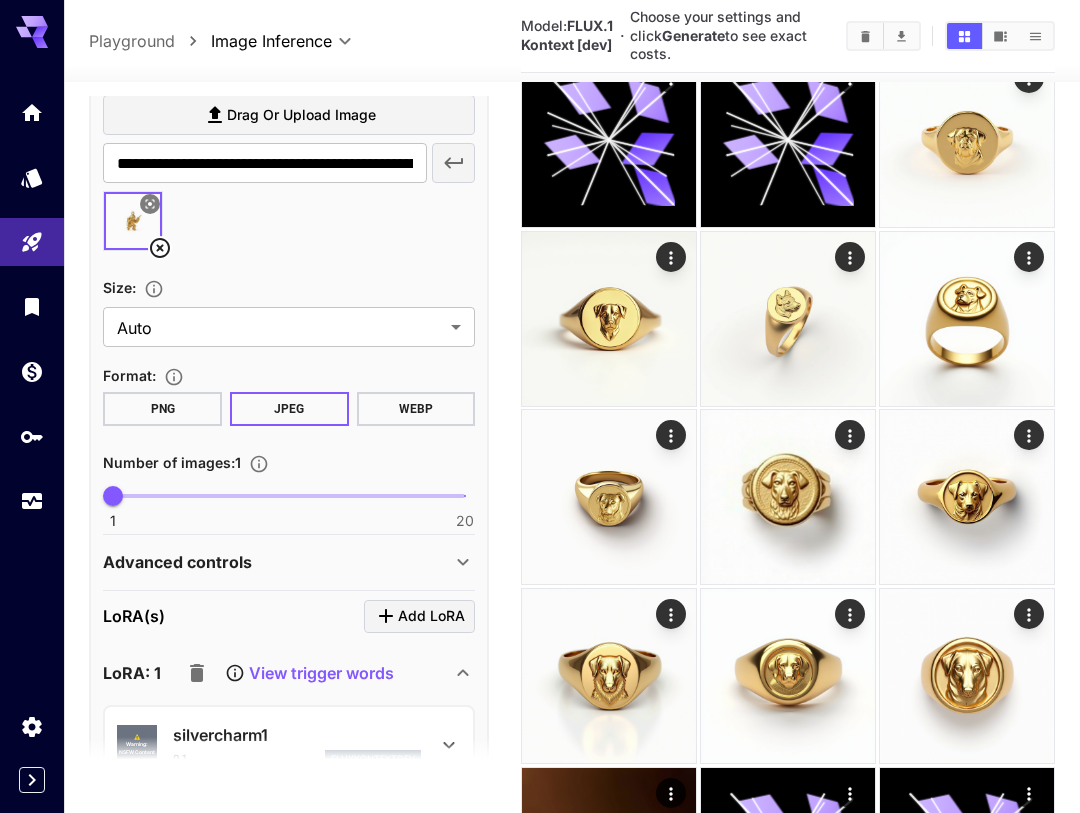 scroll, scrollTop: 456, scrollLeft: 0, axis: vertical 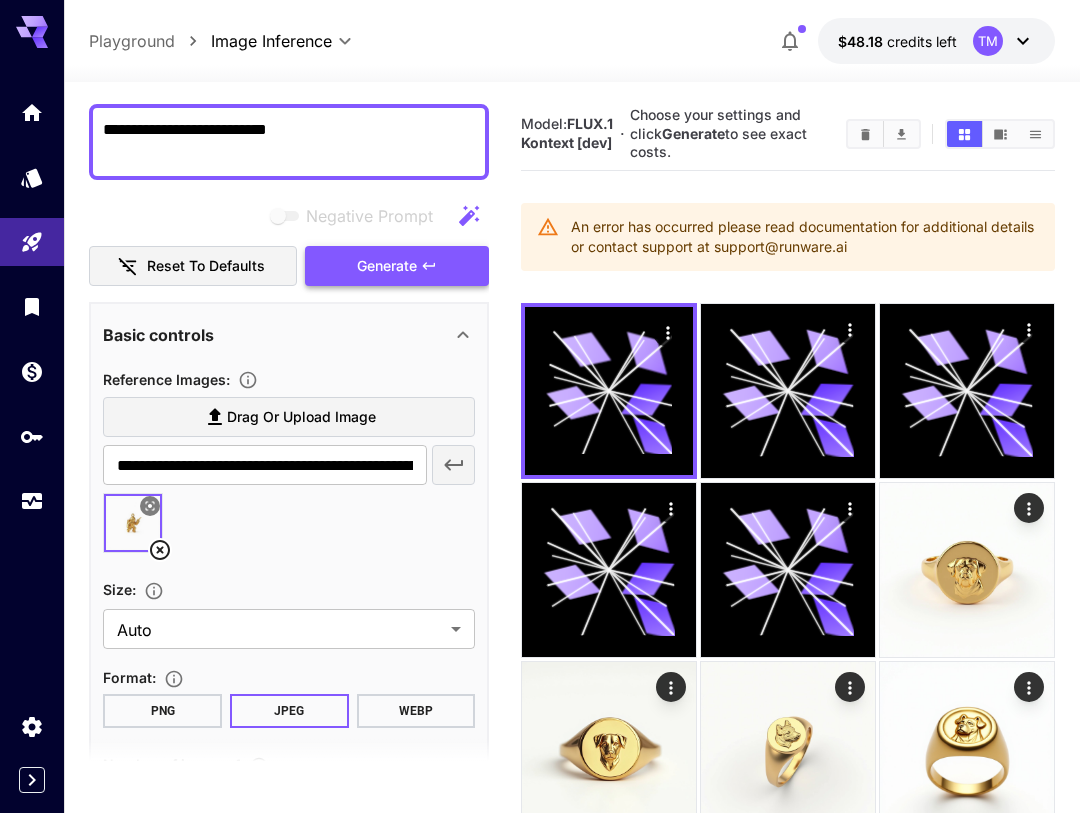 click on "Generate" at bounding box center [387, 266] 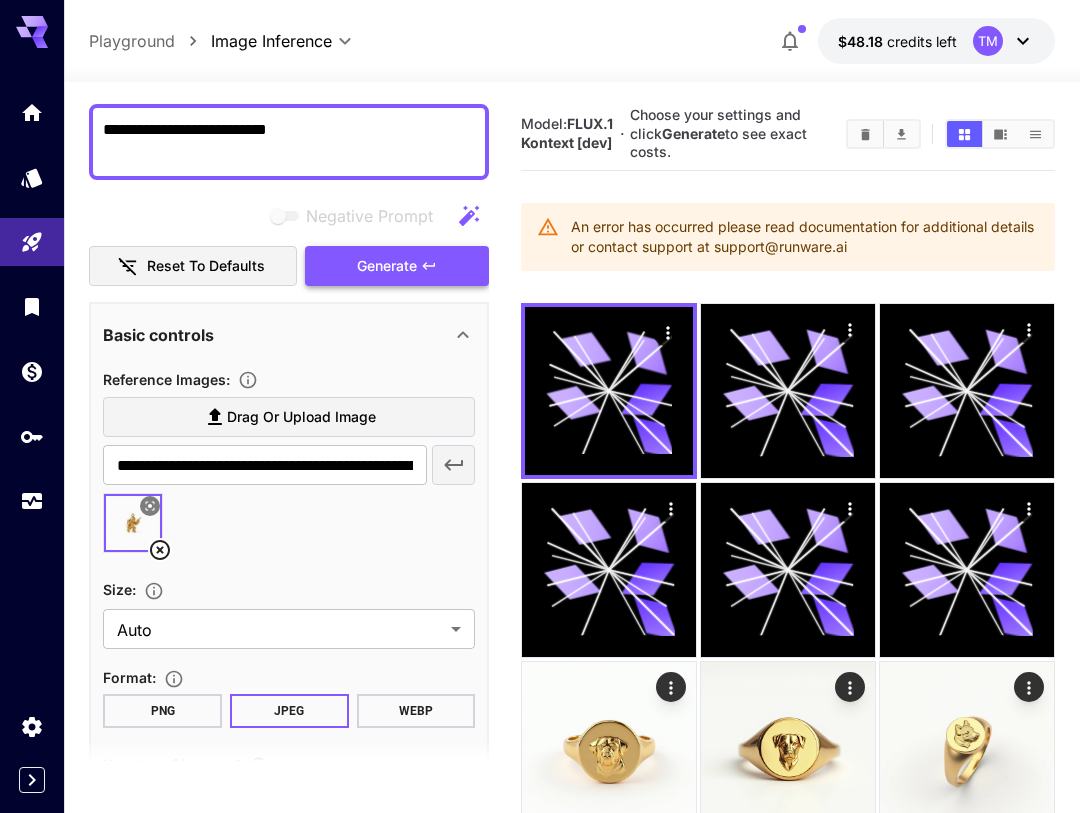 click on "Generate" at bounding box center (397, 266) 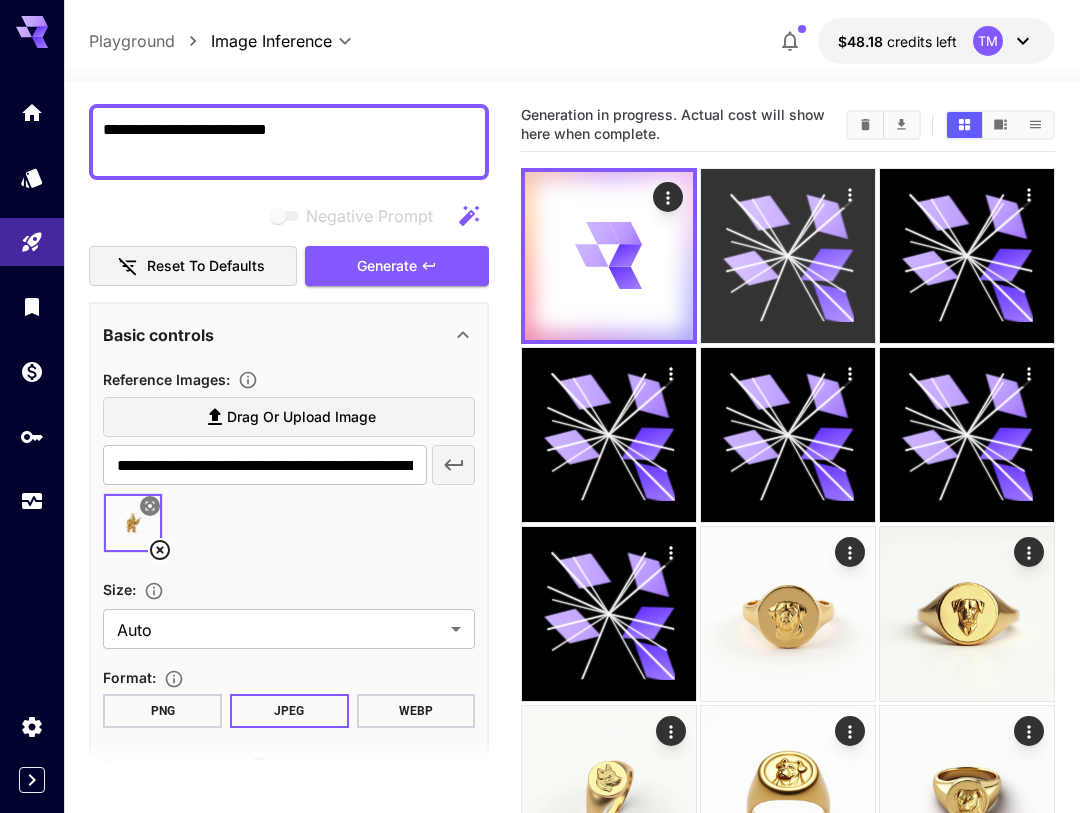 click 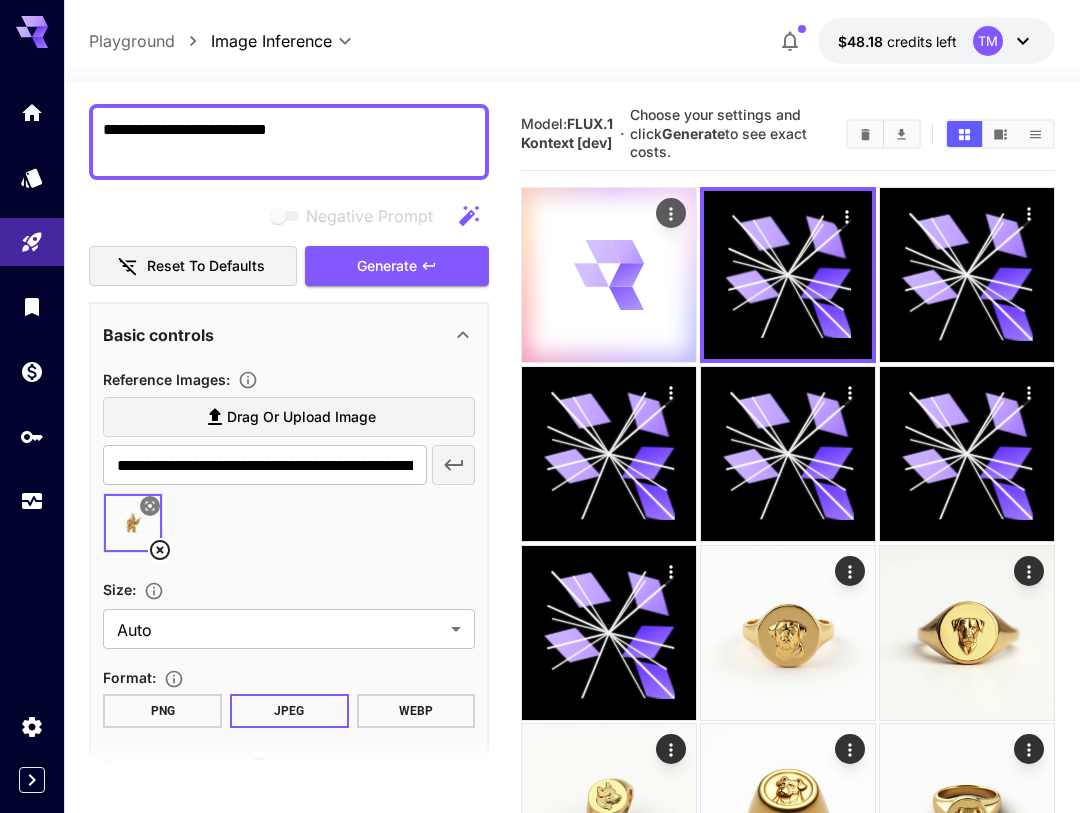 click at bounding box center (609, 275) 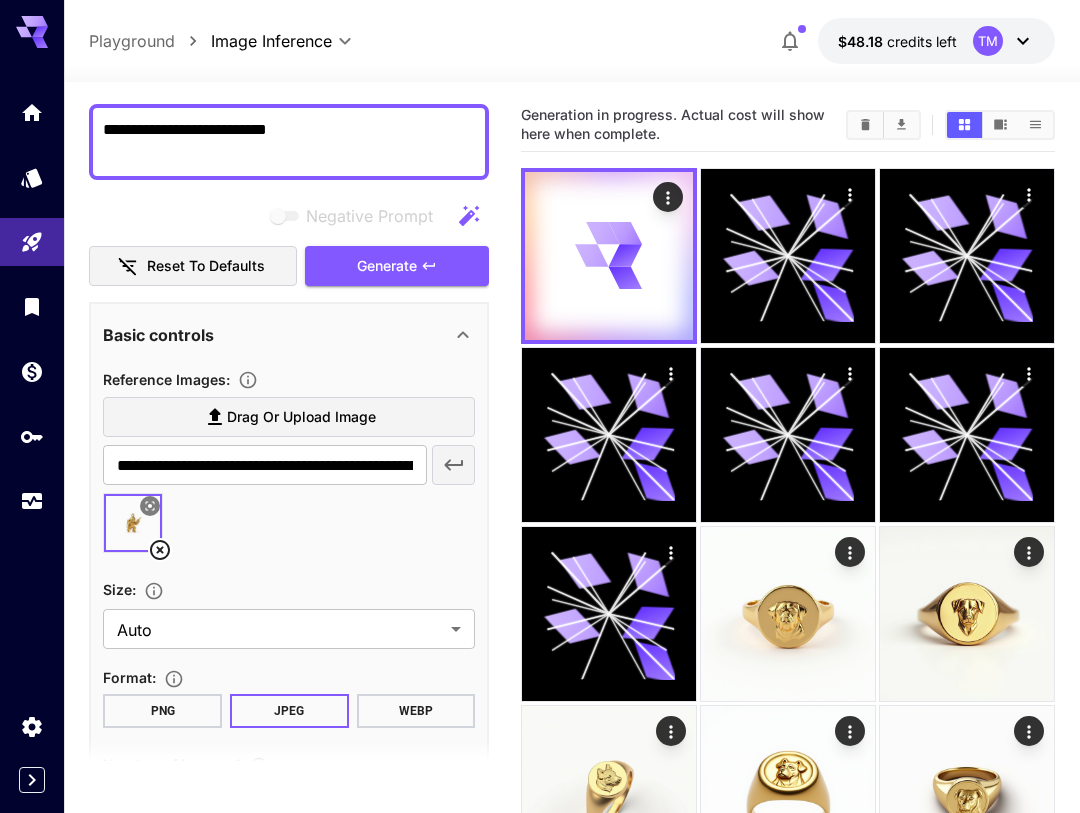 scroll, scrollTop: 0, scrollLeft: 0, axis: both 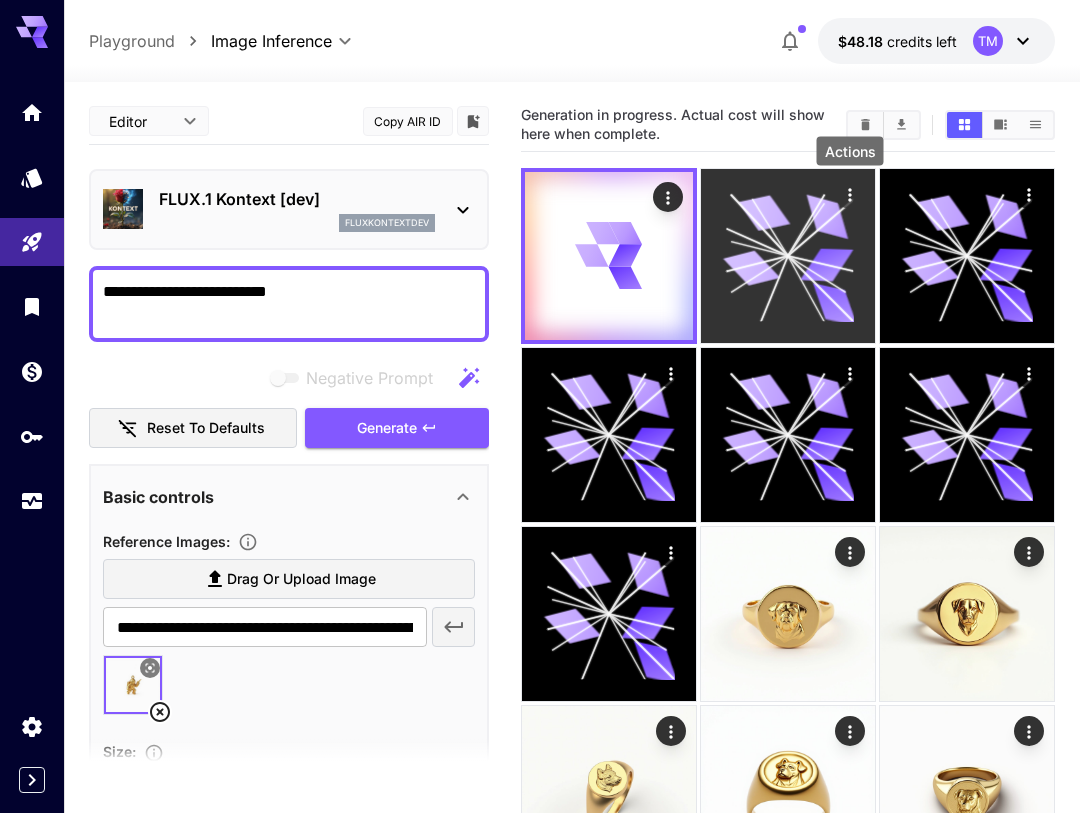 click 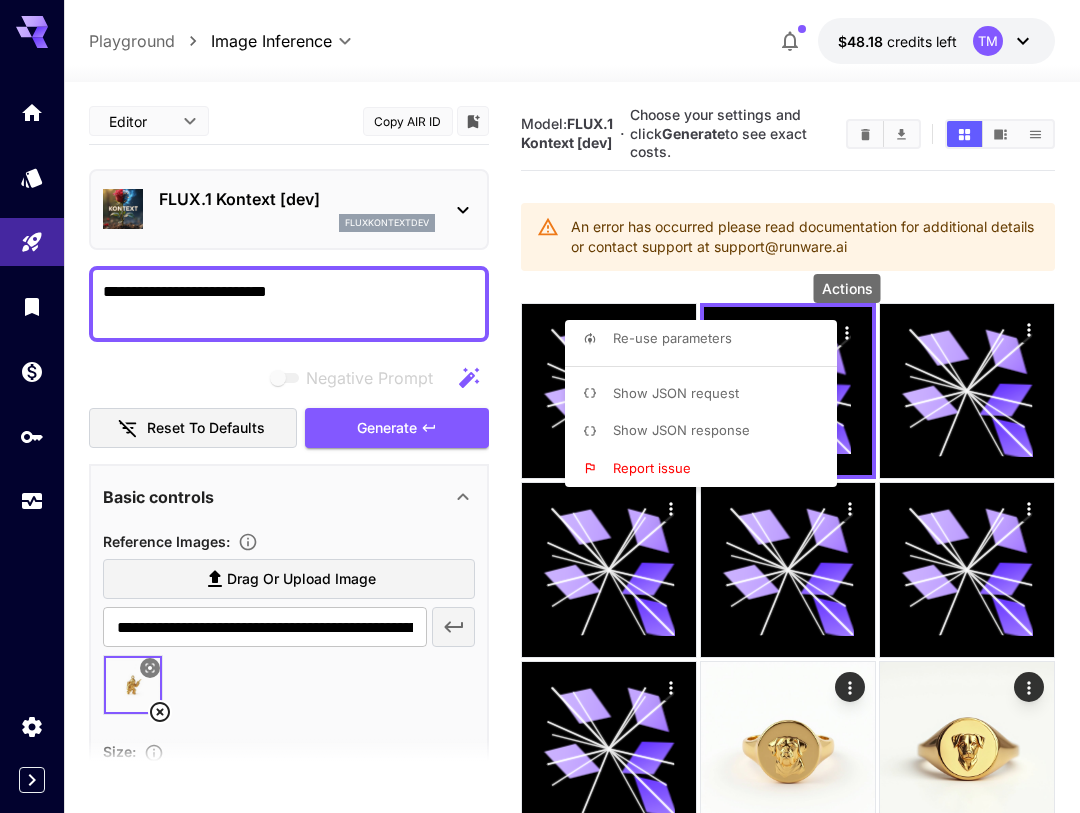 click at bounding box center (540, 406) 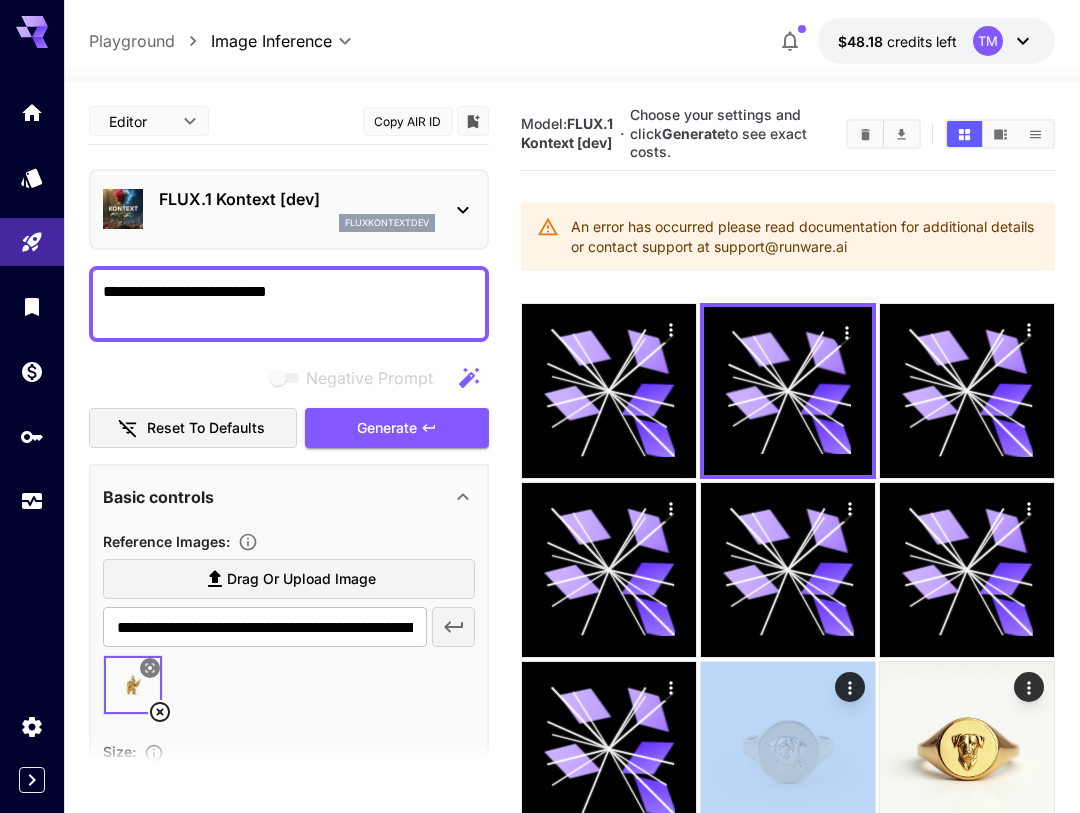 click on "Model:  FLUX.1 Kontext [dev] · Choose your settings and click  Generate  to see exact costs. An error has occurred please read documentation for additional details or contact support at support@runware.ai" at bounding box center (787, 1003) 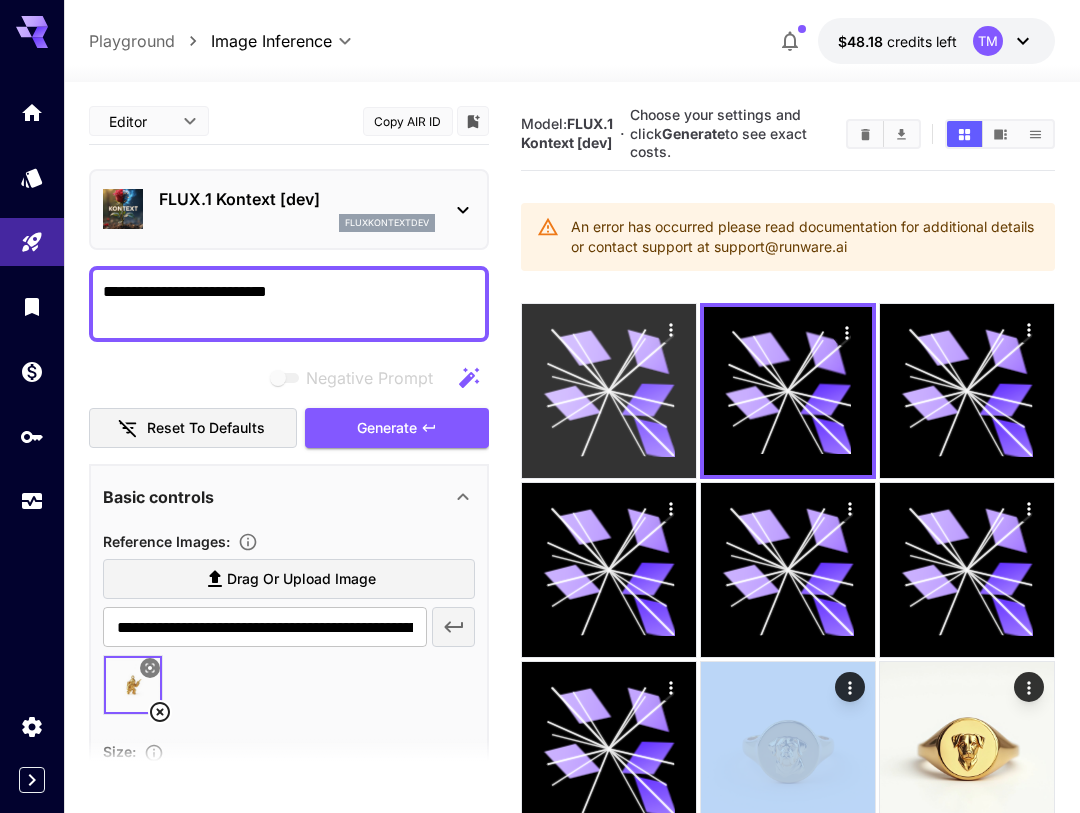 click 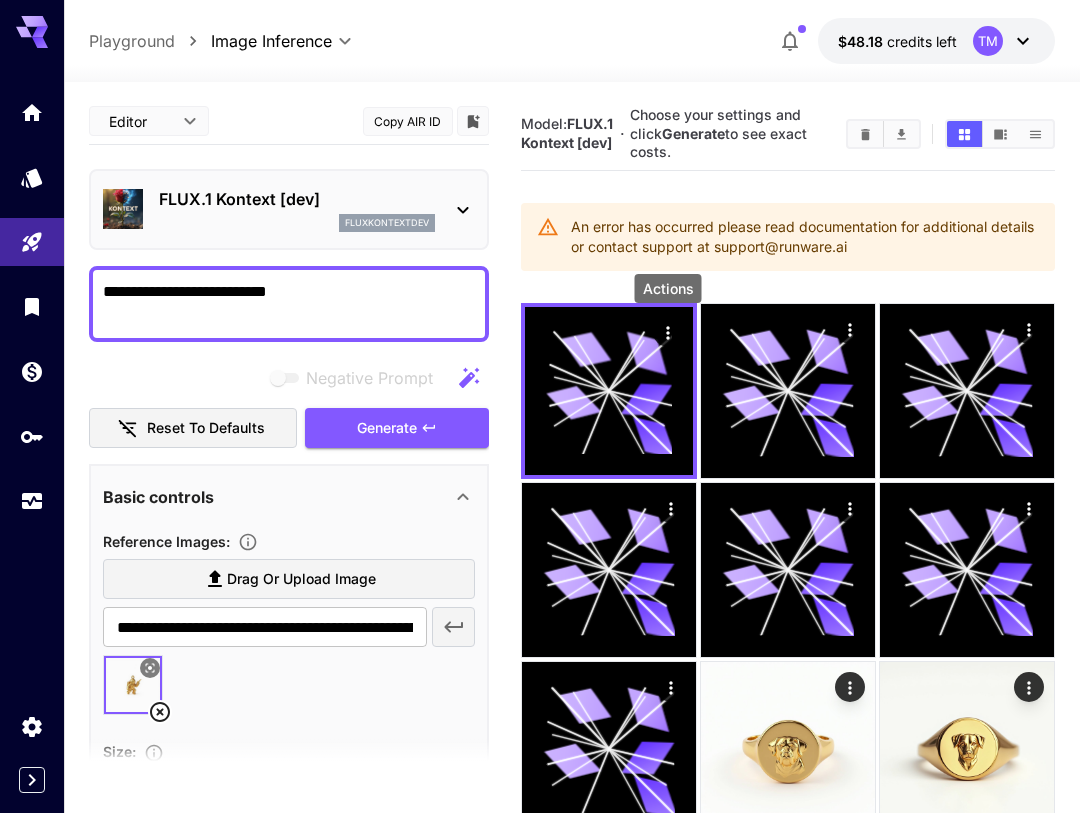 click on "Actions" at bounding box center (668, 294) 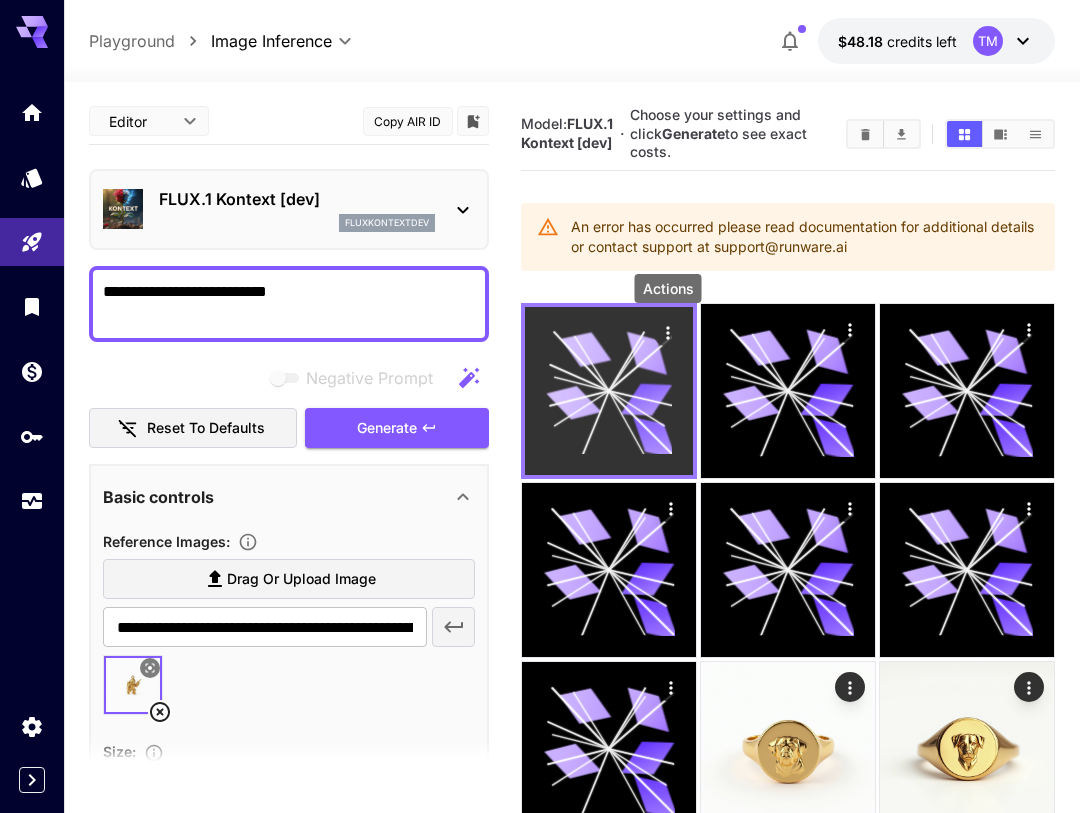 click at bounding box center [668, 332] 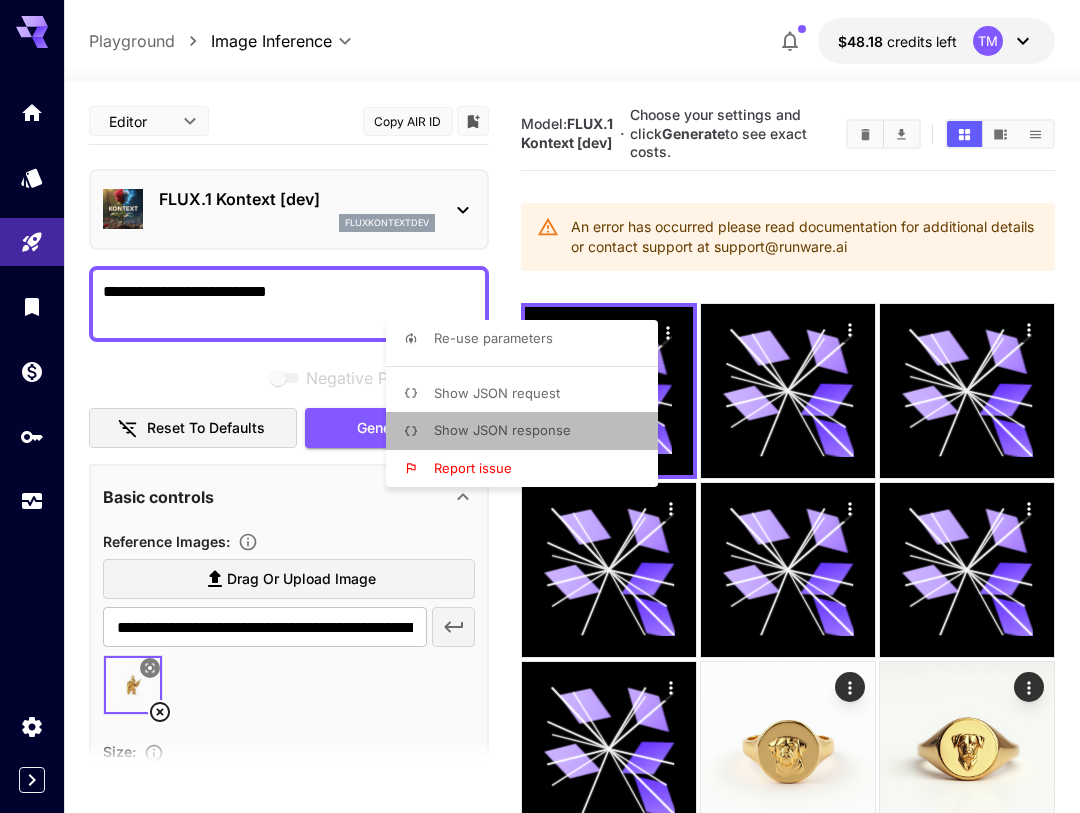 click on "Show JSON response" at bounding box center [528, 431] 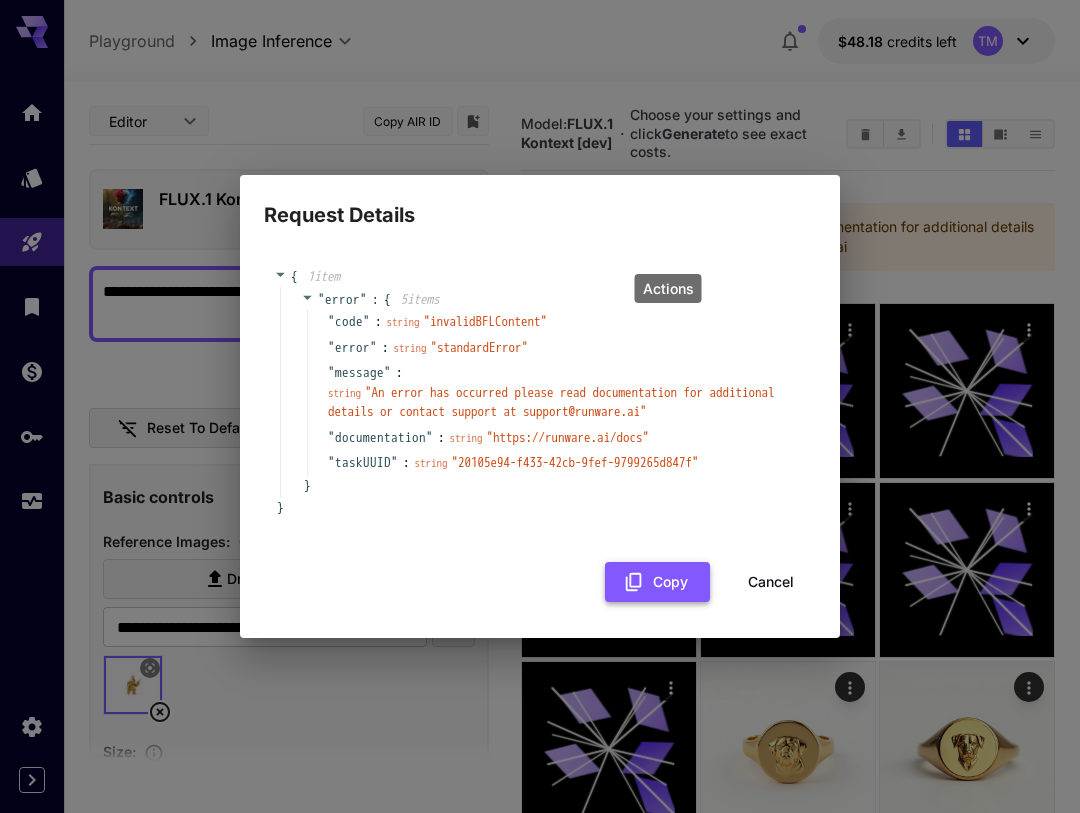 click 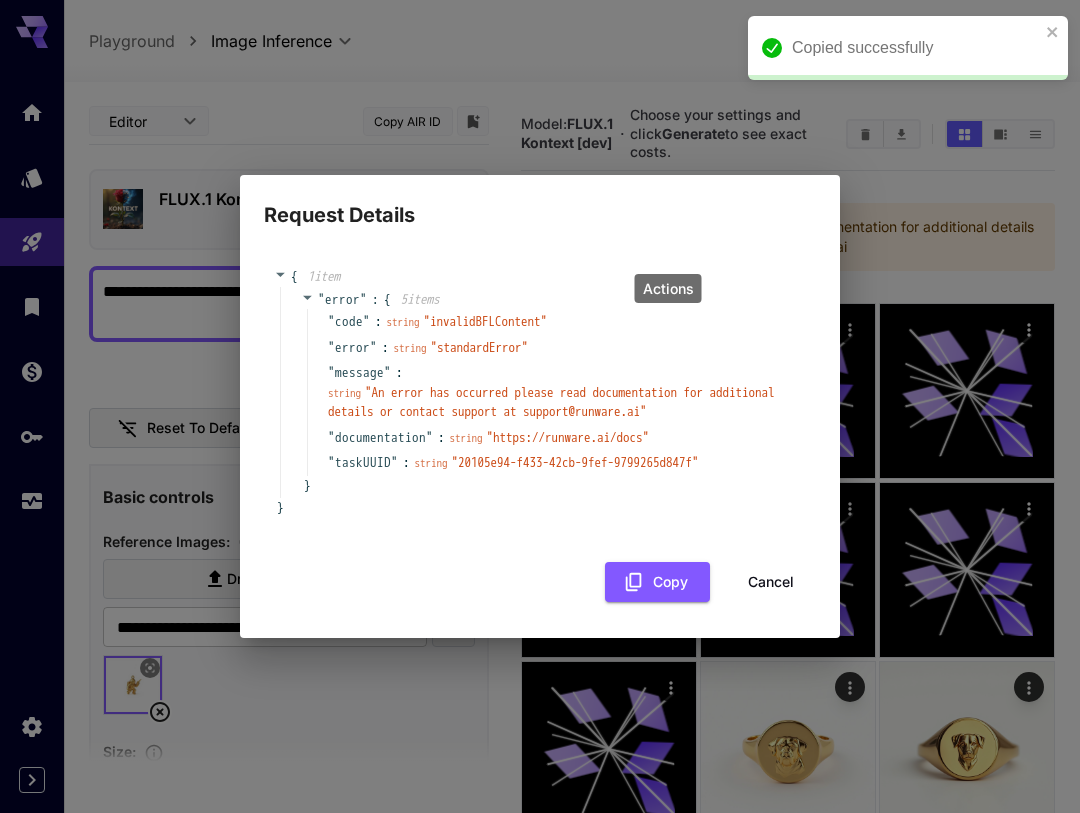 type 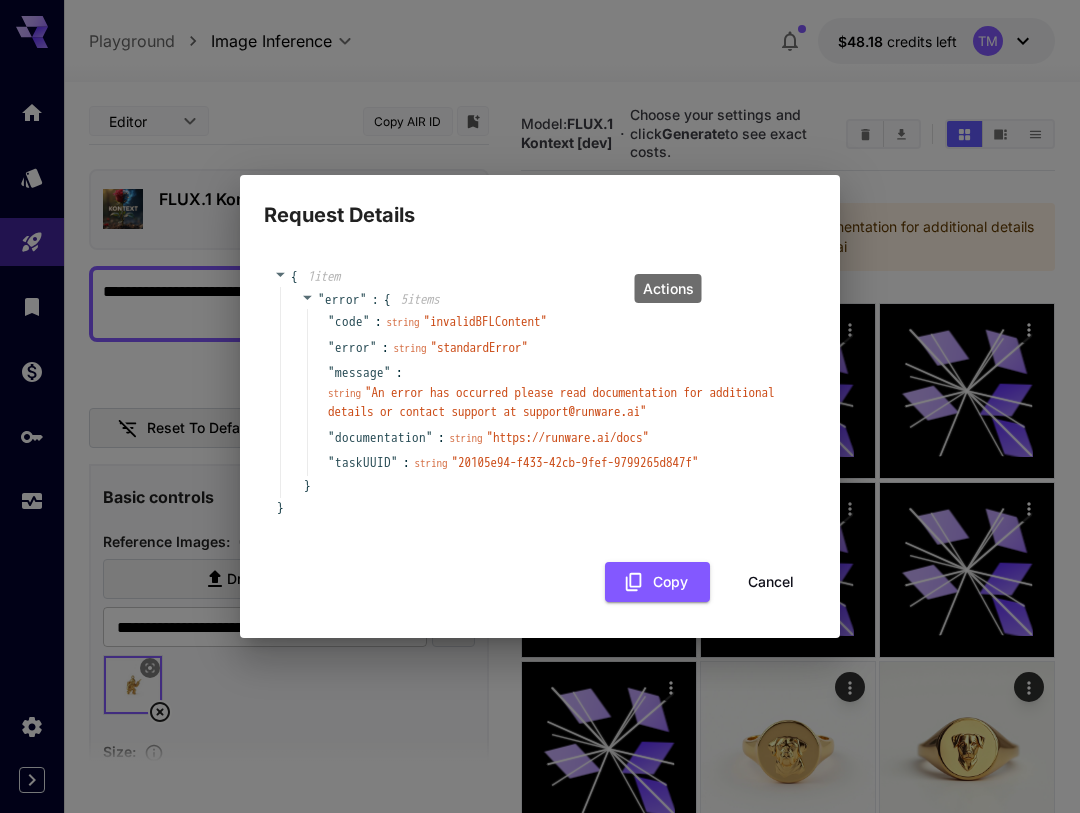 click on "Cancel" at bounding box center (771, 582) 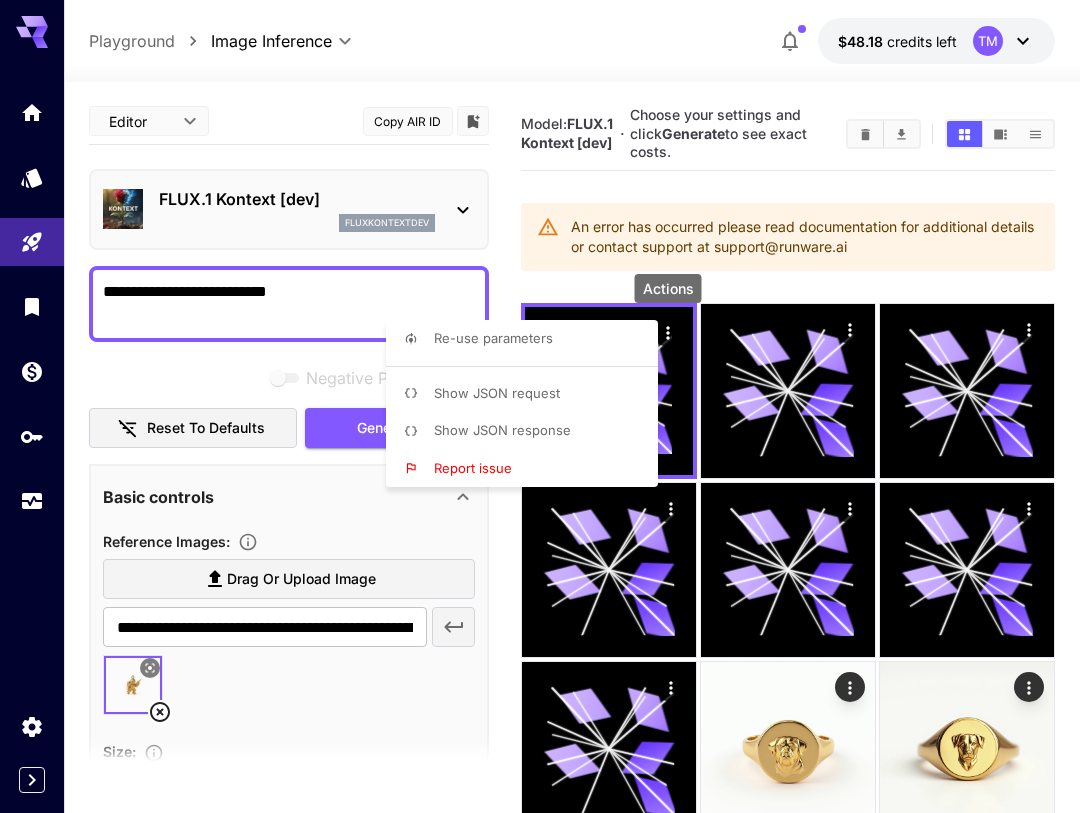 click at bounding box center (540, 406) 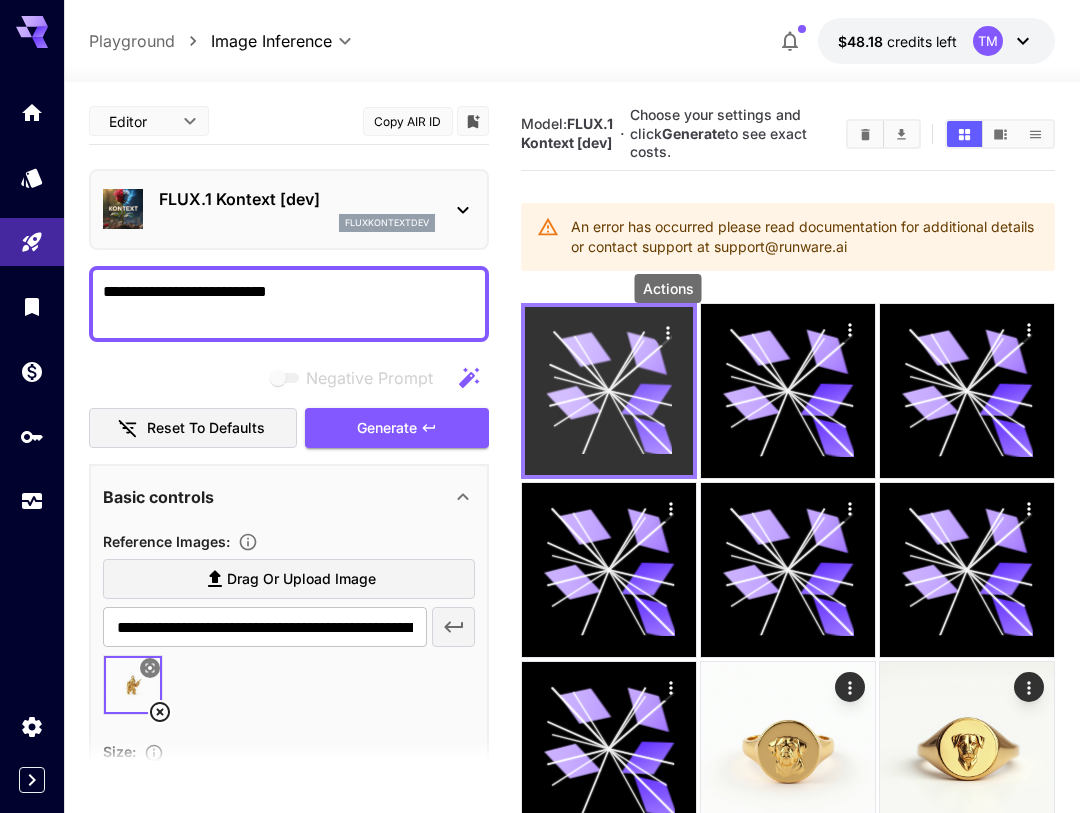 click 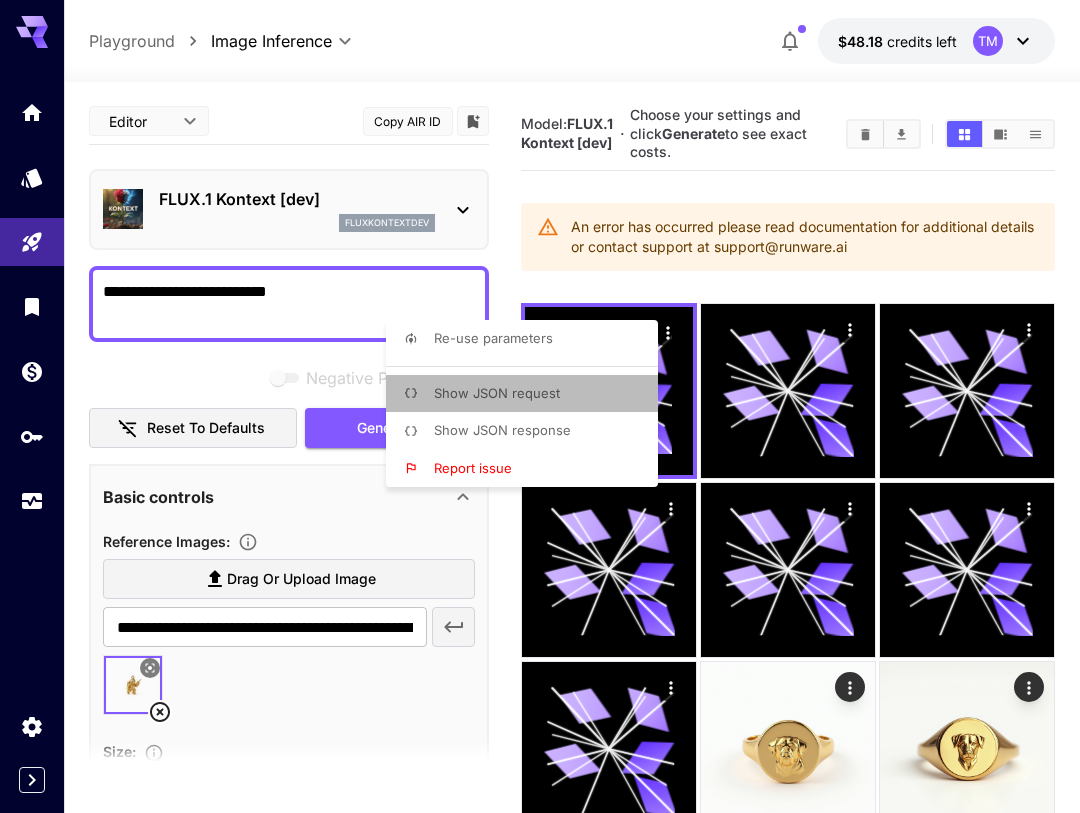 click on "Show JSON request" at bounding box center (497, 393) 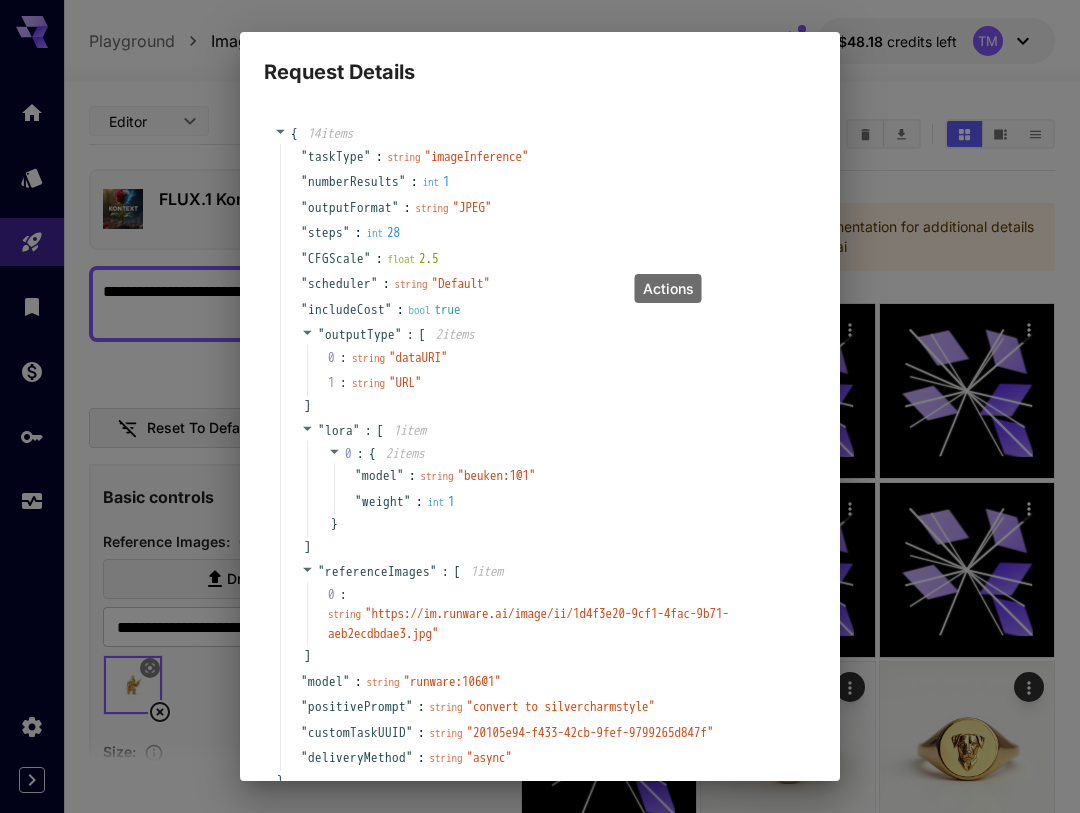 scroll, scrollTop: 129, scrollLeft: 0, axis: vertical 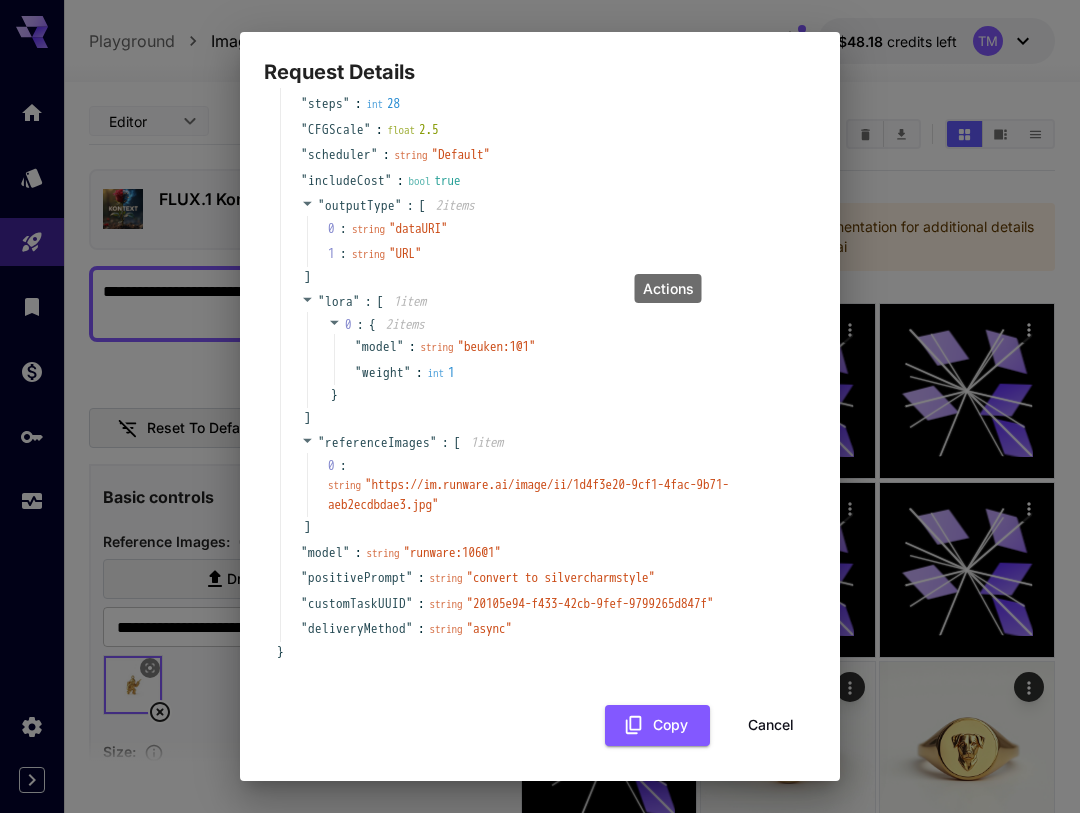 click on "{ 14  item s " taskType " : string " imageInference " " numberResults " : int 1 " outputFormat " : string " JPEG " " steps " : int 28 " CFGScale " : float 2.5 " scheduler " : string " Default " " includeCost " : bool true " outputType " : [ 2  item s 0 : string " dataURI " 1 : string " URL " ] " lora " : [ 1  item 0 : { 2  item s " model " : string " beuken:1@1 " " weight " : int 1 } ] " referenceImages " : [ 1  item 0 : string " https://im.runware.ai/image/ii/1d4f3e20-9cf1-4fac-9b71-aeb2ecdbdae3.jpg " ] " model " : string " runware:106@1 " " positivePrompt " : string " convert to silvercharmstyle " " customTaskUUID " : string " 20105e94-f433-42cb-9fef-9799265d847f " " deliveryMethod " : string " async " } Copy Cancel" at bounding box center [540, 368] 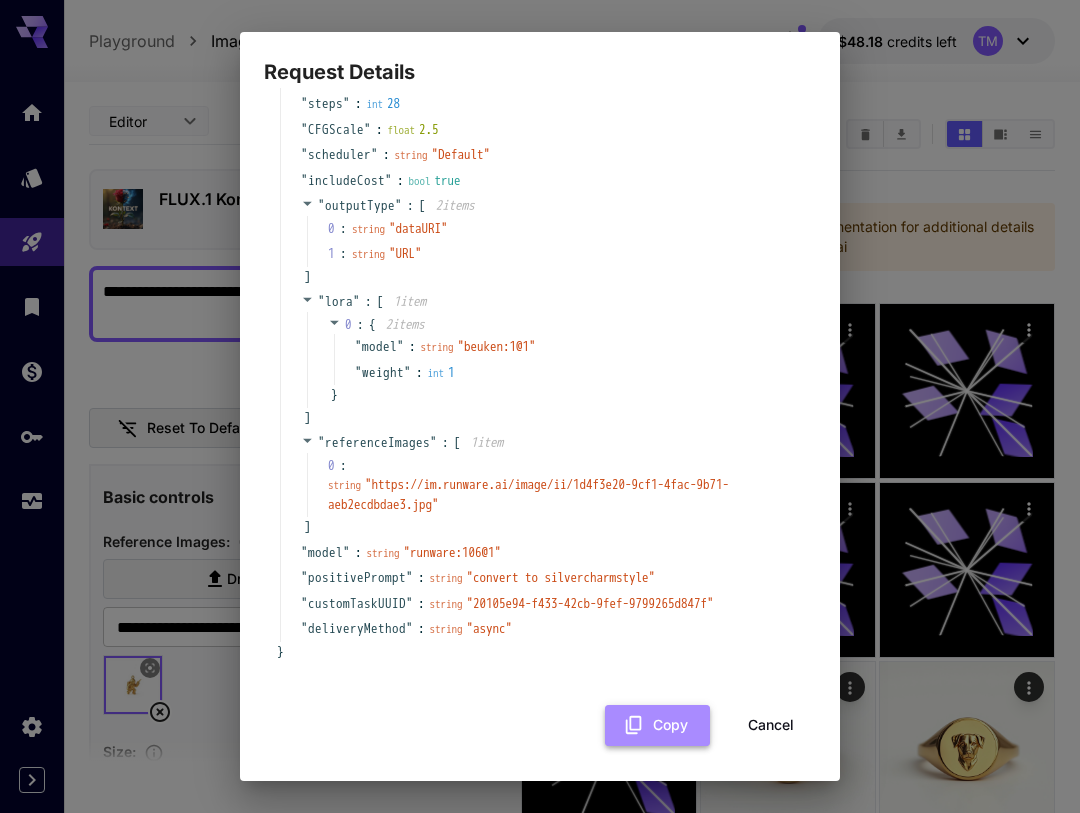 click on "Copy" at bounding box center (657, 725) 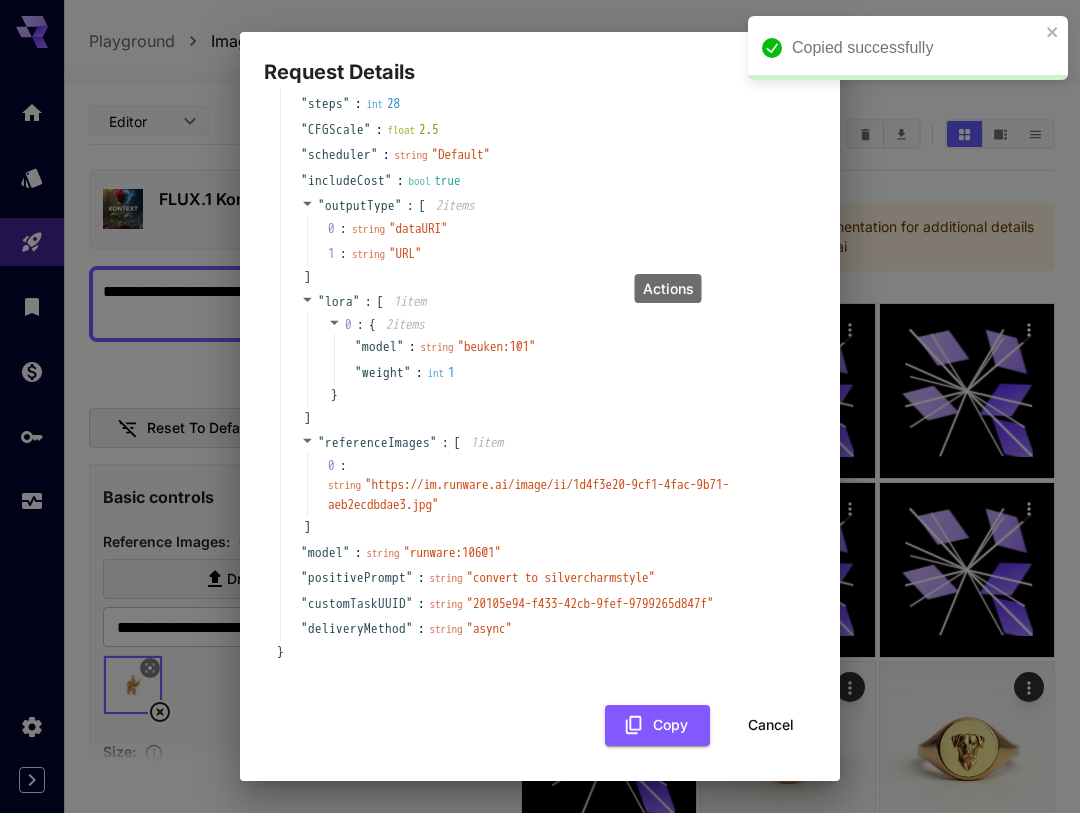 scroll, scrollTop: 0, scrollLeft: 0, axis: both 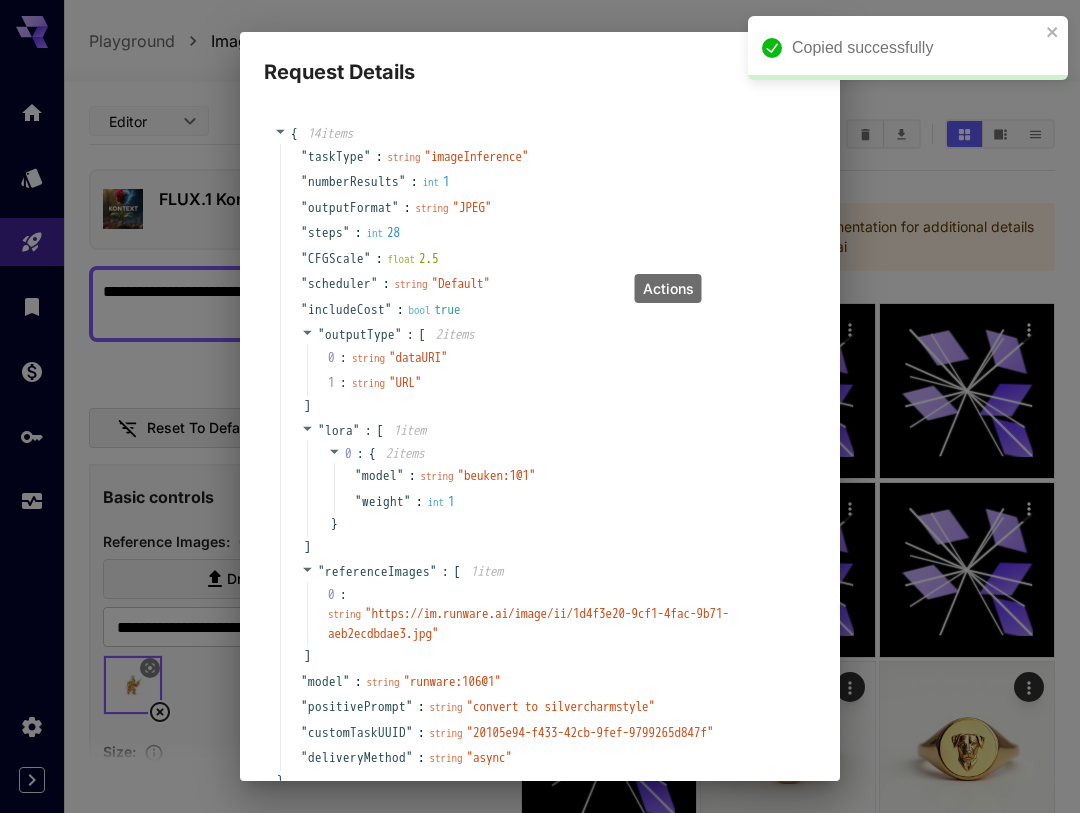 click on "Request Details { 14  item s " taskType " : string " imageInference " " numberResults " : int 1 " outputFormat " : string " JPEG " " steps " : int 28 " CFGScale " : float 2.5 " scheduler " : string " Default " " includeCost " : bool true " outputType " : [ 2  item s 0 : string " dataURI " 1 : string " URL " ] " lora " : [ 1  item 0 : { 2  item s " model " : string " beuken:1@1 " " weight " : int 1 } ] " referenceImages " : [ 1  item 0 : string " https://im.runware.ai/image/ii/1d4f3e20-9cf1-4fac-9b71-aeb2ecdbdae3.jpg " ] " model " : string " runware:106@1 " " positivePrompt " : string " convert to silvercharmstyle " " customTaskUUID " : string " 20105e94-f433-42cb-9fef-9799265d847f " " deliveryMethod " : string " async " } Copy Cancel" at bounding box center [540, 406] 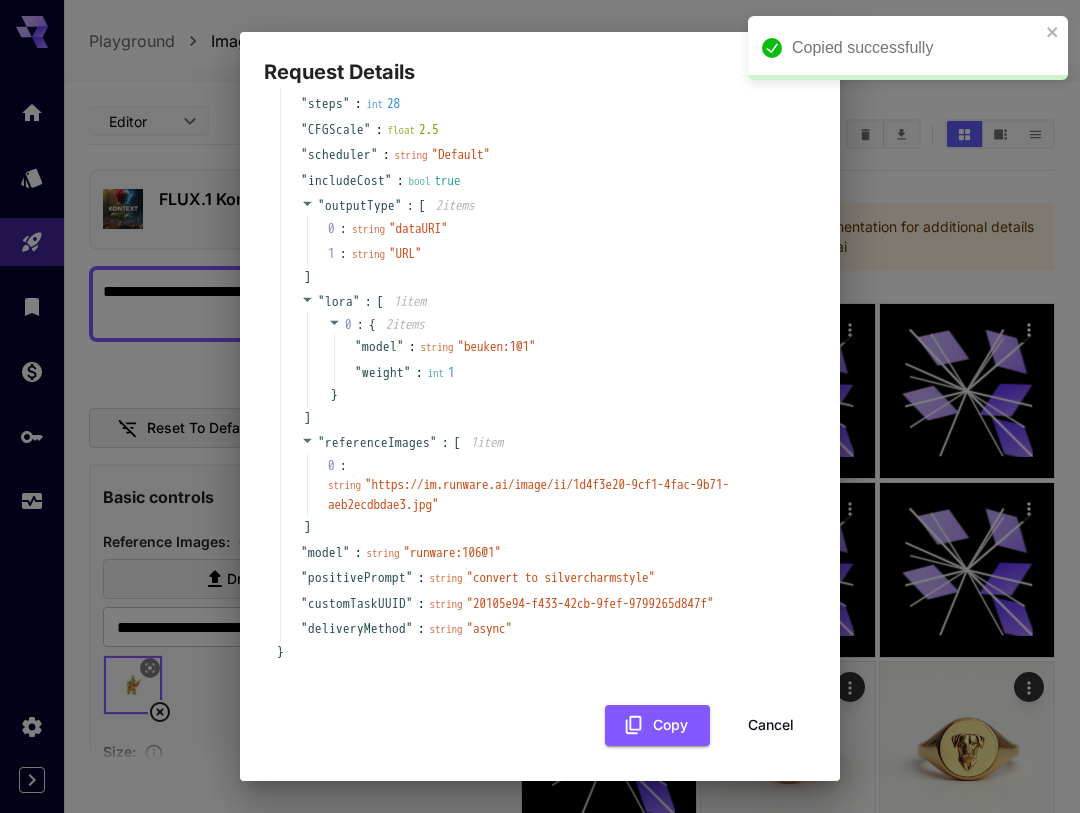scroll, scrollTop: 0, scrollLeft: 0, axis: both 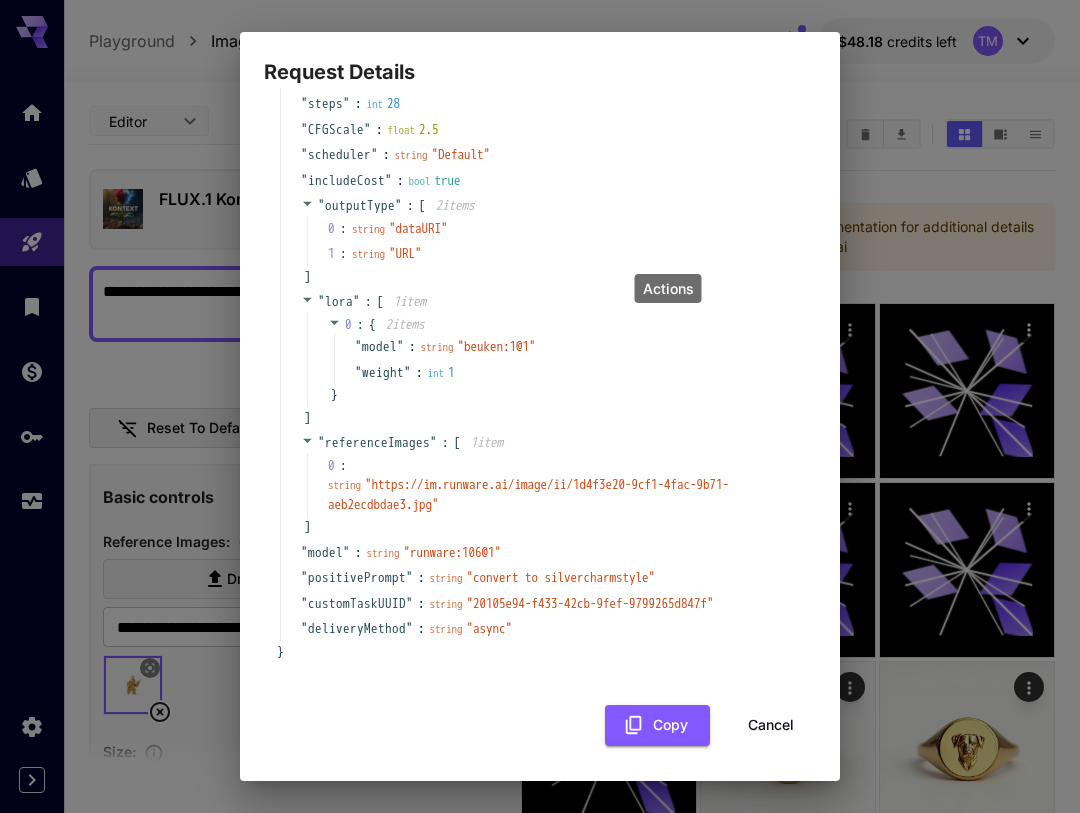 click on "Cancel" at bounding box center (771, 725) 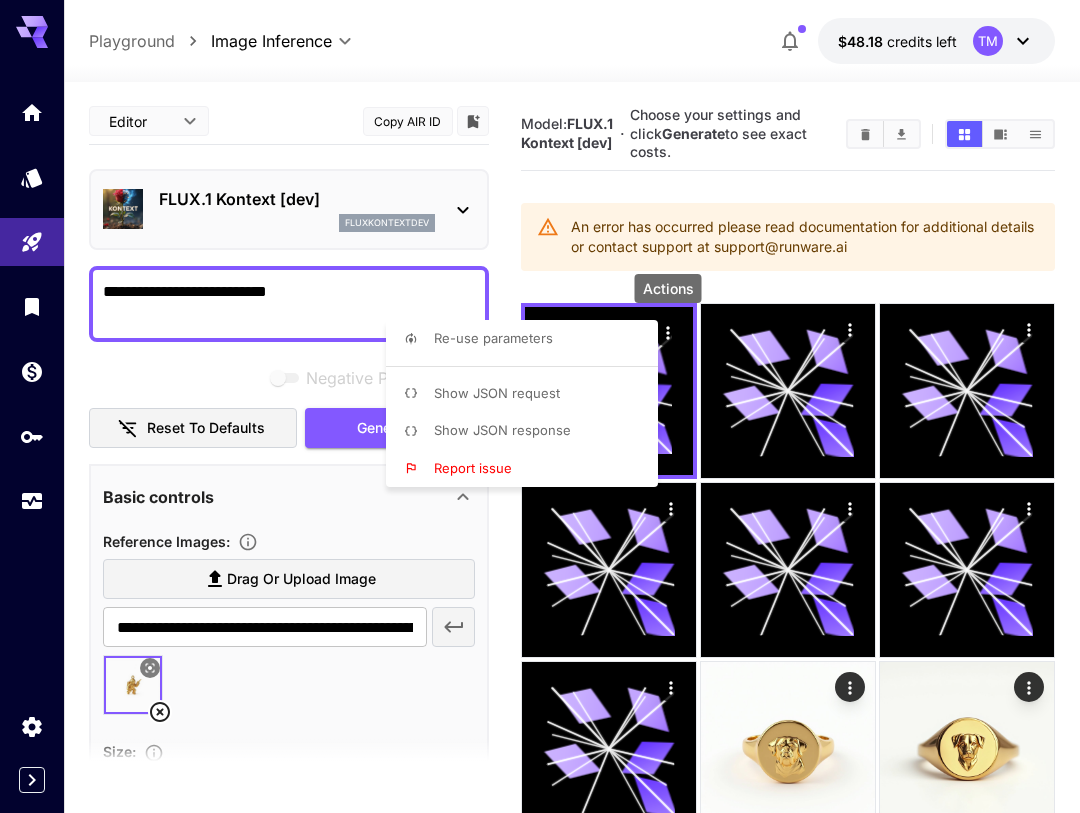 click on "Show JSON response" at bounding box center (502, 430) 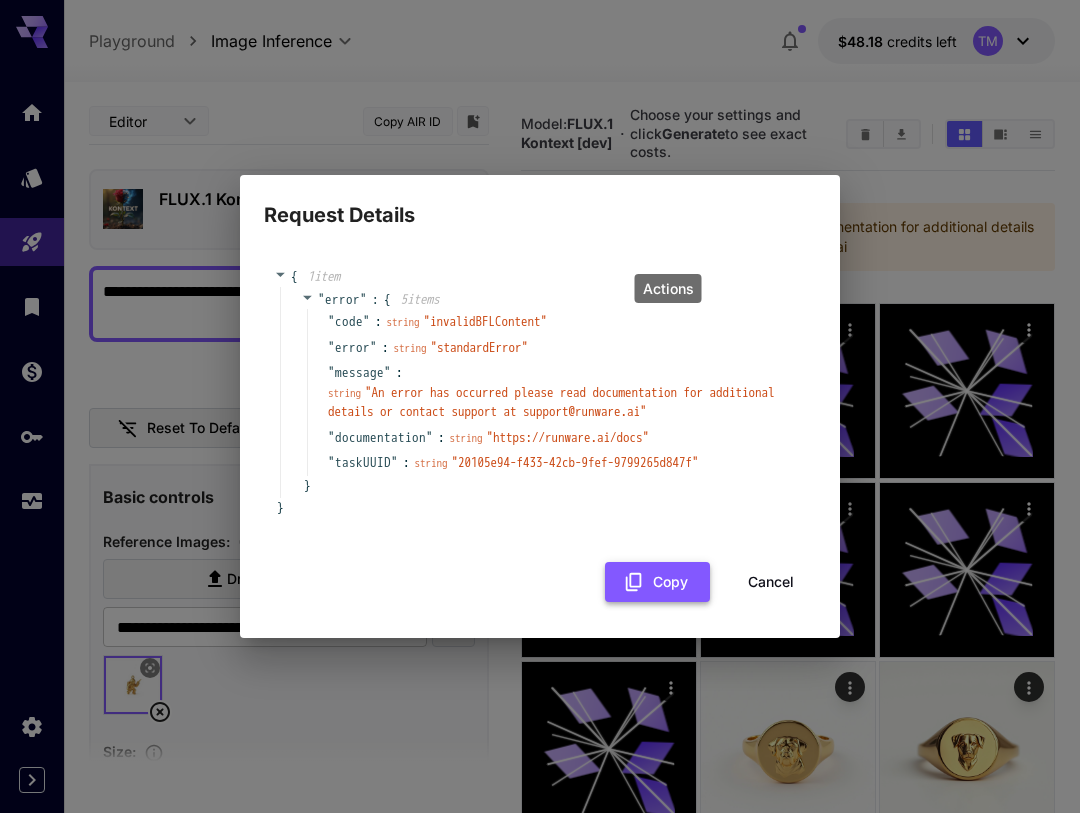 click on "Copy" at bounding box center [657, 582] 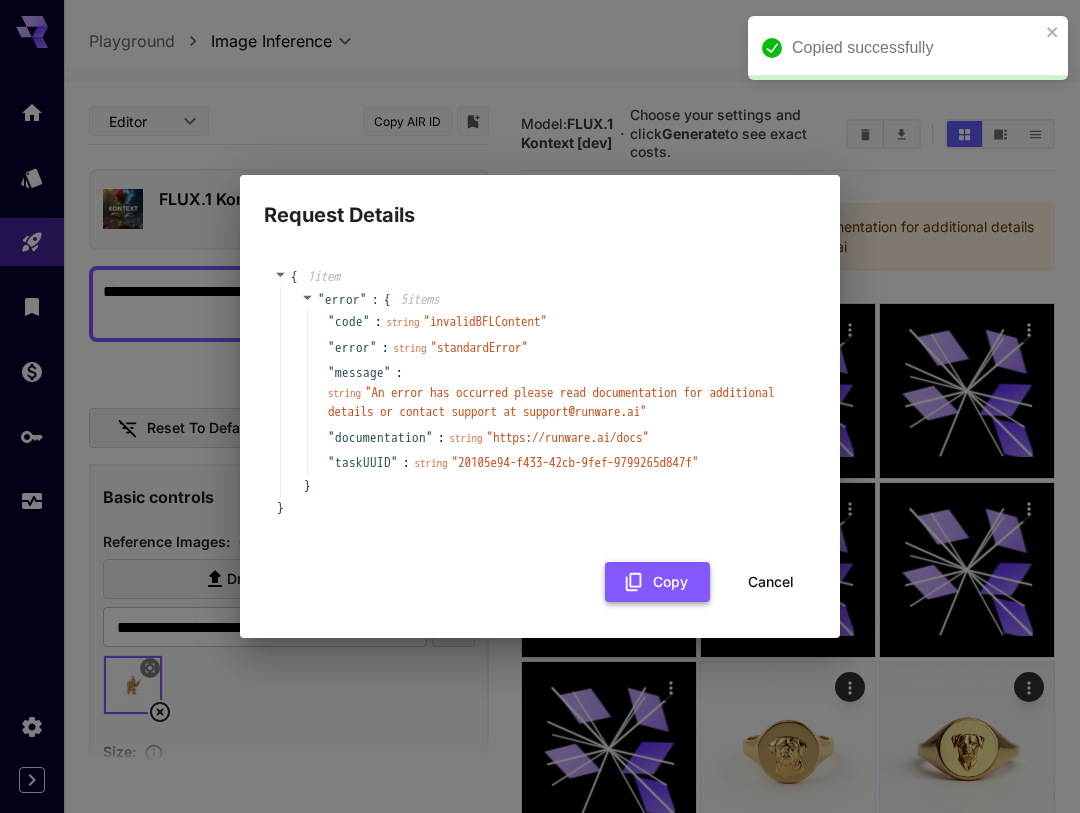 type 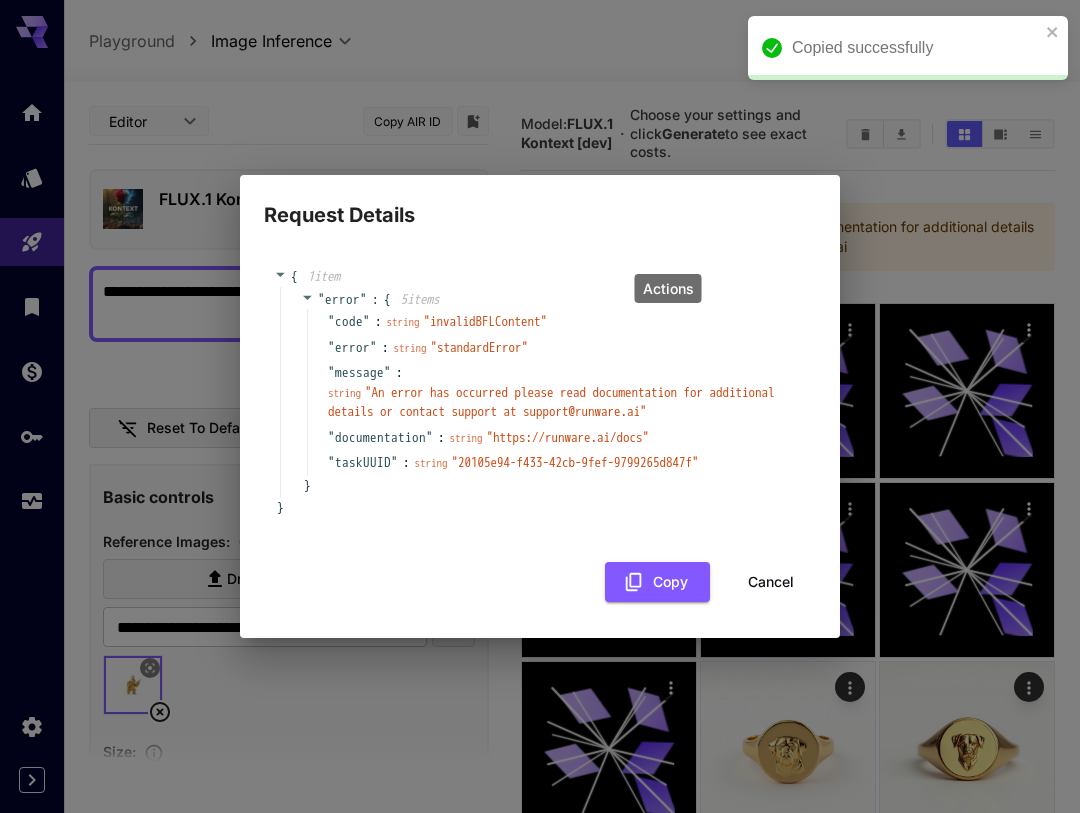 click on "{ 1  item " error " : { 5  item s " code " : string " invalidBFLContent " " error " : string " standardError " " message " : string " An error has occurred please read documentation for additional details or contact support at support@runware.ai " " documentation " : string " https://runware.ai/docs " " taskUUID " : string " 20105e94-f433-42cb-9fef-9799265d847f " } } Copy Cancel" at bounding box center [540, 434] 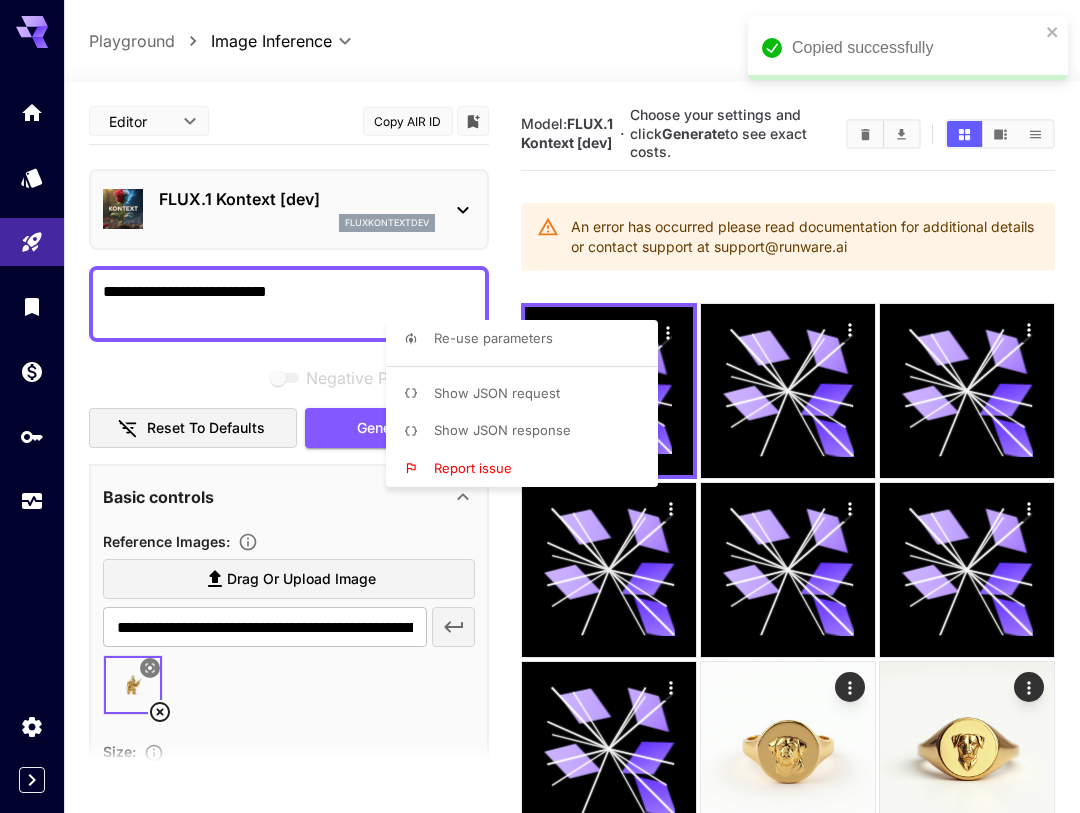 click at bounding box center (540, 406) 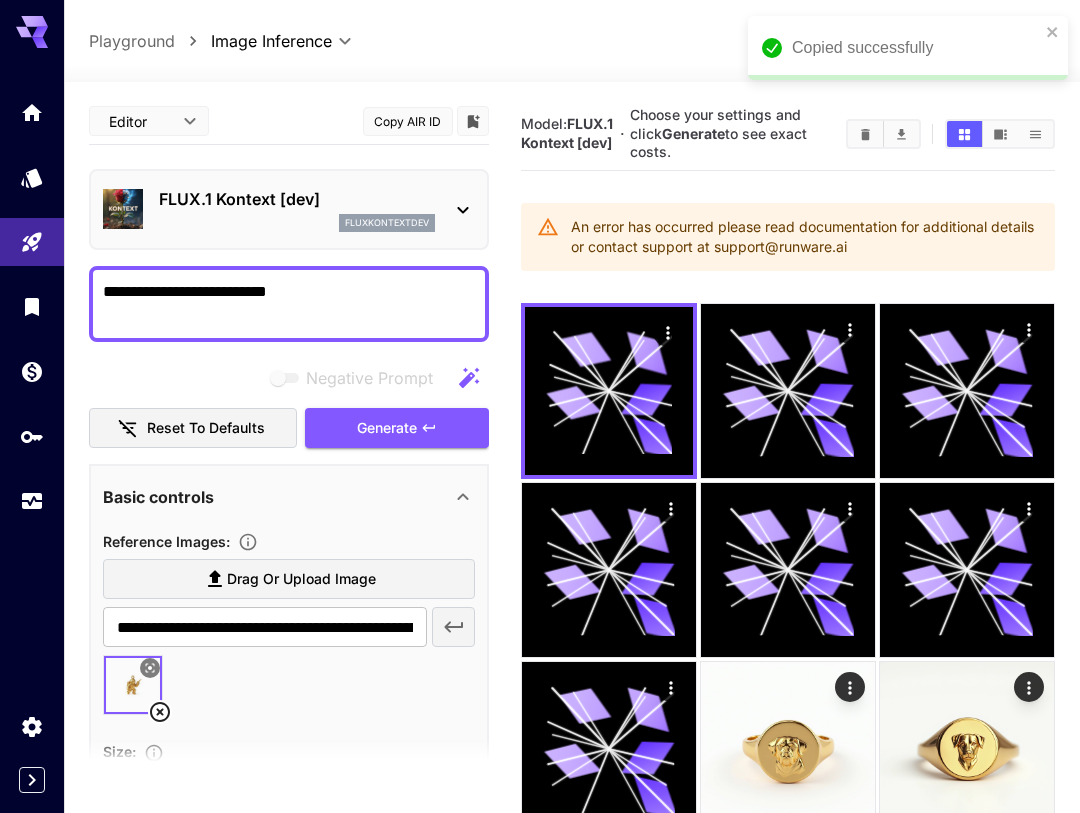 scroll, scrollTop: 473, scrollLeft: 0, axis: vertical 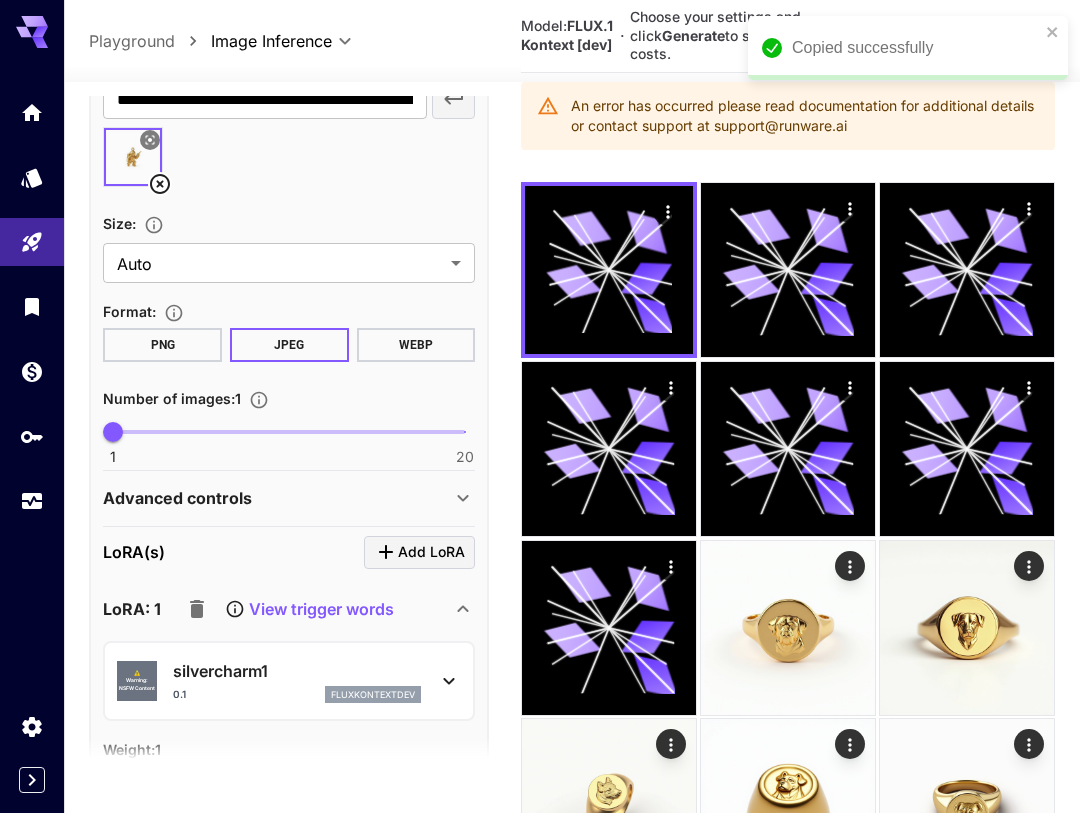 click 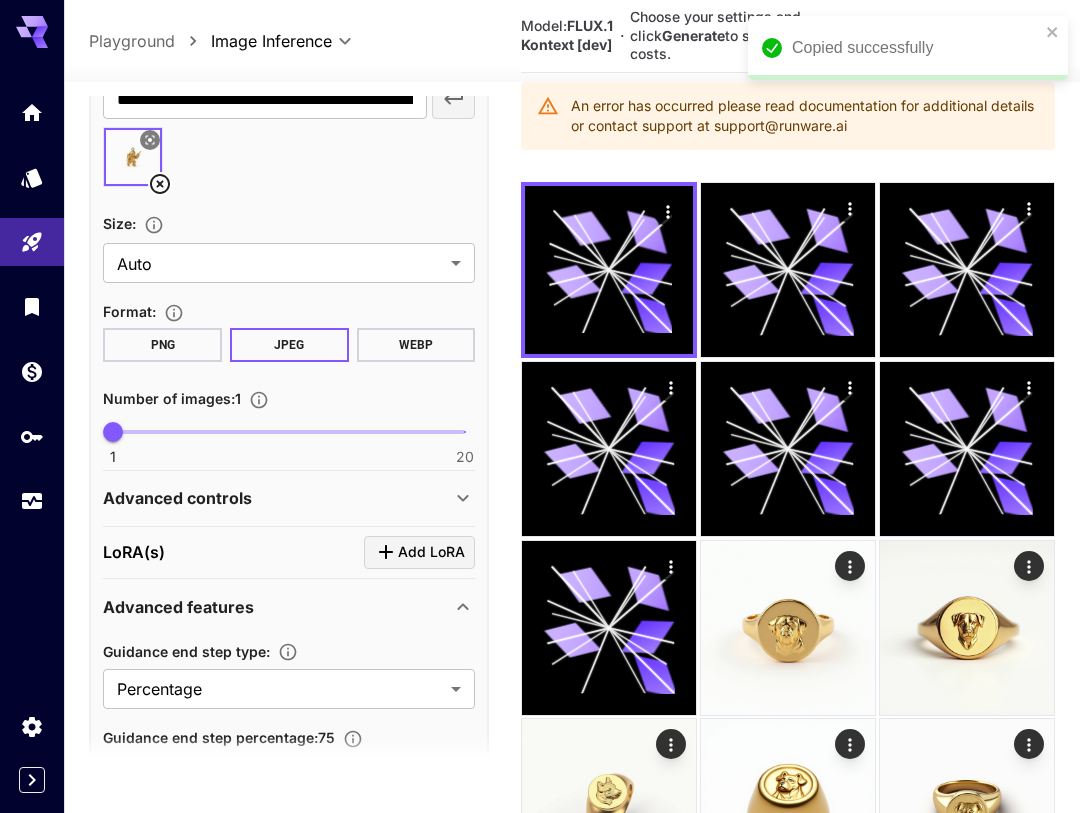 scroll, scrollTop: 0, scrollLeft: 0, axis: both 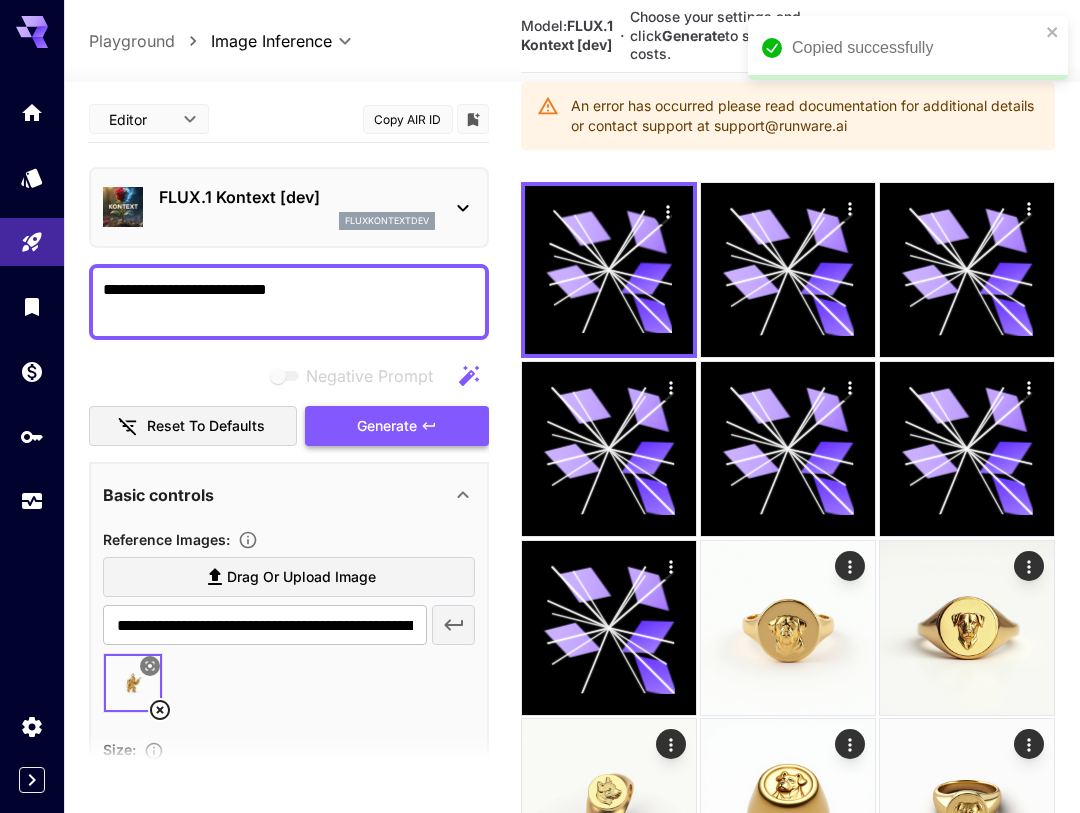click on "Generate" at bounding box center (397, 426) 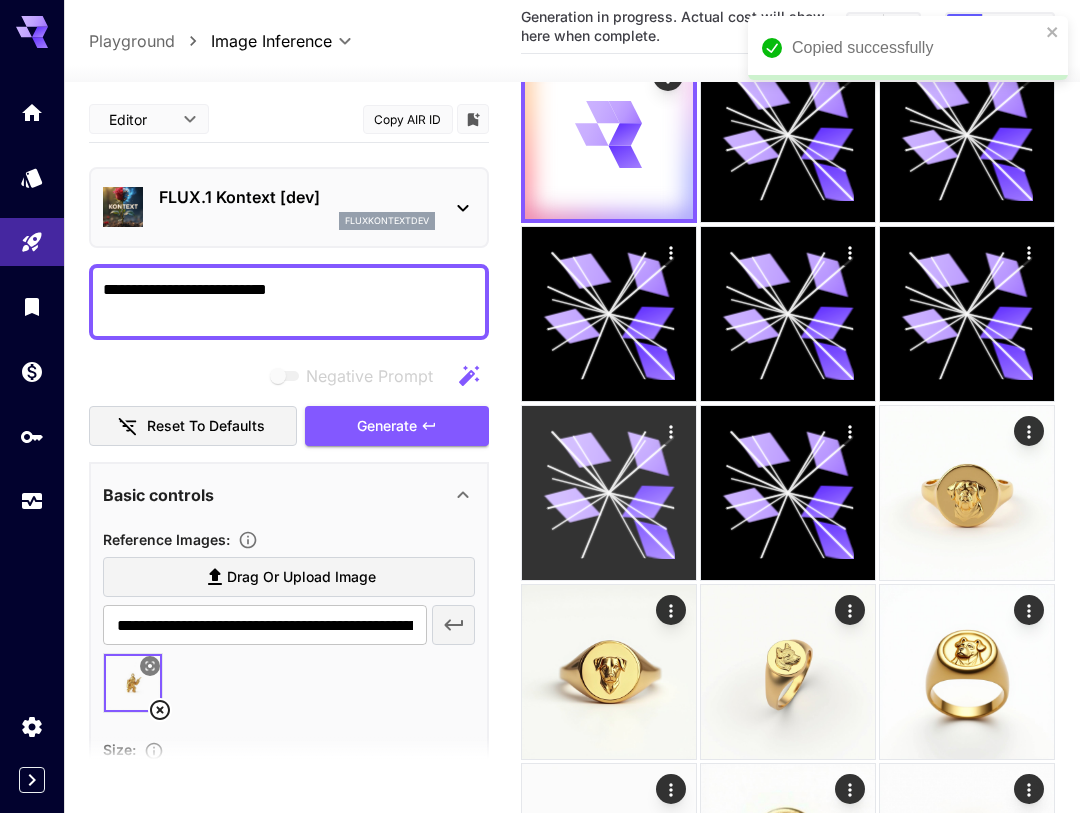 scroll, scrollTop: 0, scrollLeft: 0, axis: both 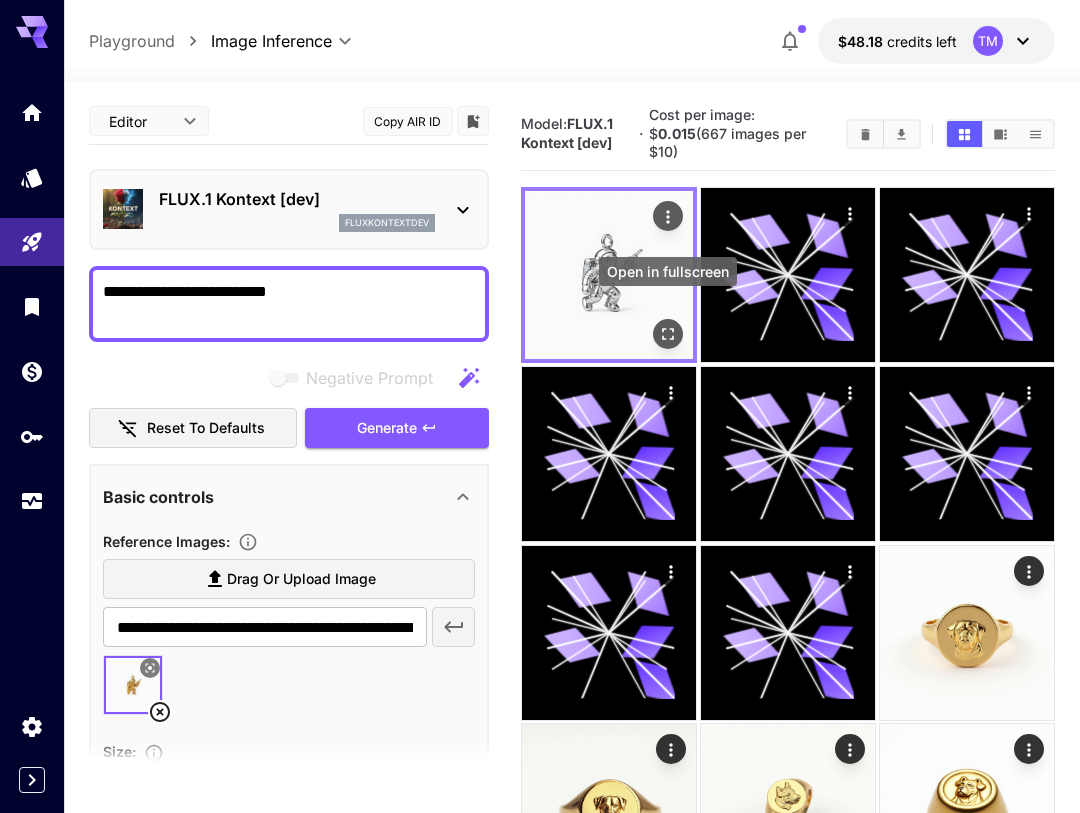 click 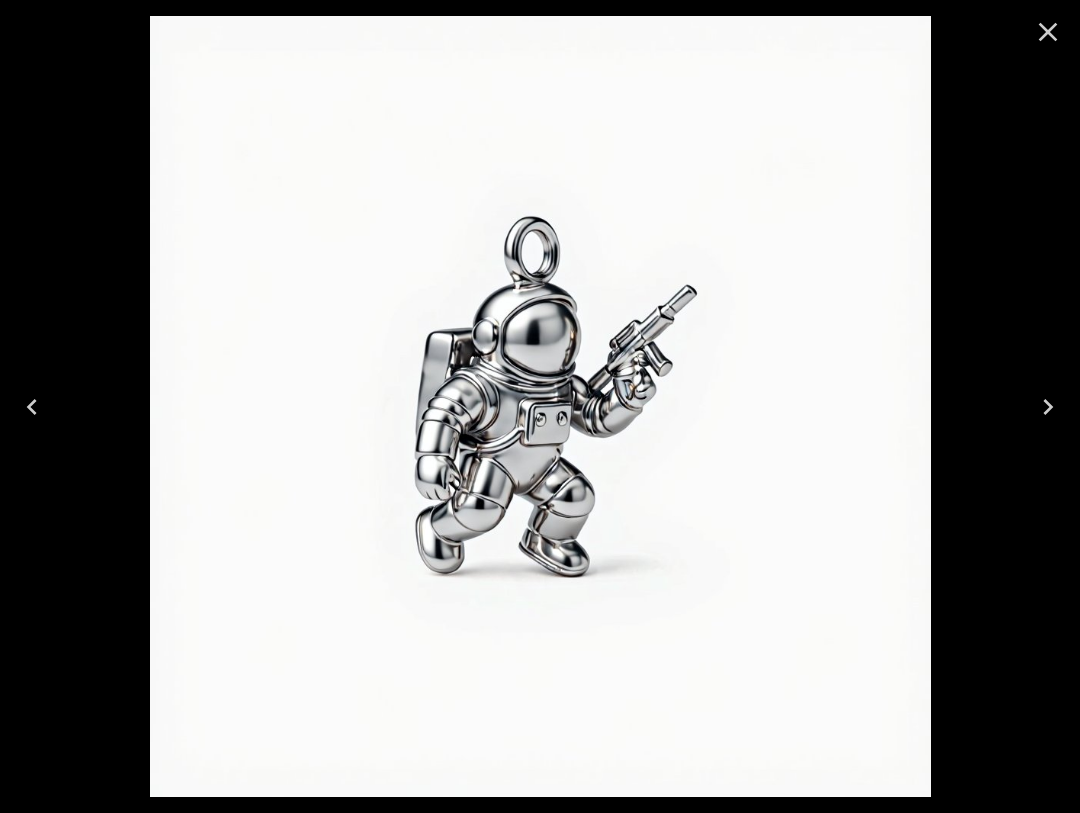 click at bounding box center [540, 406] 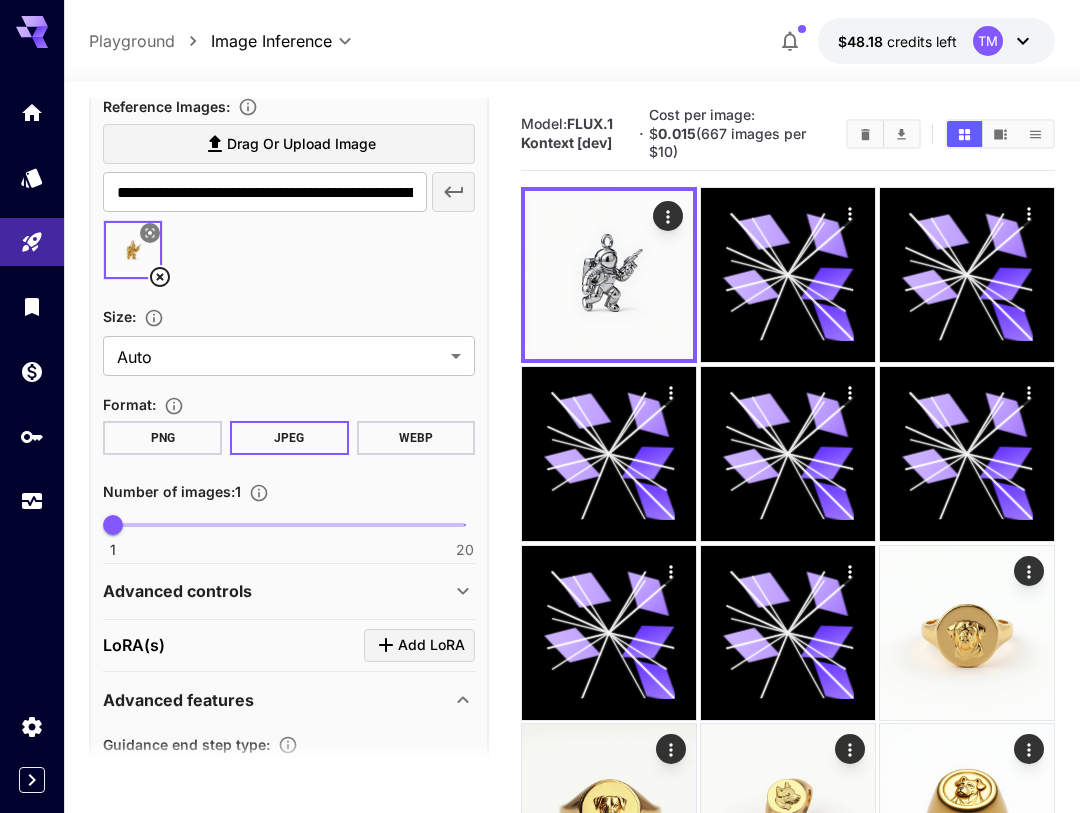 scroll, scrollTop: 554, scrollLeft: 0, axis: vertical 